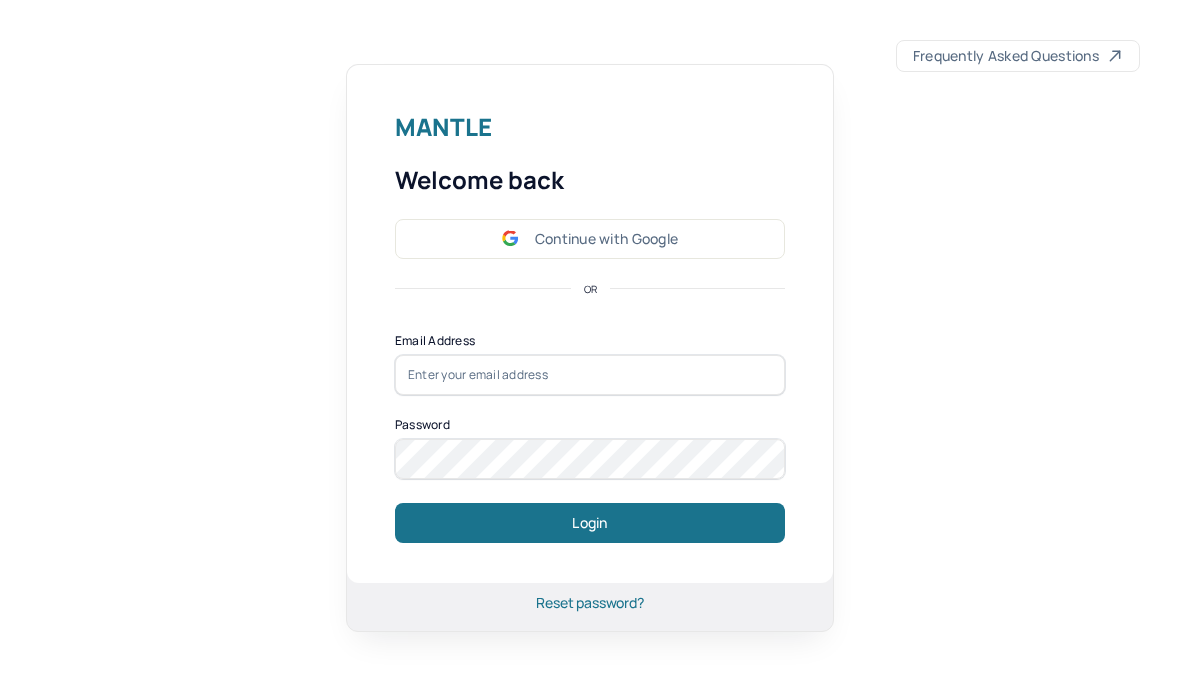 scroll, scrollTop: 607, scrollLeft: 0, axis: vertical 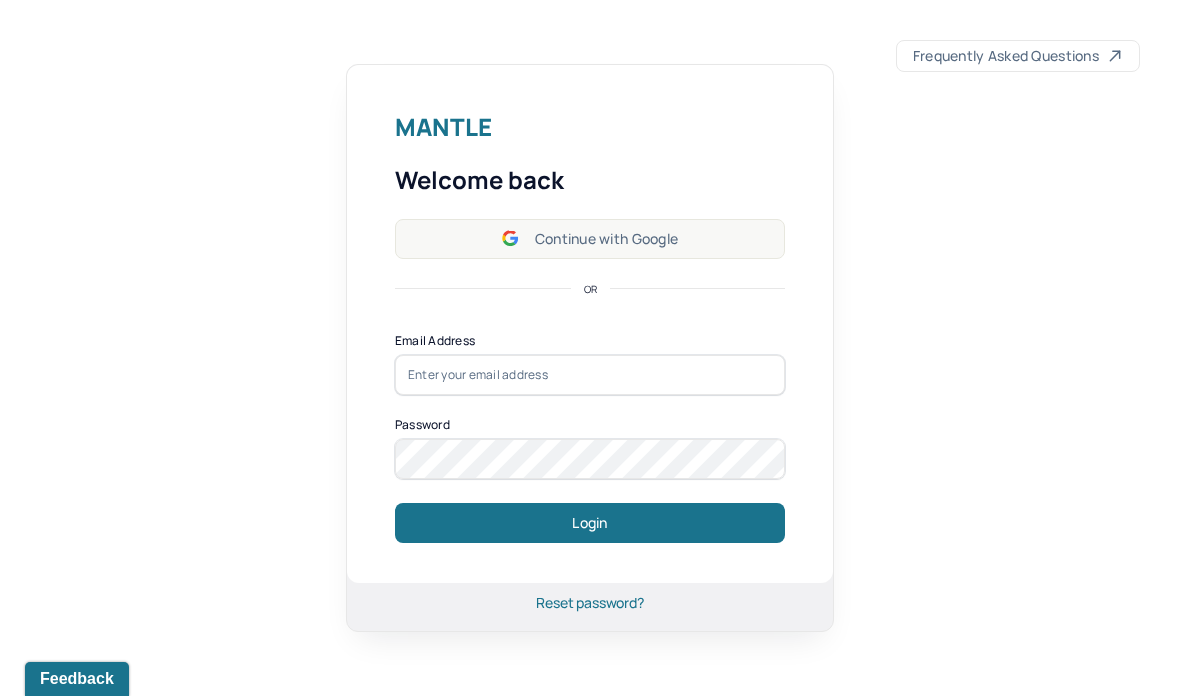 click on "Continue with Google" at bounding box center (590, 239) 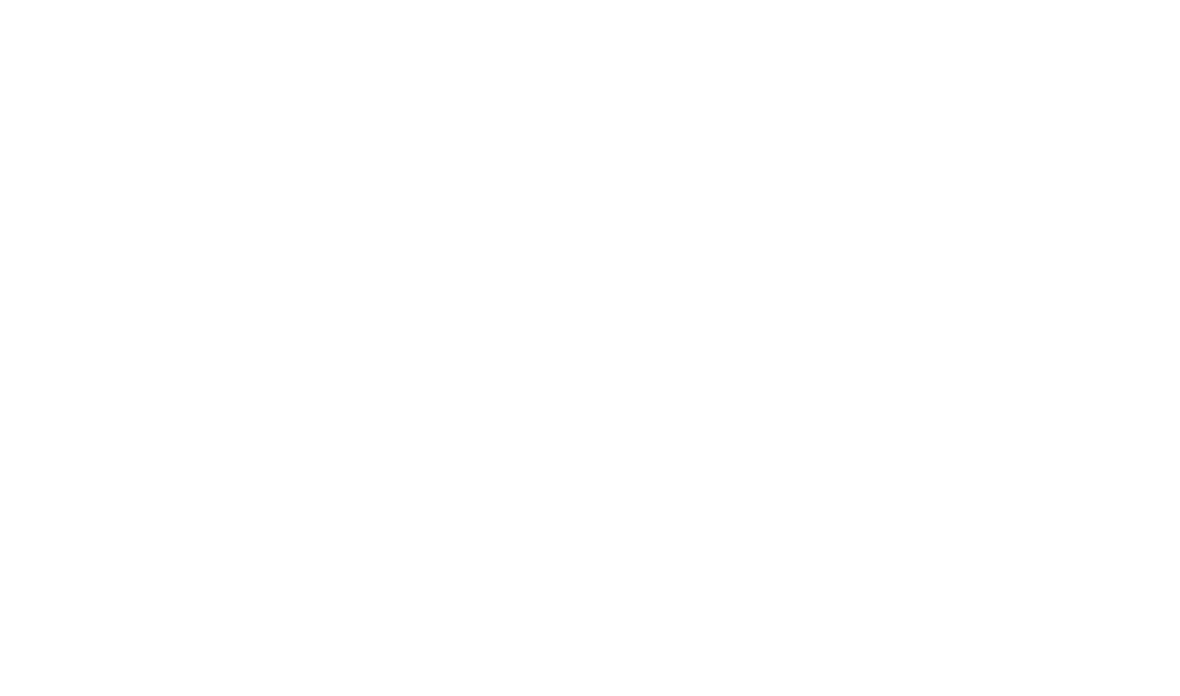 scroll, scrollTop: 0, scrollLeft: 0, axis: both 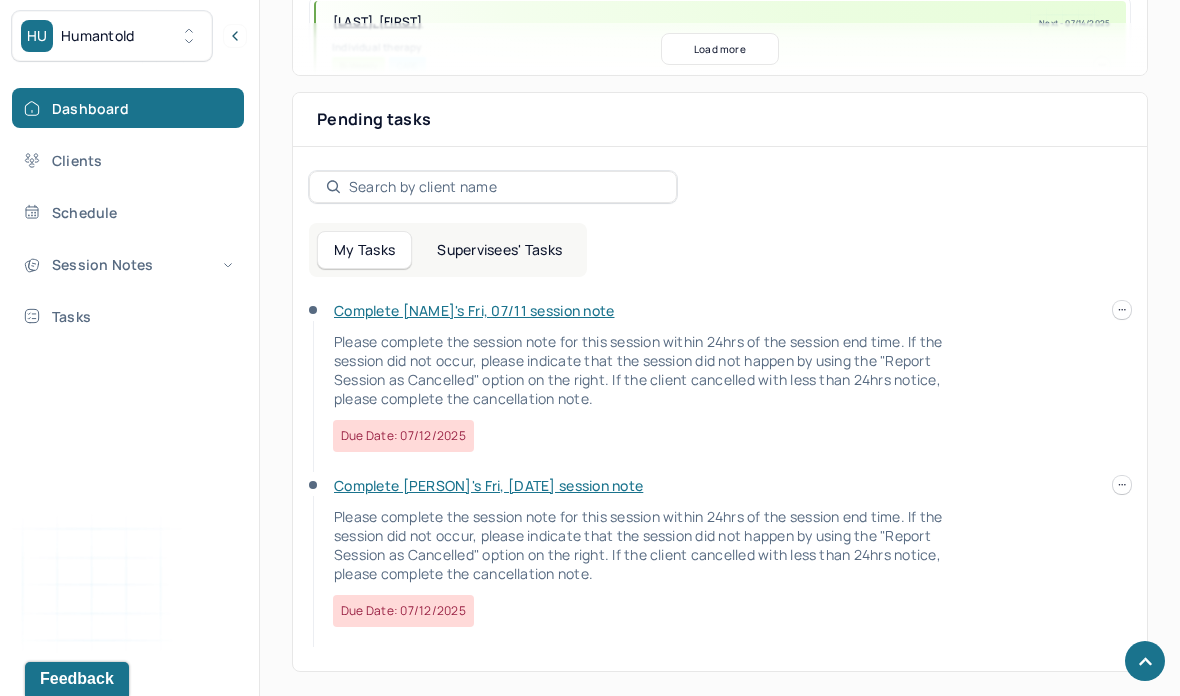 click on "Complete [FIRST]'s Fri, [DATE] session note Please complete the session note for this session within 24hrs of the session end time. If the session did not occur, please indicate that the session did not happen by using the "Report Session as Cancelled" option on the right. If the client cancelled with less than 24hrs notice, please complete the cancellation note. Due date: [DATE]" at bounding box center (720, 388) 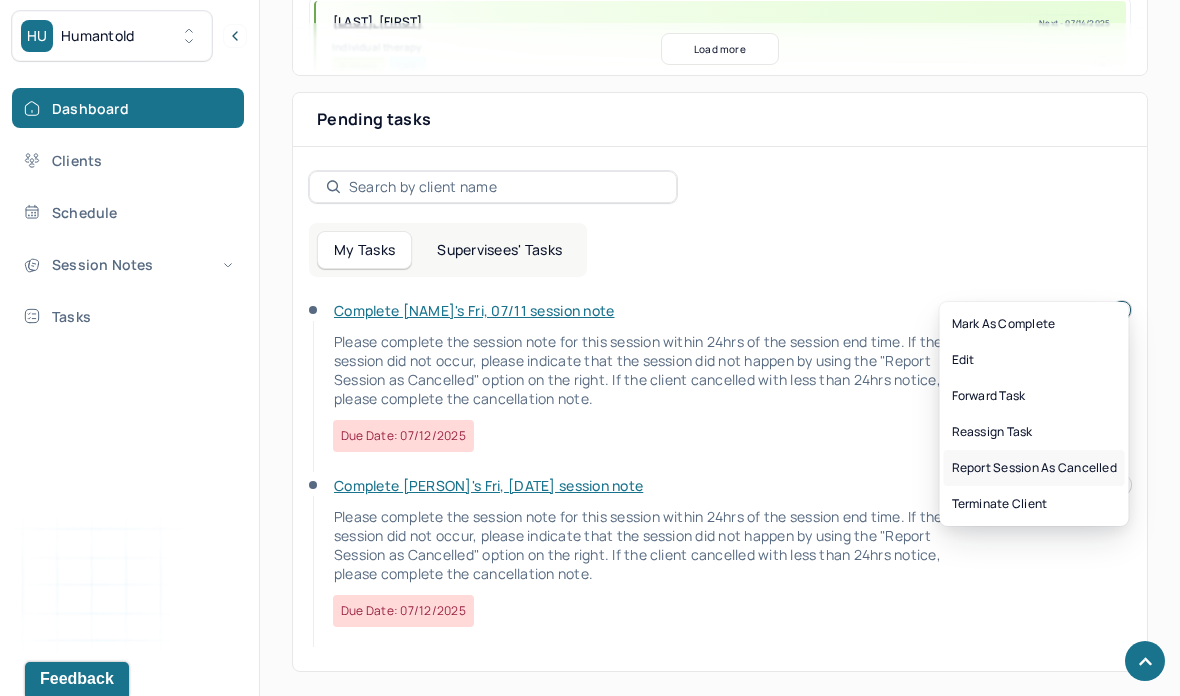 click on "Report session as cancelled" at bounding box center (1034, 468) 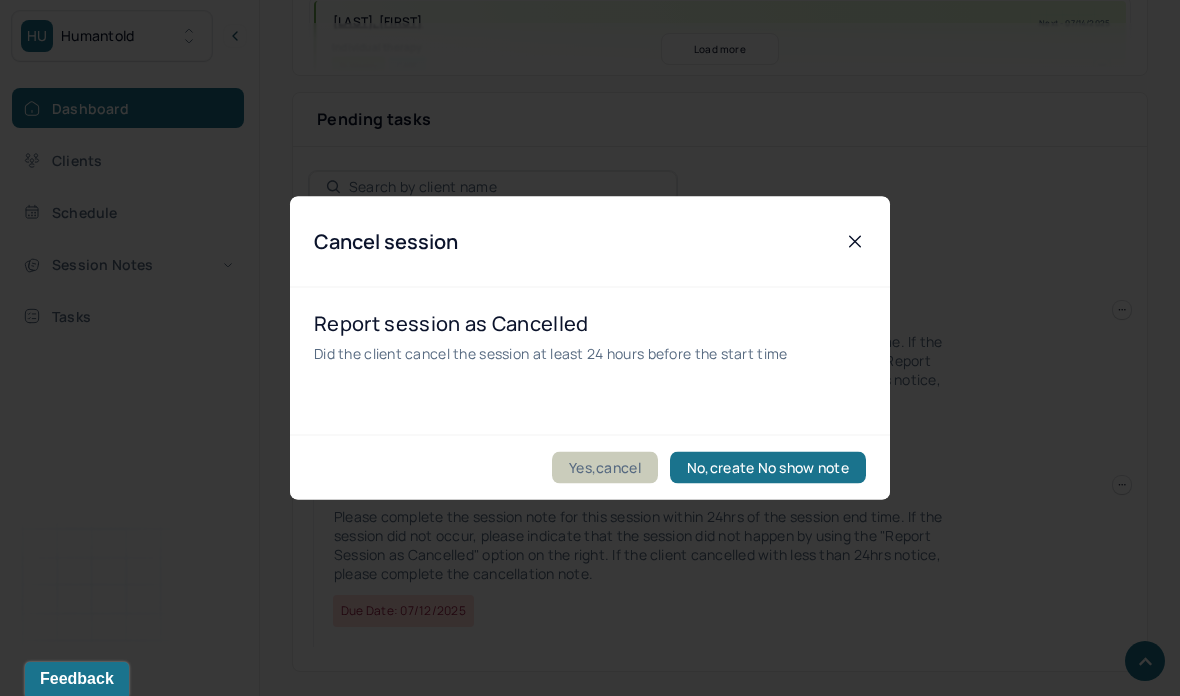click on "Yes,cancel" at bounding box center [605, 468] 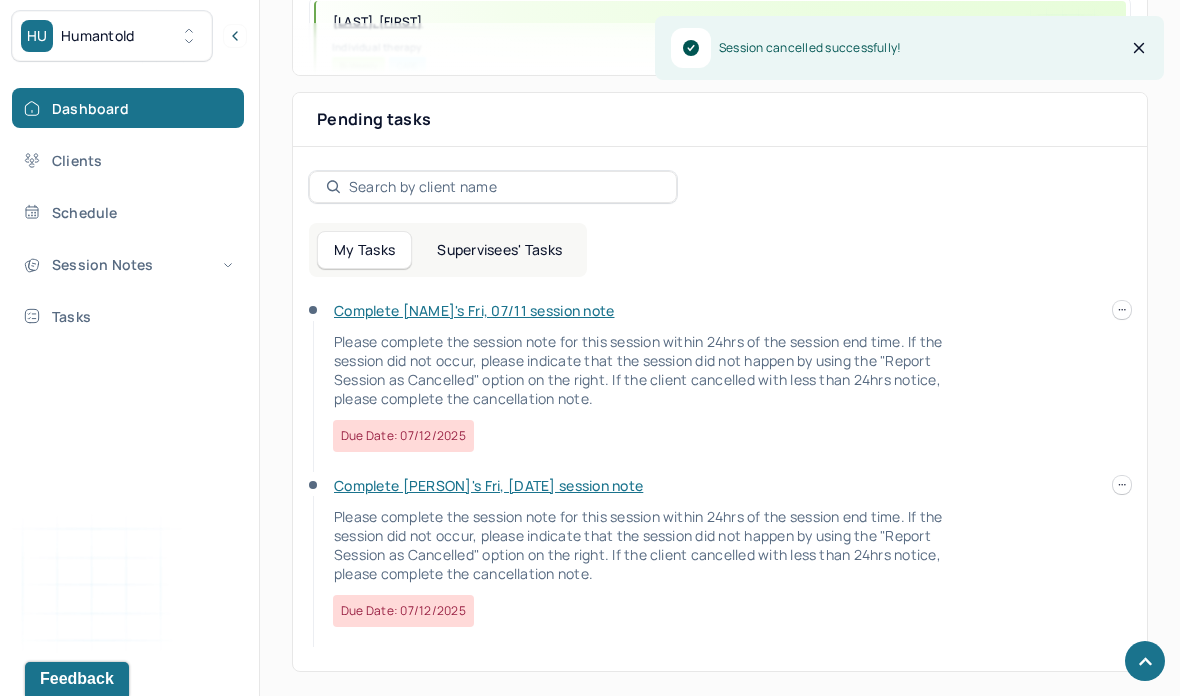 scroll, scrollTop: 520, scrollLeft: 0, axis: vertical 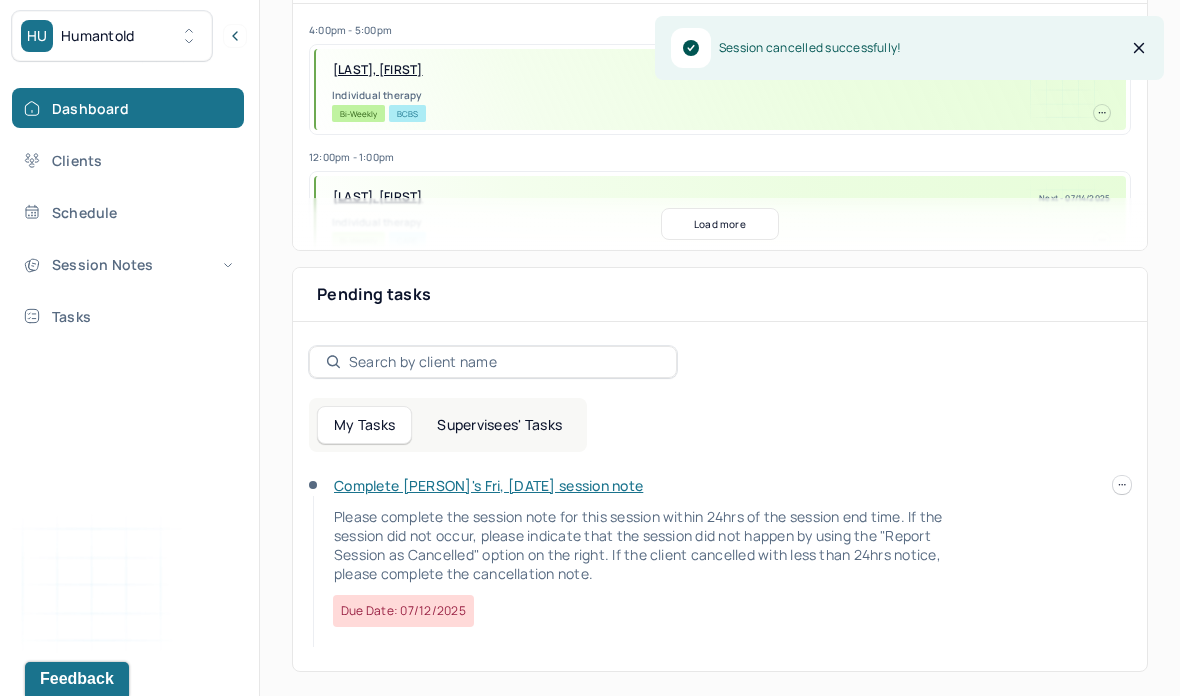 click on "Supervisees' Tasks" at bounding box center [499, 425] 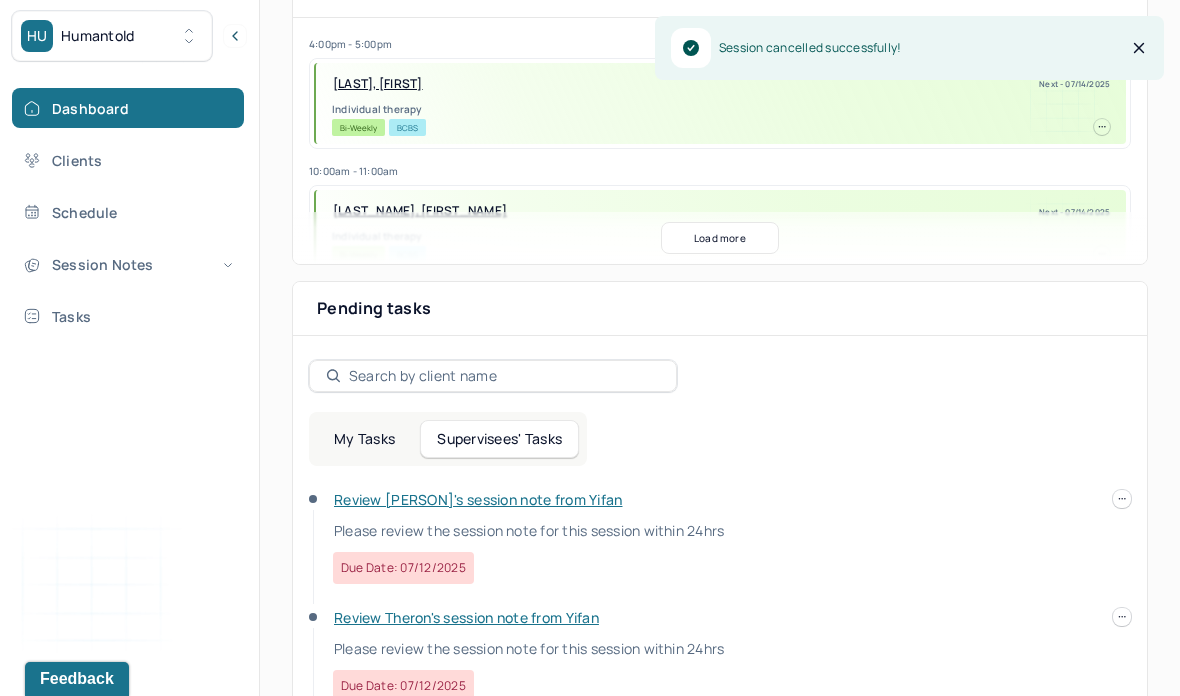 click on "Review [PERSON]'s session note from Yifan" at bounding box center [478, 499] 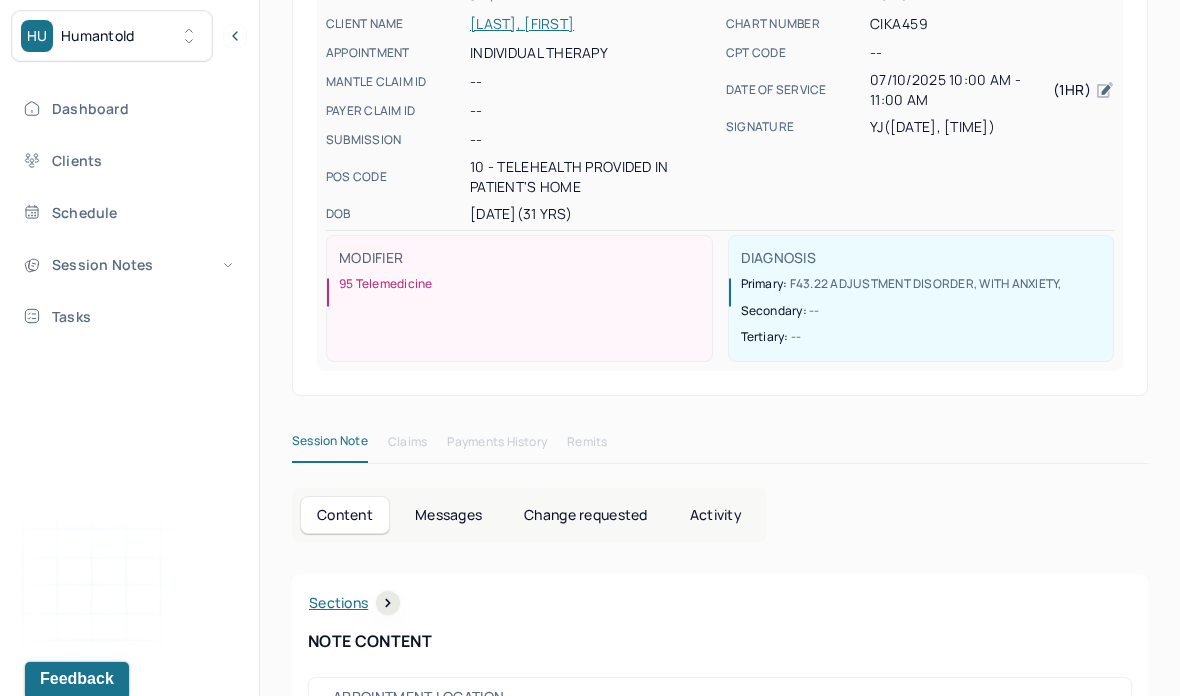 scroll, scrollTop: 0, scrollLeft: 0, axis: both 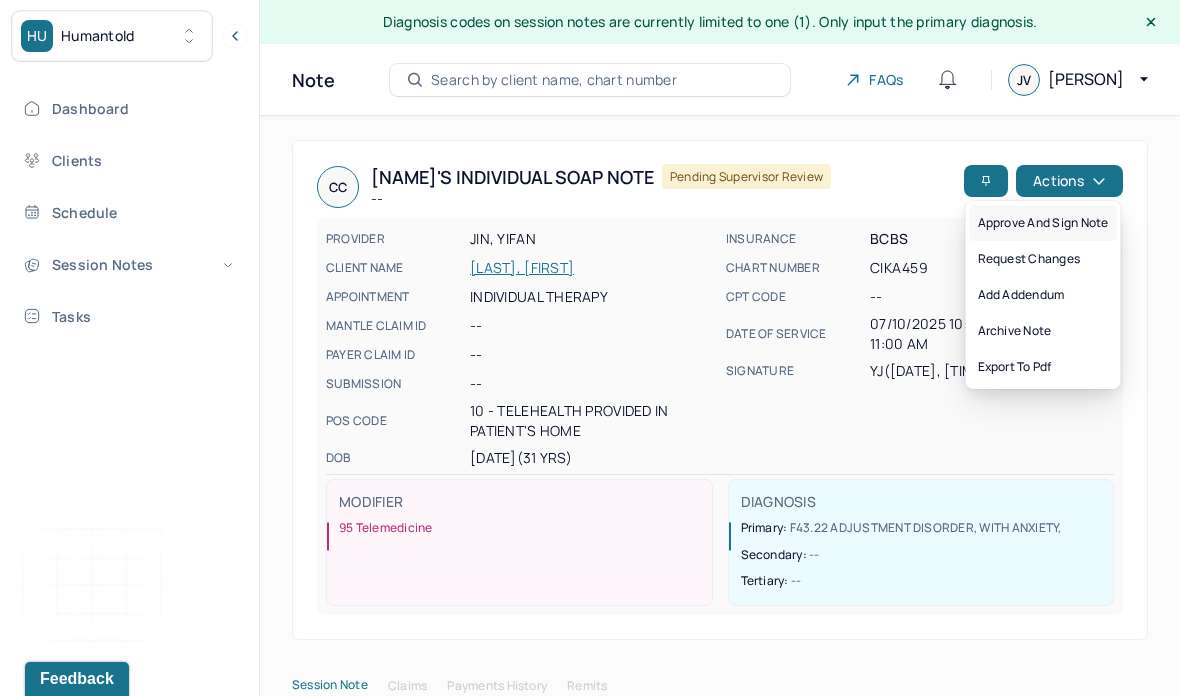 click on "Approve and sign note" at bounding box center (1043, 223) 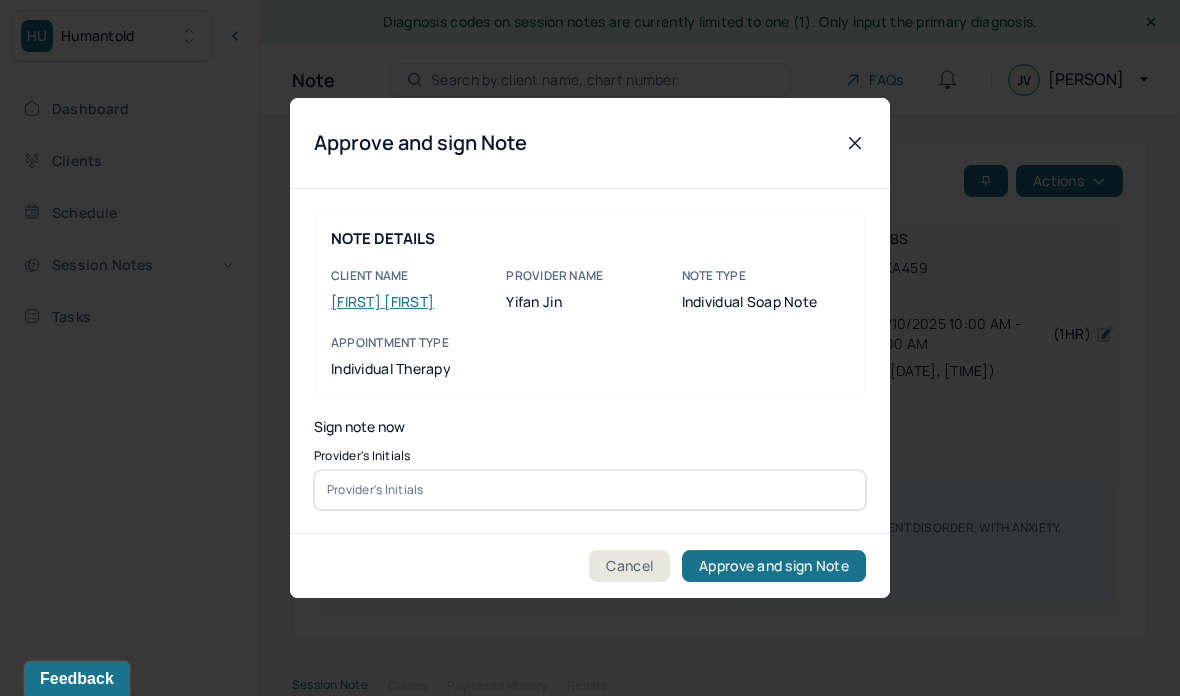 click at bounding box center (590, 490) 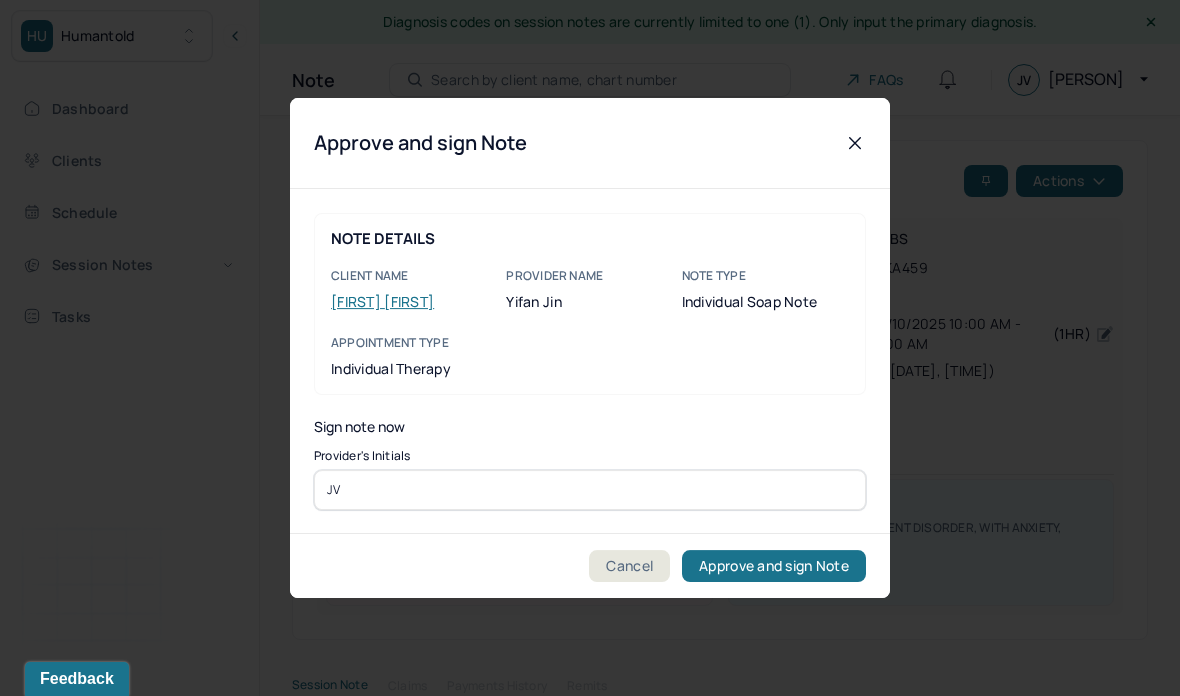 type on "JV" 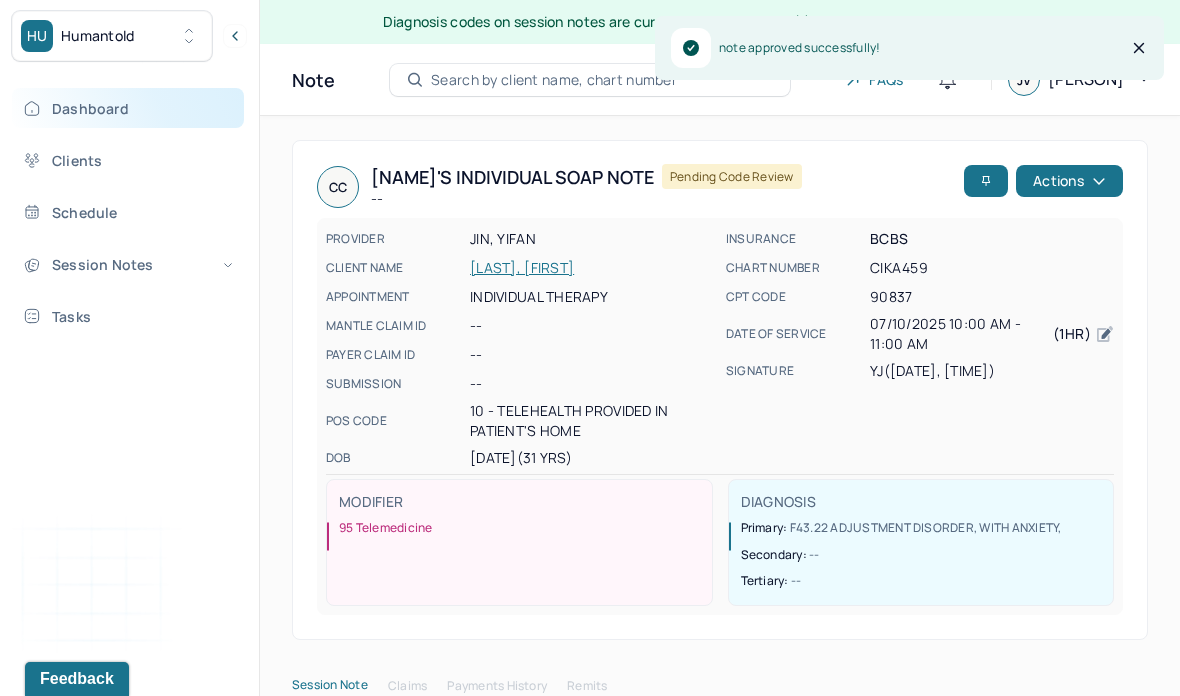 click on "Dashboard" at bounding box center [128, 108] 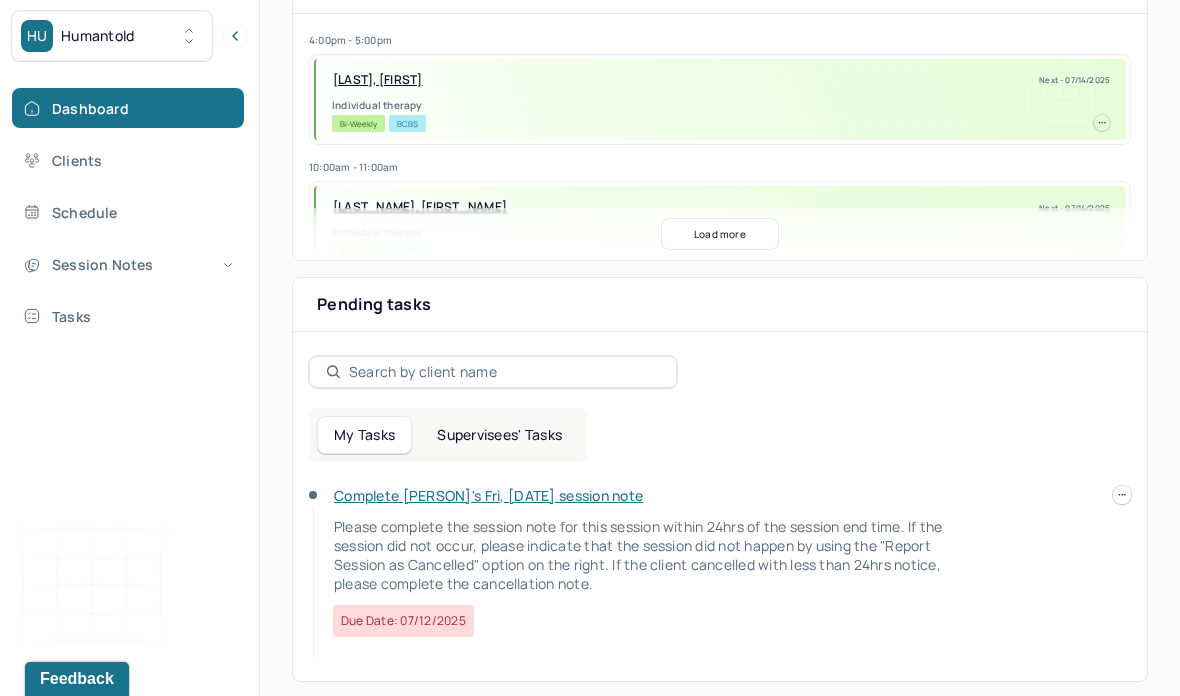 click on "Supervisees' Tasks" at bounding box center (499, 435) 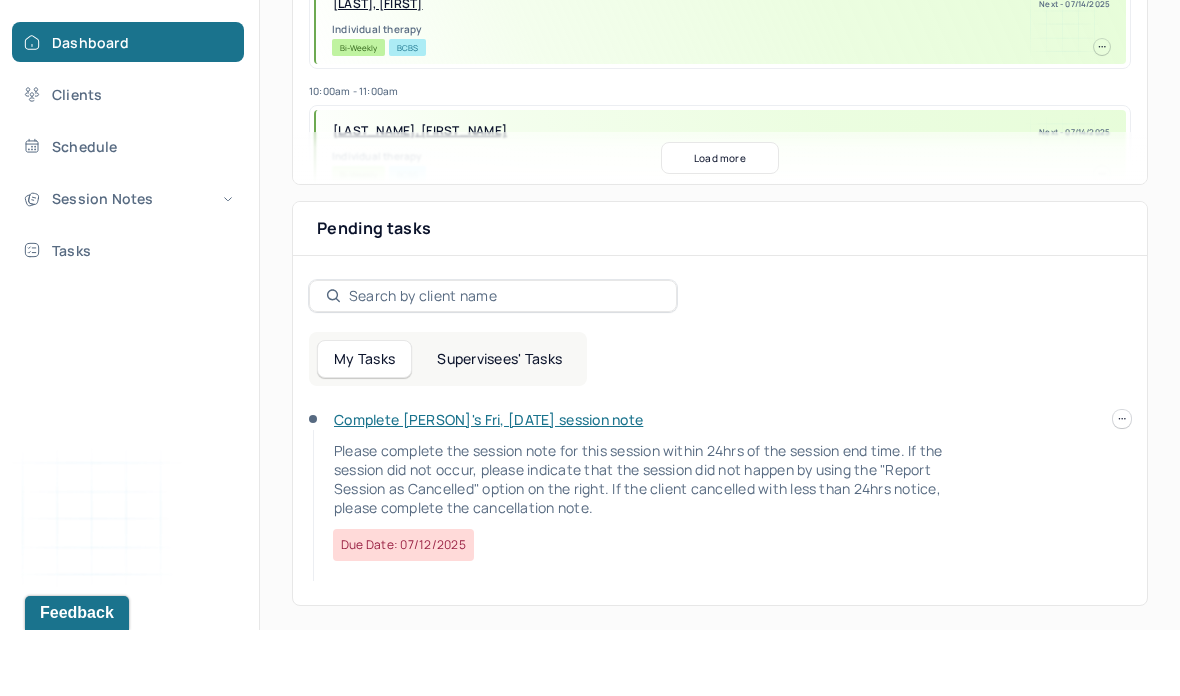 scroll, scrollTop: 586, scrollLeft: 0, axis: vertical 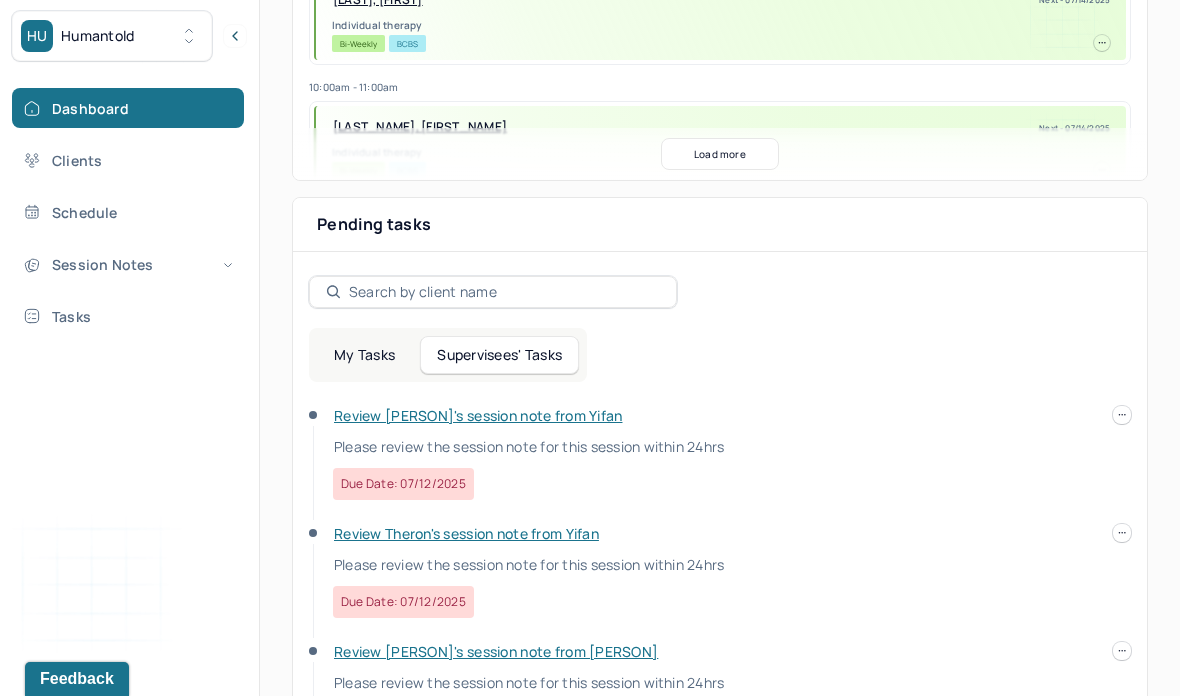 click on "Review Theron's session note from Yifan" at bounding box center [466, 533] 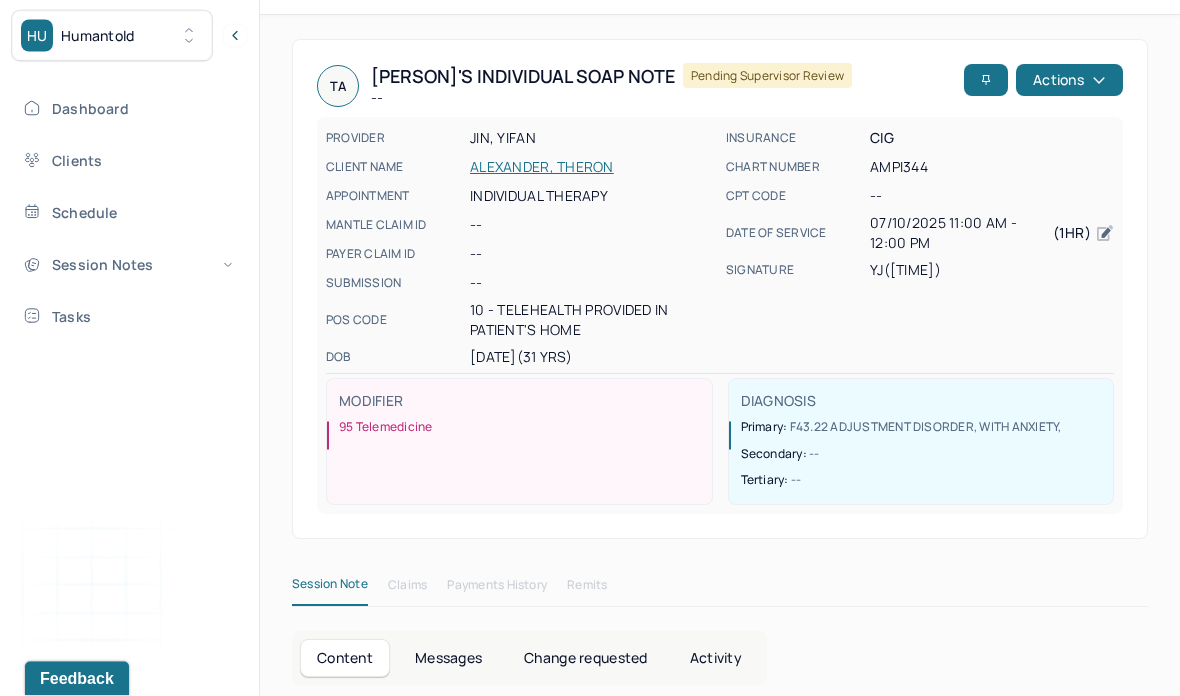 scroll, scrollTop: 0, scrollLeft: 0, axis: both 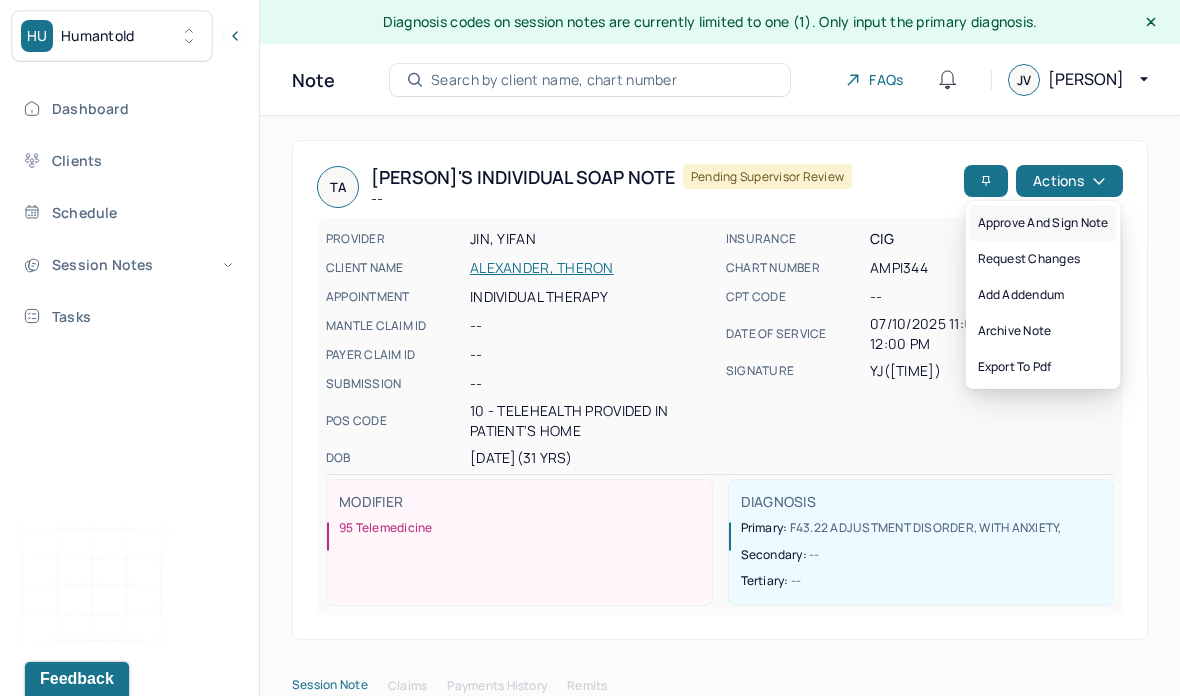 click on "Approve and sign note" at bounding box center (1043, 223) 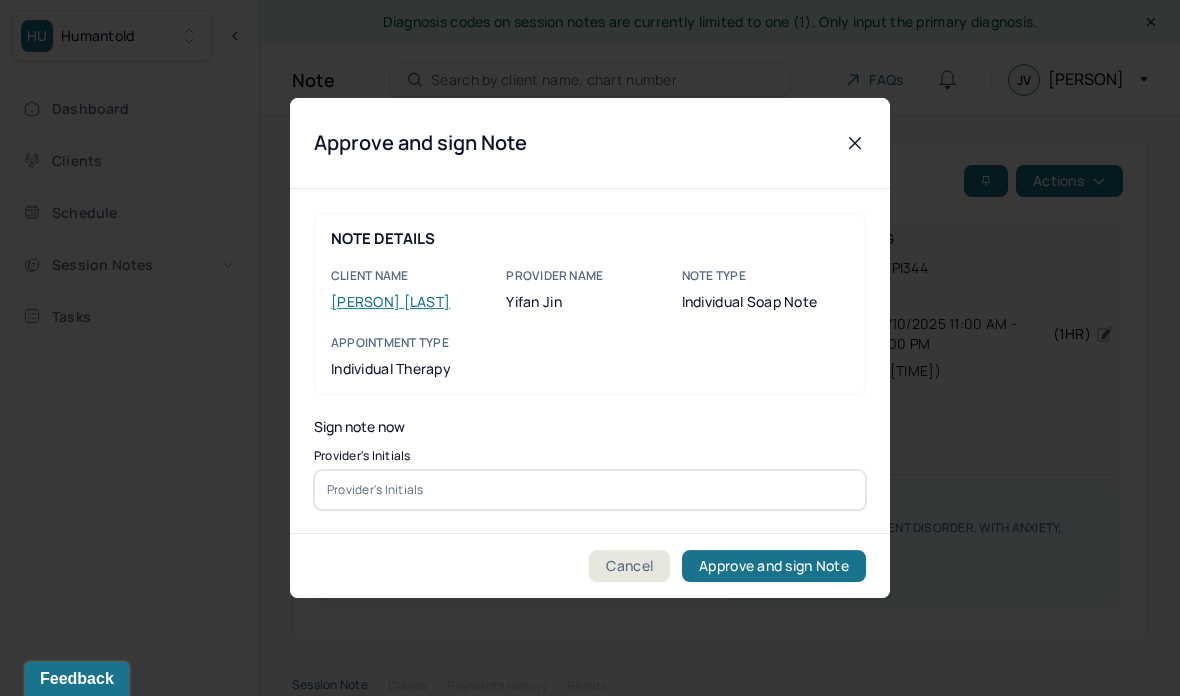 click at bounding box center [590, 490] 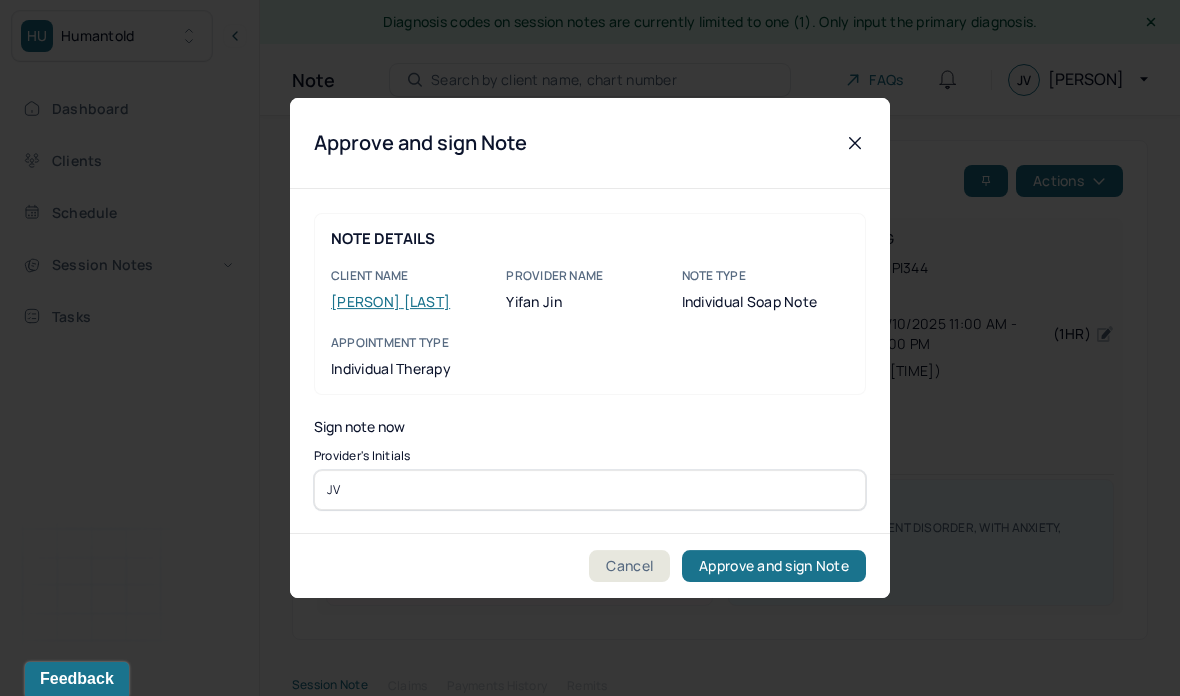 type on "JV" 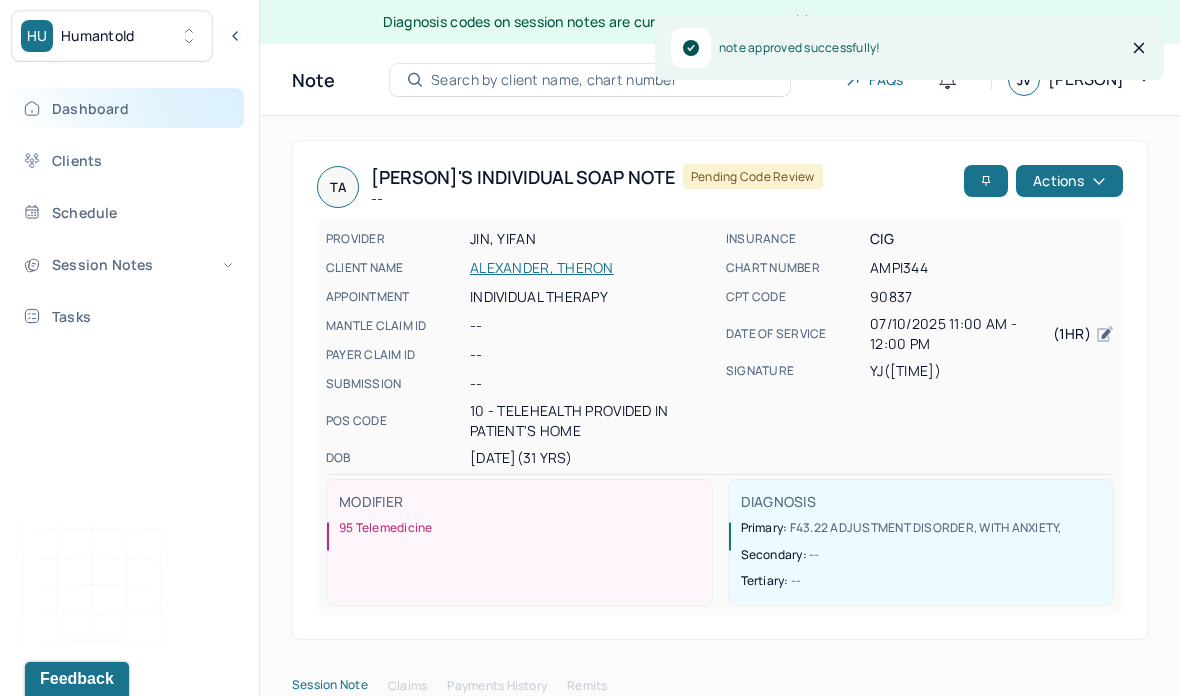 click on "Dashboard" at bounding box center [128, 108] 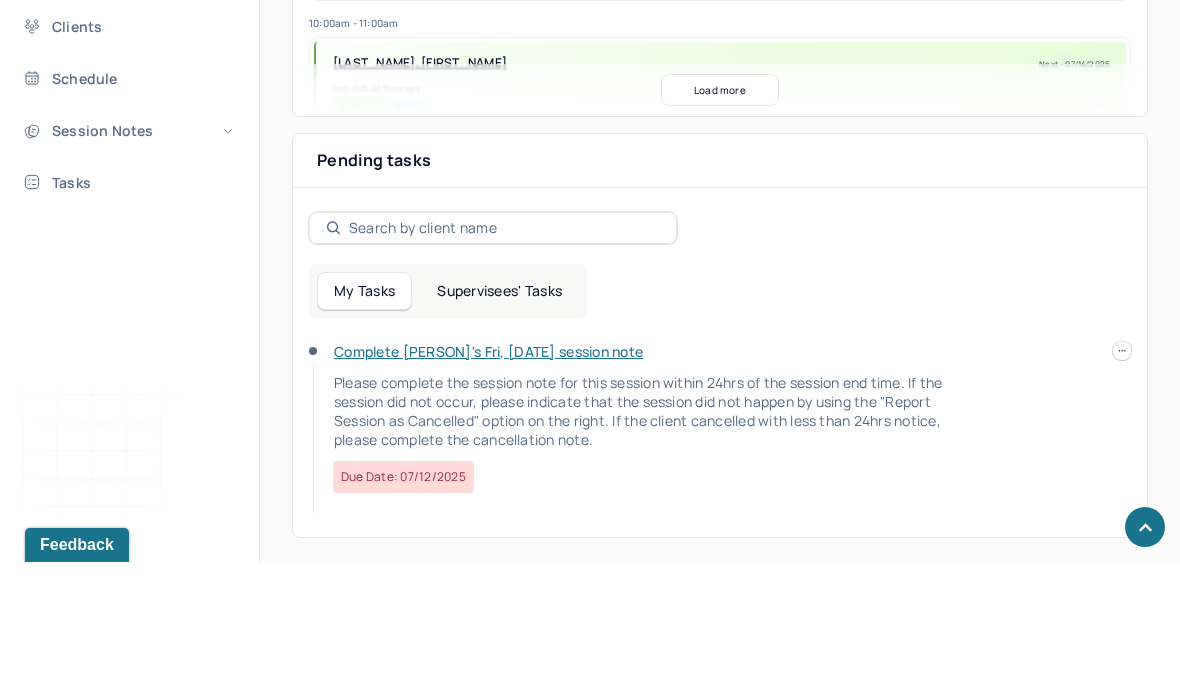 click on "Supervisees' Tasks" at bounding box center [499, 425] 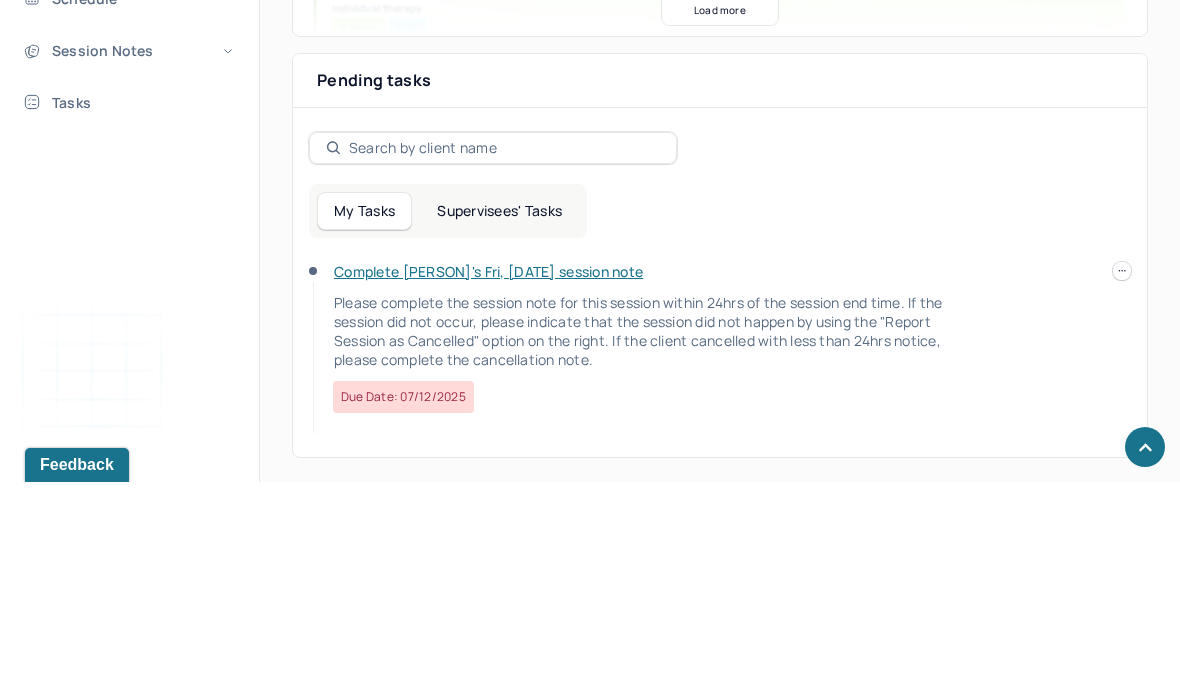 scroll, scrollTop: 735, scrollLeft: 0, axis: vertical 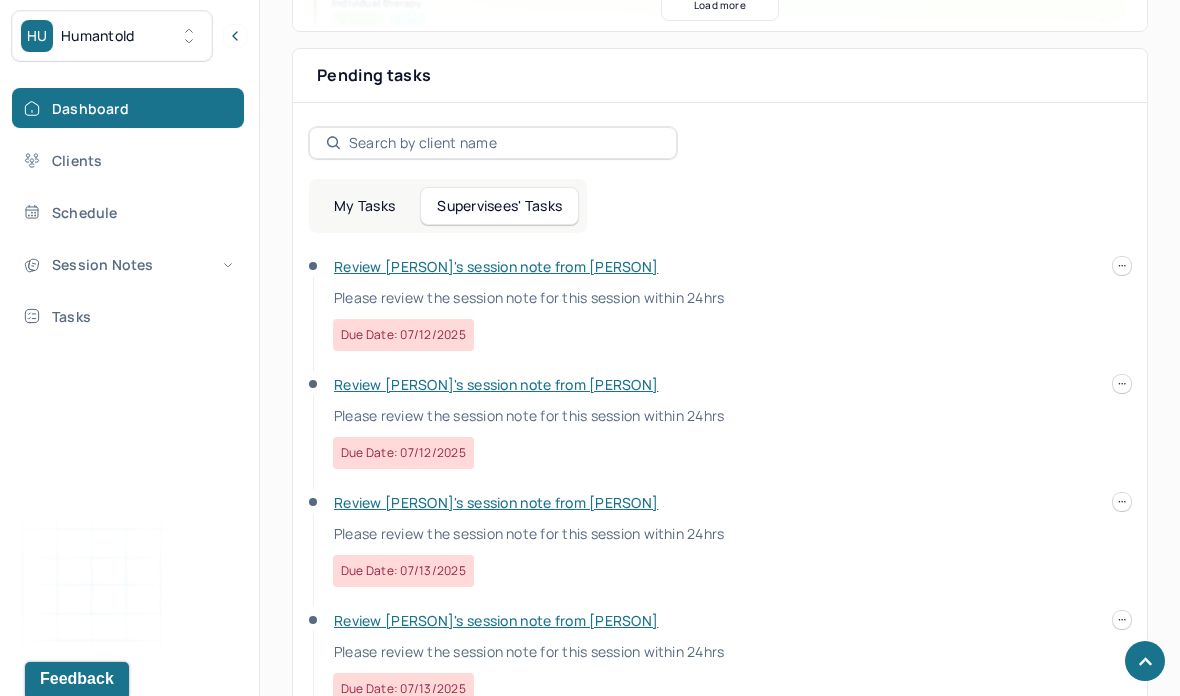click on "Review [PERSON]'s session note from [PERSON]" at bounding box center [496, 502] 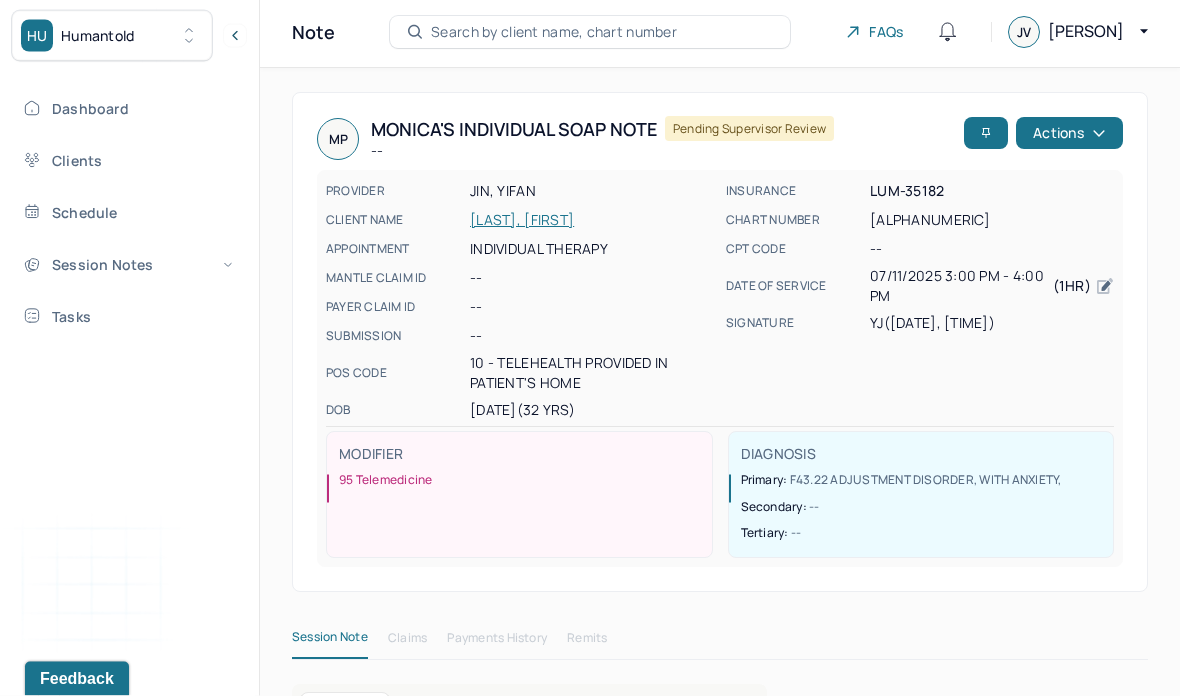 scroll, scrollTop: 0, scrollLeft: 0, axis: both 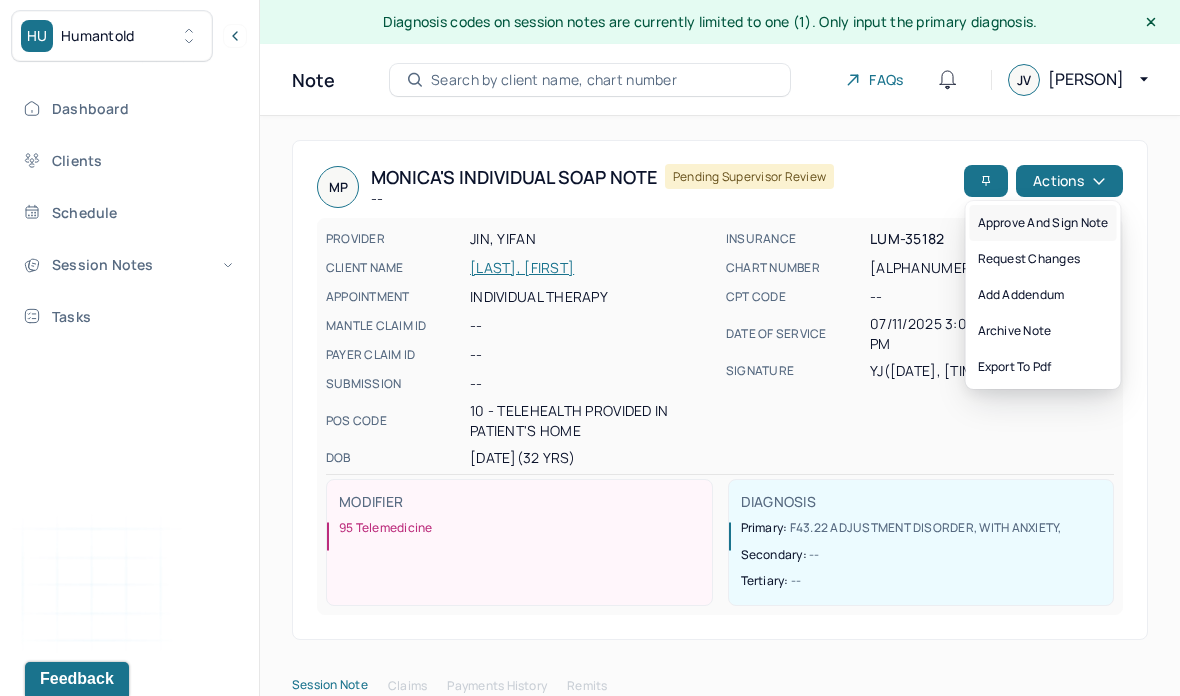 click on "Approve and sign note" at bounding box center [1043, 223] 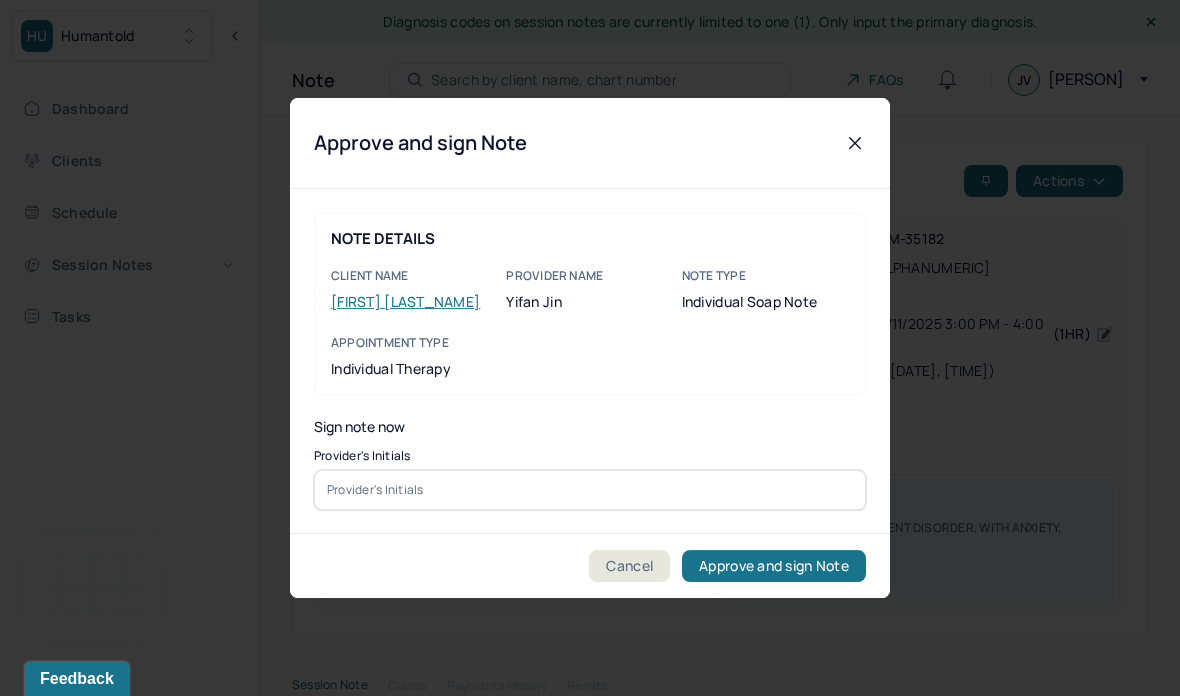 click at bounding box center (590, 490) 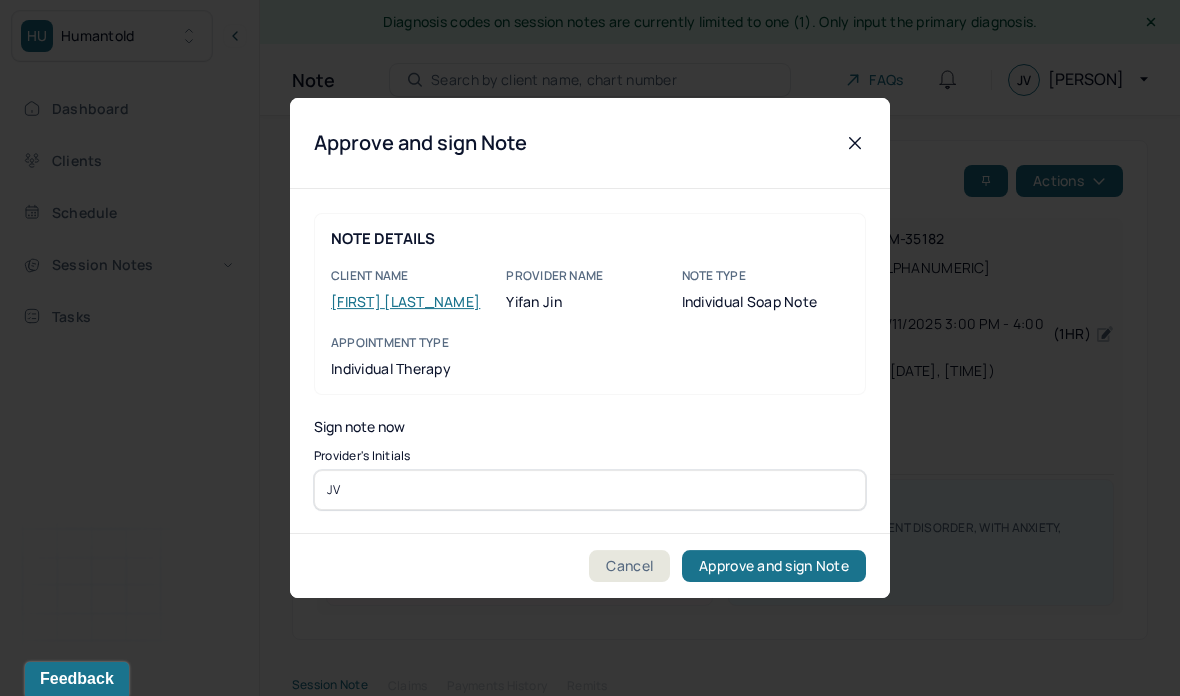 type on "JV" 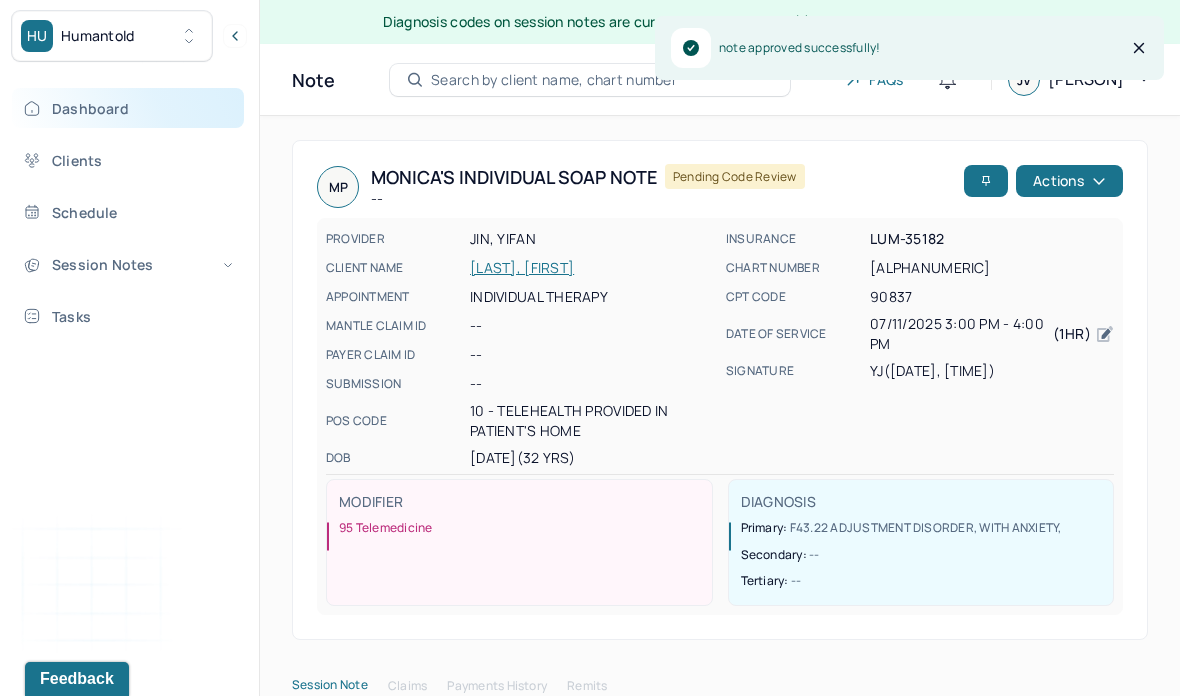click on "Dashboard" at bounding box center (128, 108) 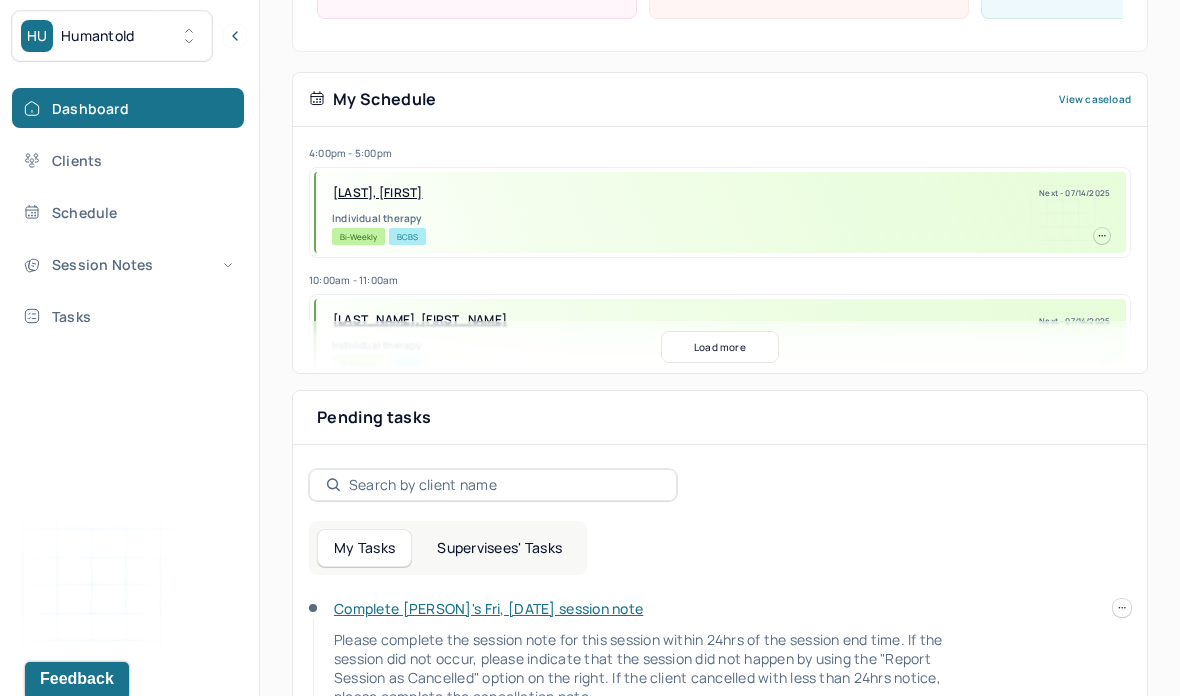click on "Supervisees' Tasks" at bounding box center (499, 548) 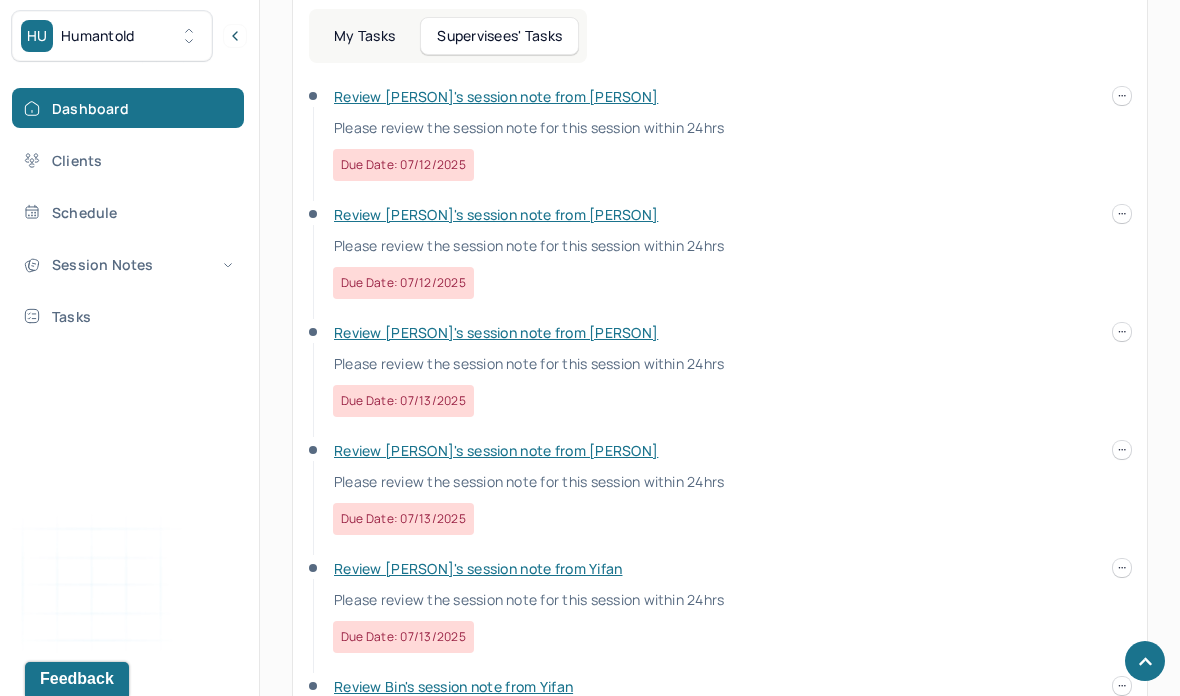scroll, scrollTop: 930, scrollLeft: 0, axis: vertical 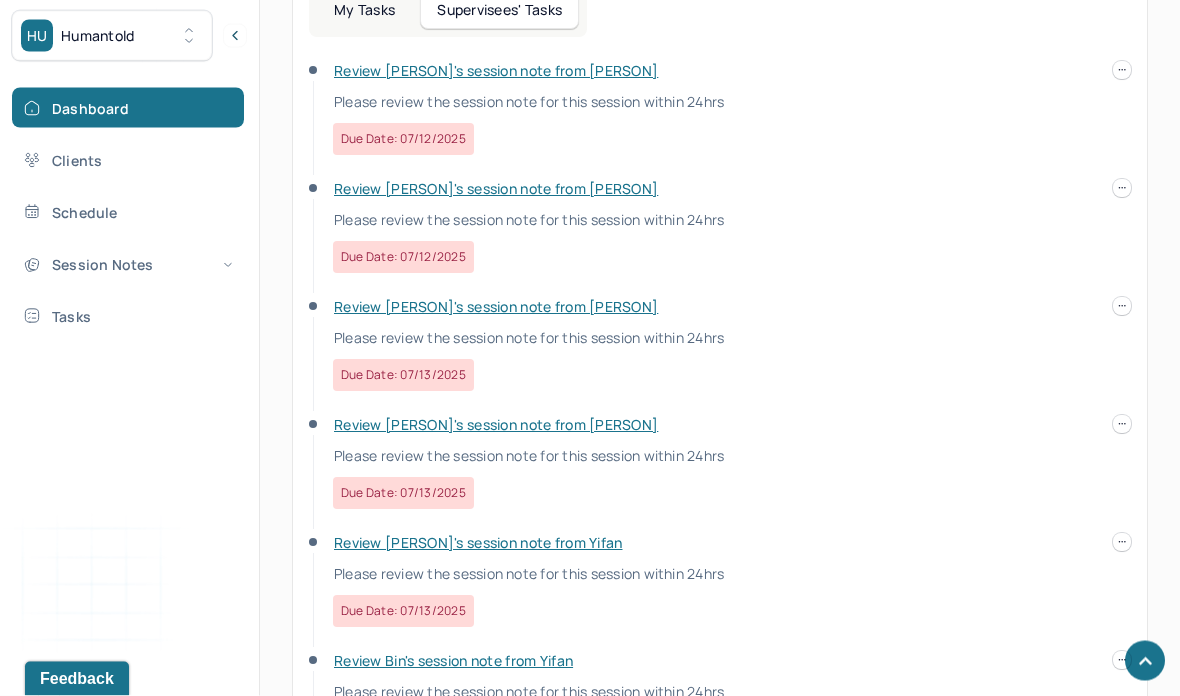 click on "Review [PERSON]'s session note from [PERSON]" at bounding box center (496, 425) 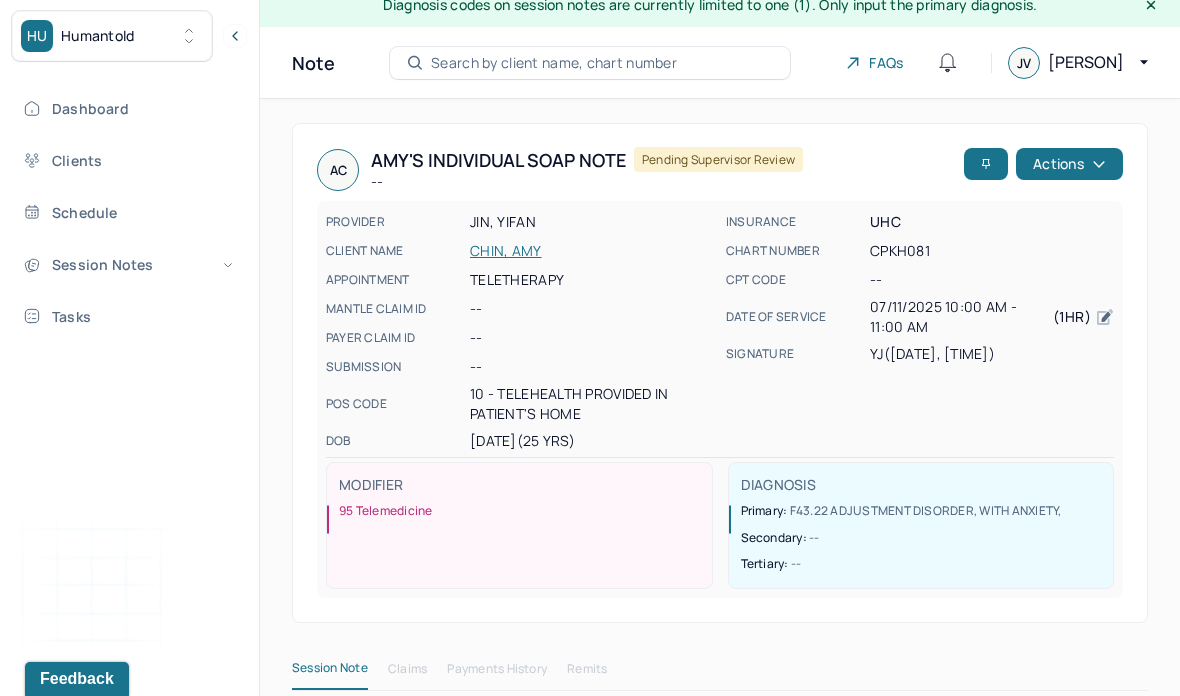 scroll, scrollTop: 0, scrollLeft: 0, axis: both 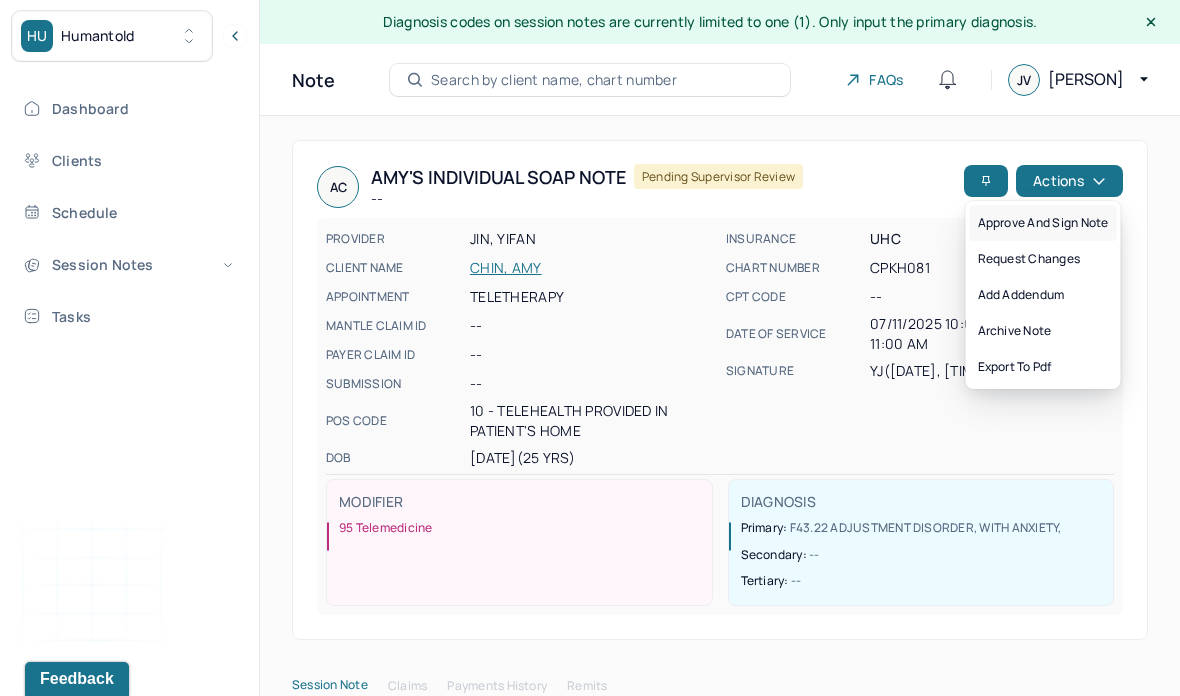 click on "Approve and sign note" at bounding box center (1043, 223) 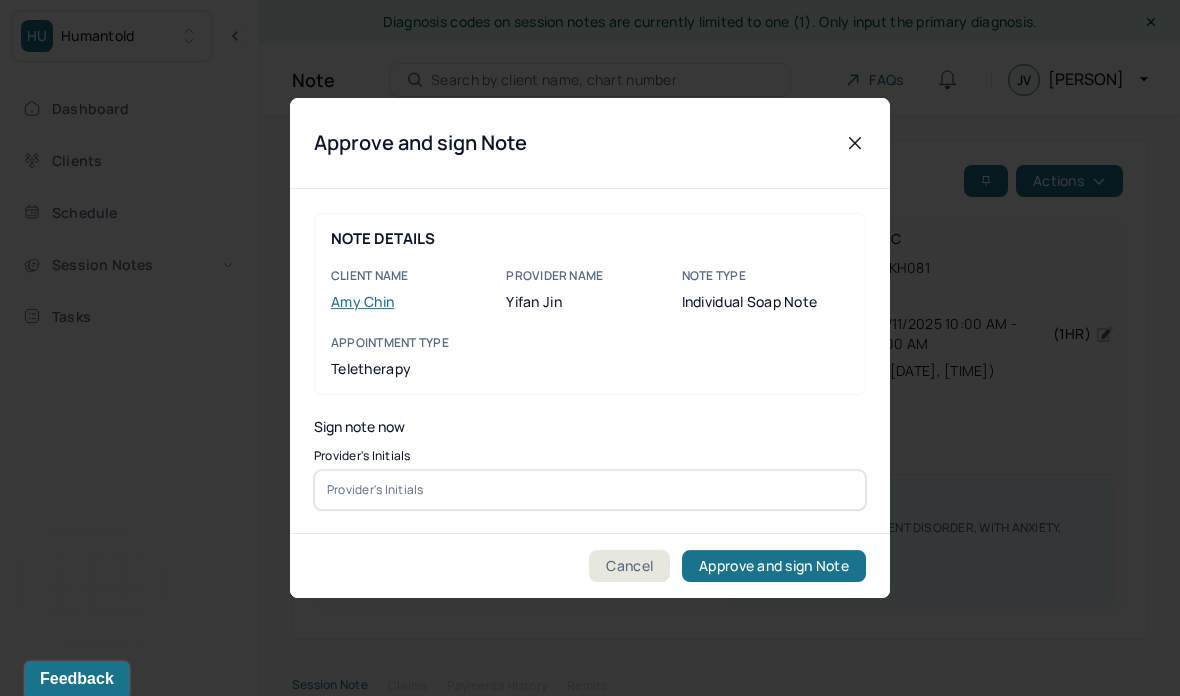 click at bounding box center [590, 490] 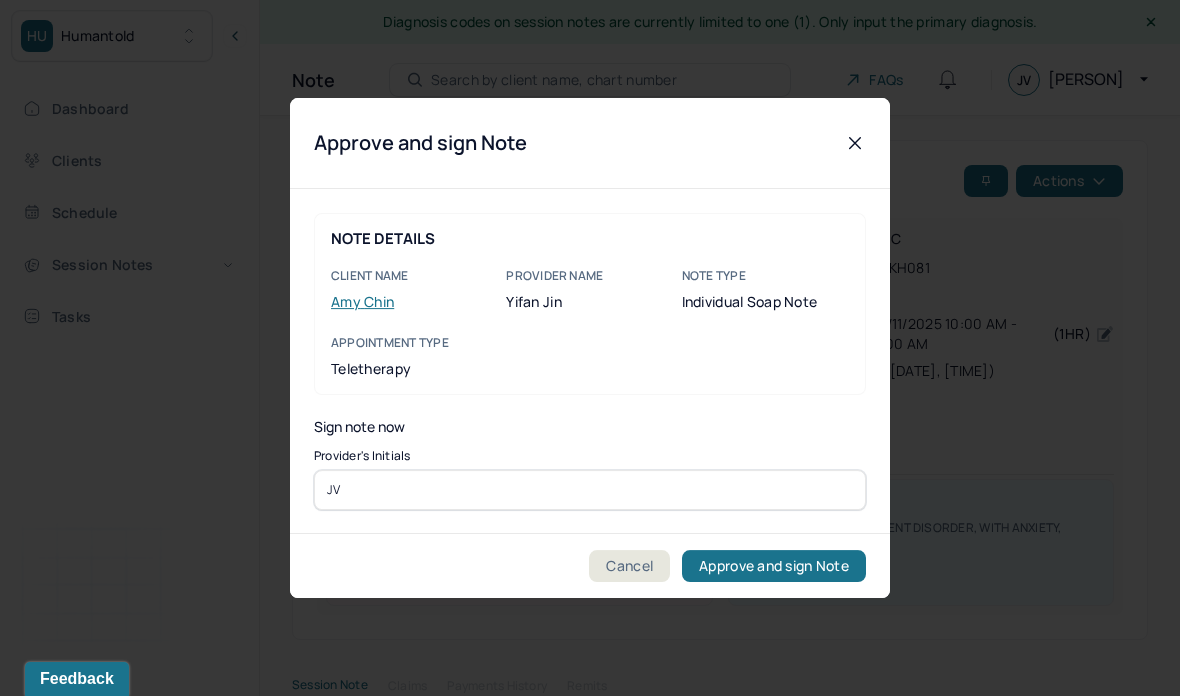 type on "JV" 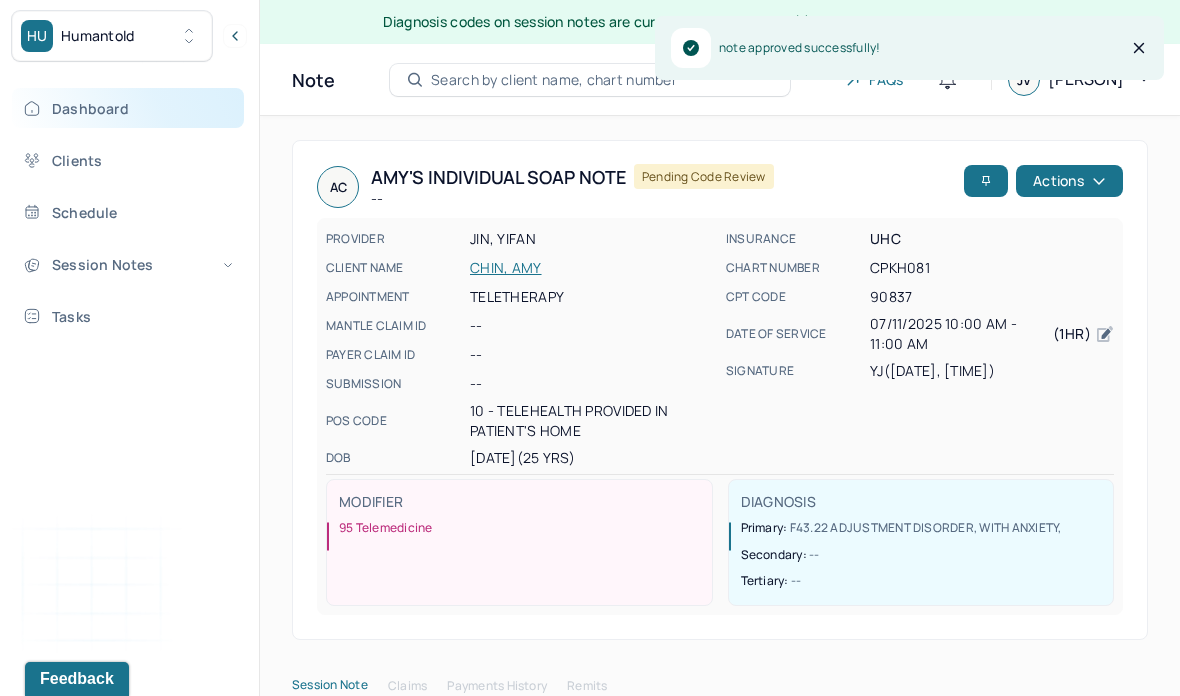 click on "Dashboard" at bounding box center [128, 108] 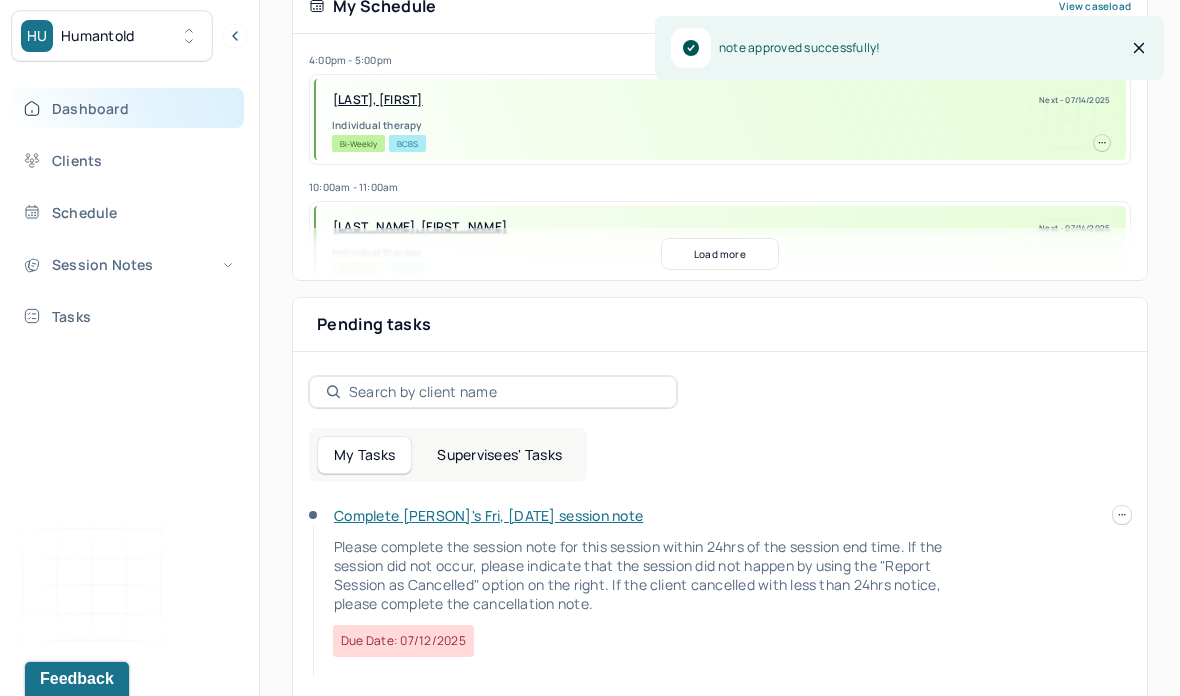 scroll, scrollTop: 520, scrollLeft: 0, axis: vertical 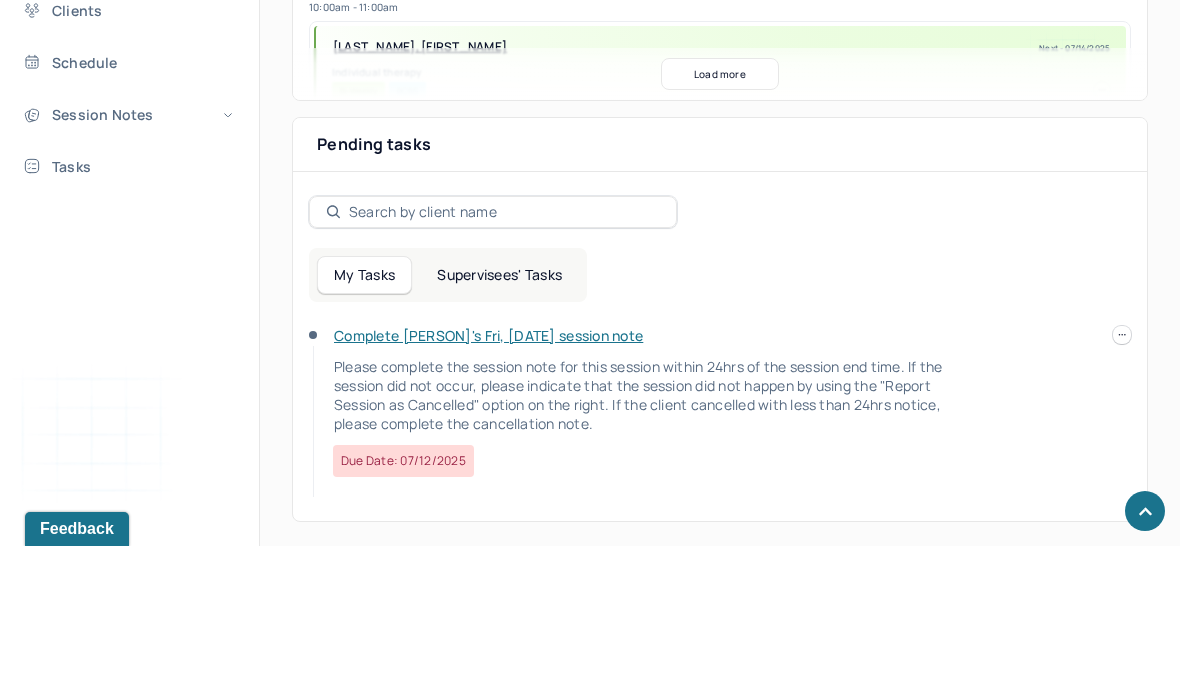 click on "Supervisees' Tasks" at bounding box center [499, 425] 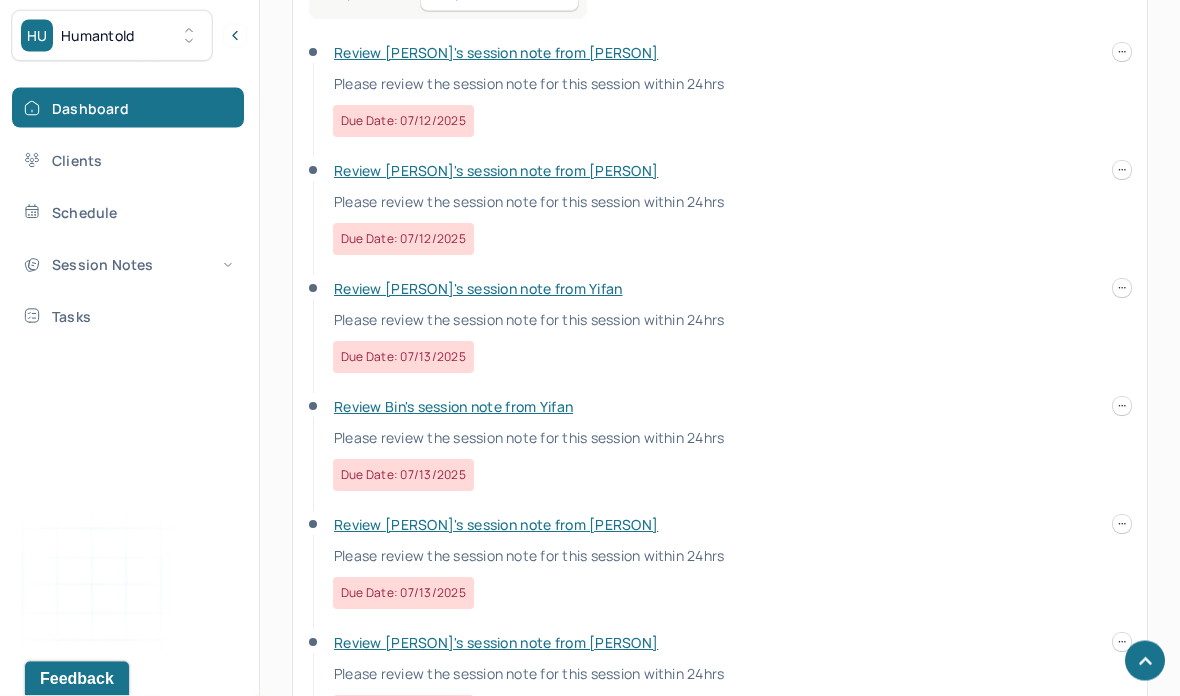 scroll, scrollTop: 938, scrollLeft: 0, axis: vertical 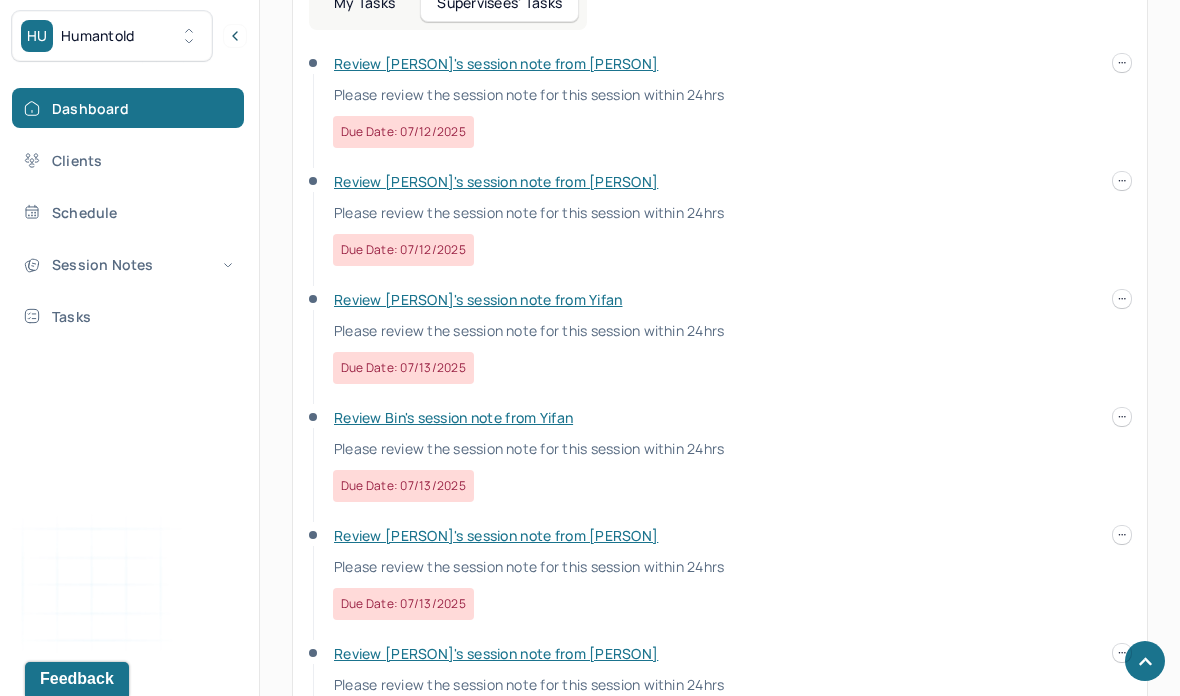 click on "Review [PERSON]'s session note from [PERSON]" at bounding box center (496, 653) 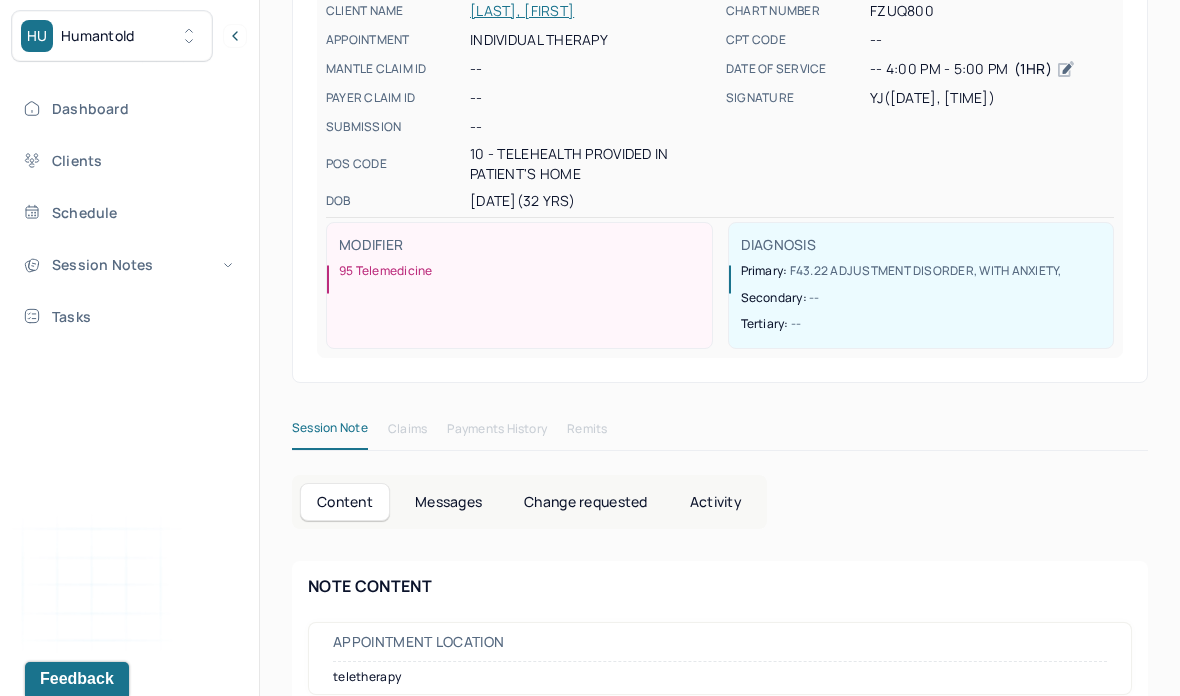 scroll, scrollTop: 0, scrollLeft: 0, axis: both 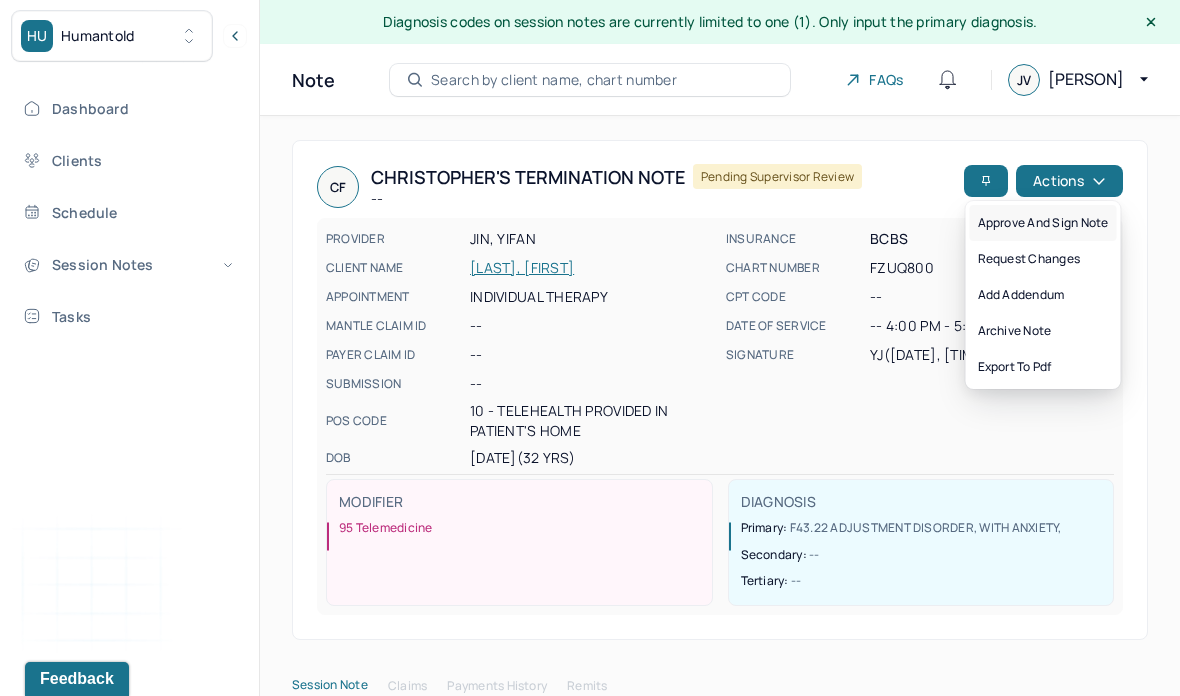 click on "Approve and sign note" at bounding box center (1043, 223) 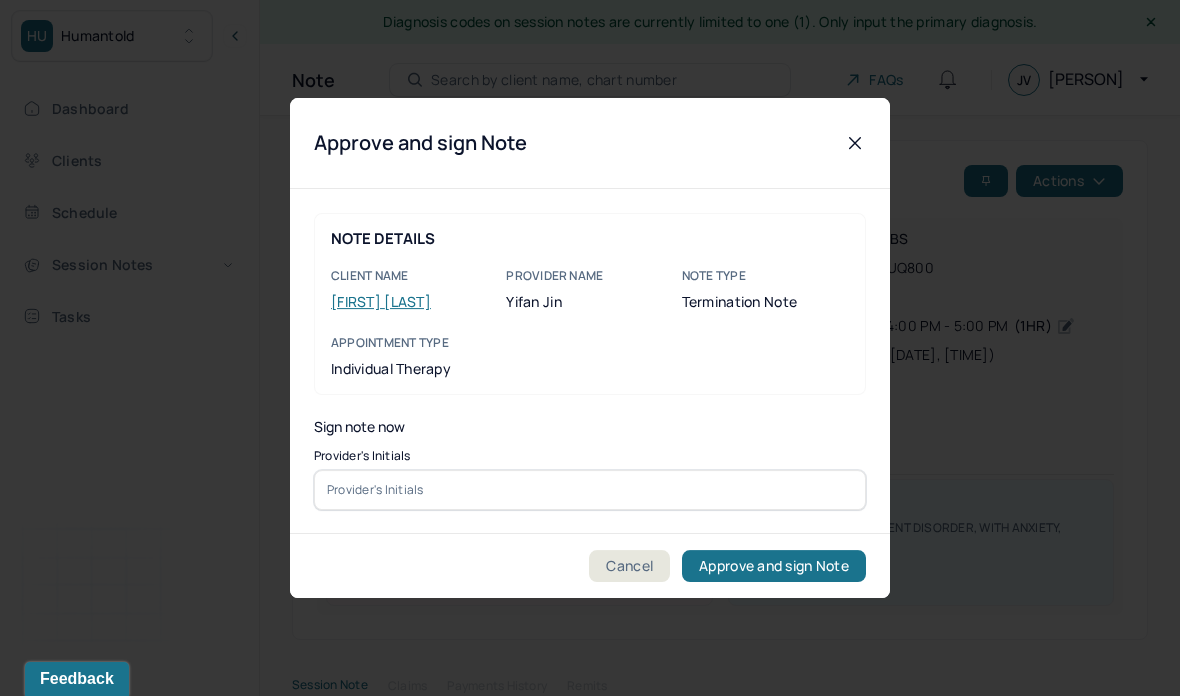 click at bounding box center [590, 490] 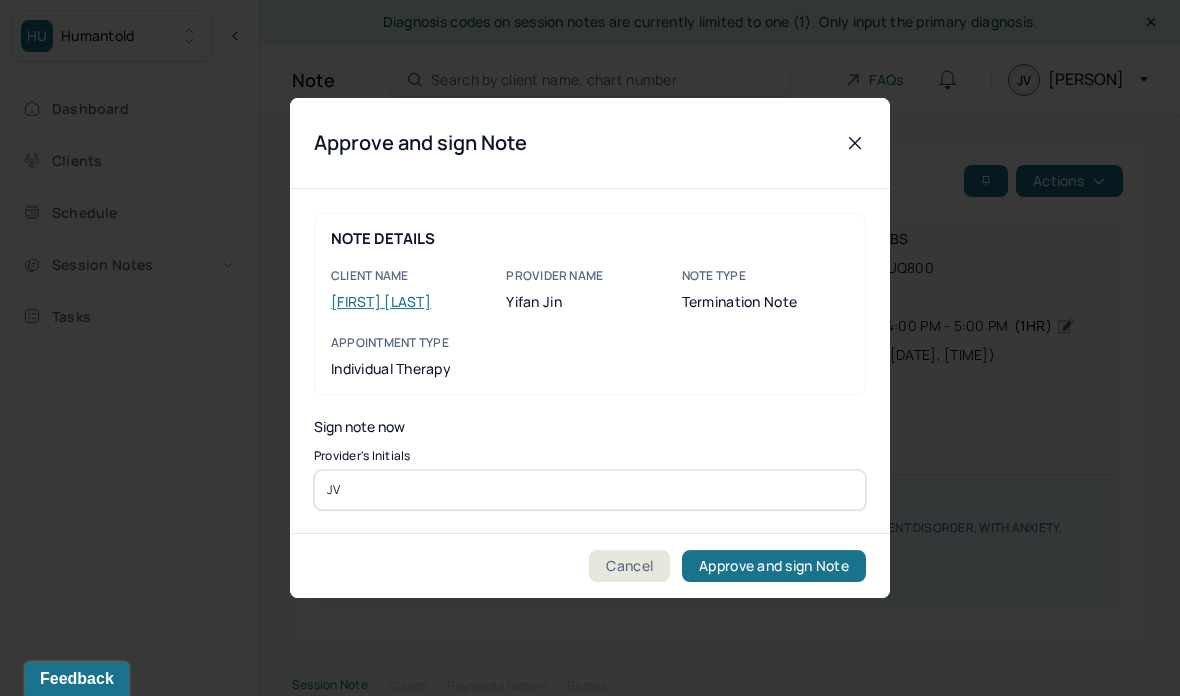 type on "JV" 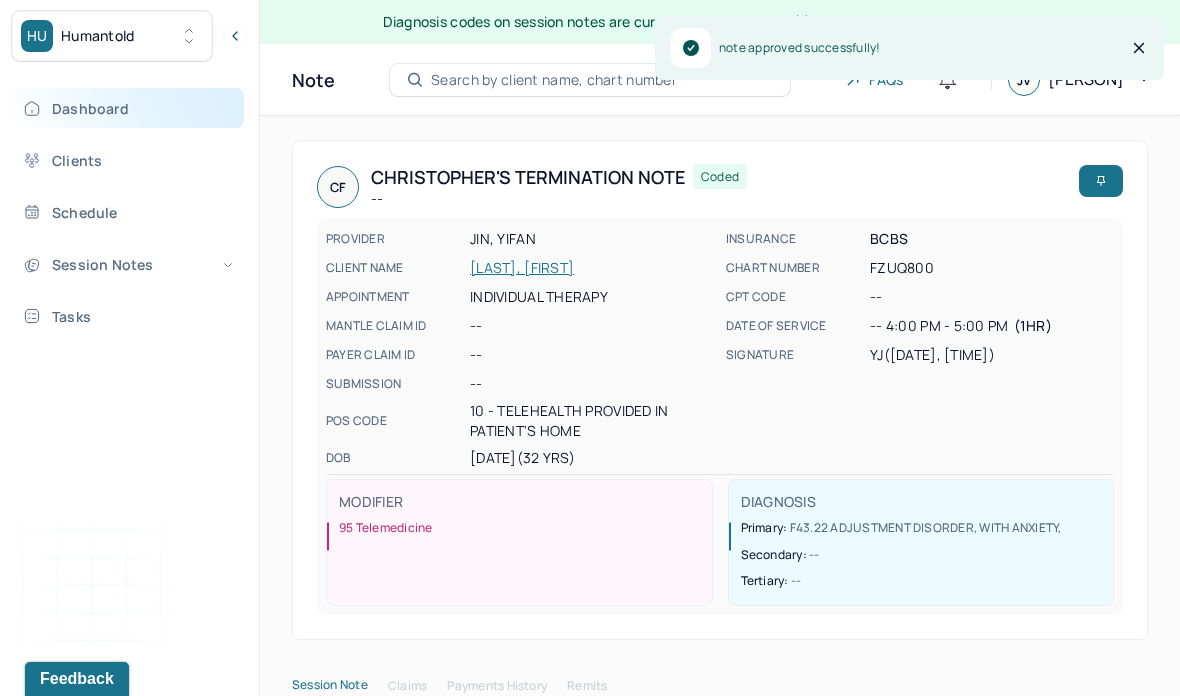 click on "Dashboard" at bounding box center [128, 108] 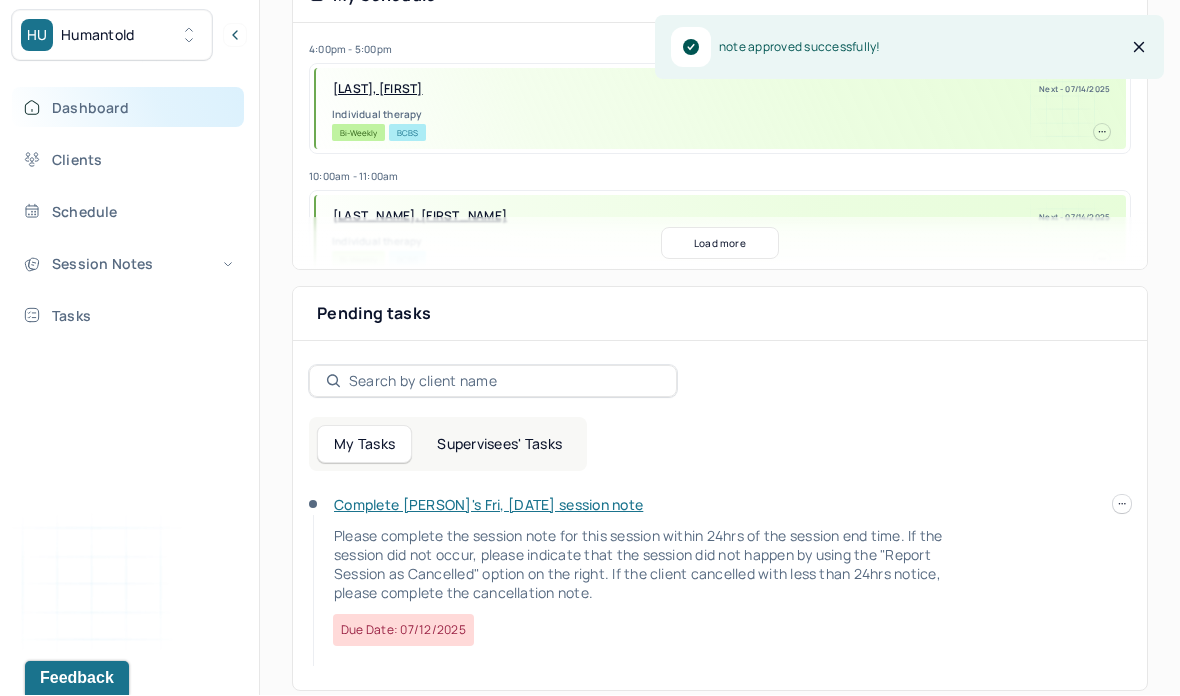scroll, scrollTop: 520, scrollLeft: 0, axis: vertical 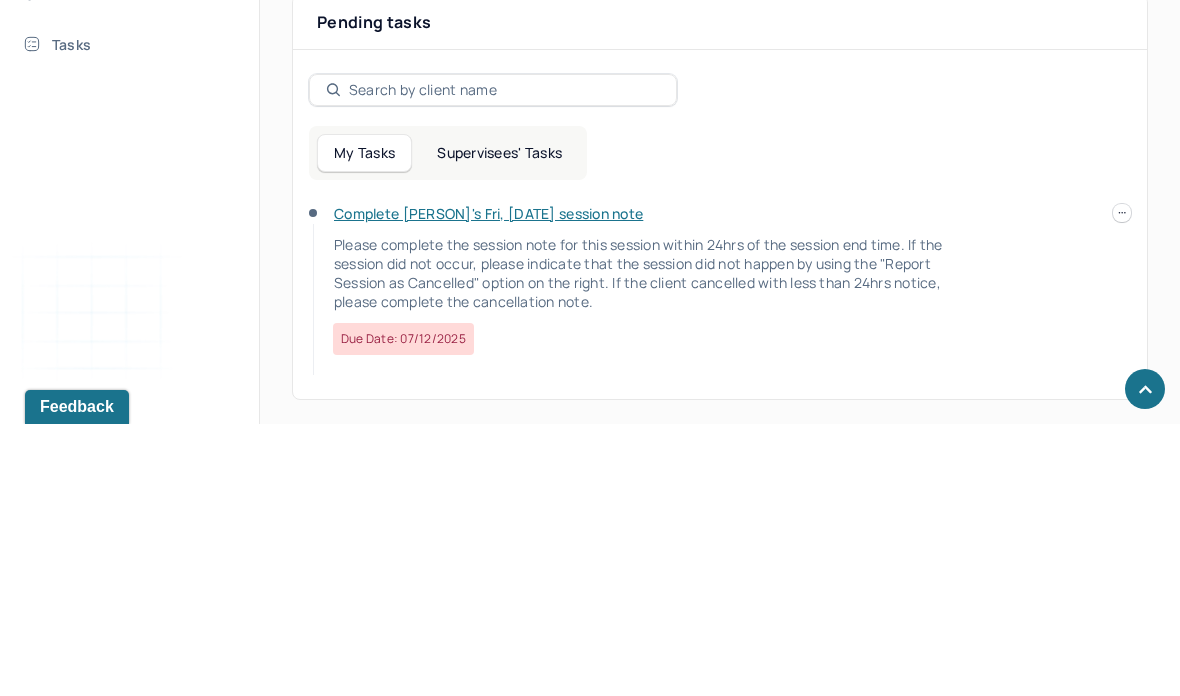 click on "Supervisees' Tasks" at bounding box center [499, 425] 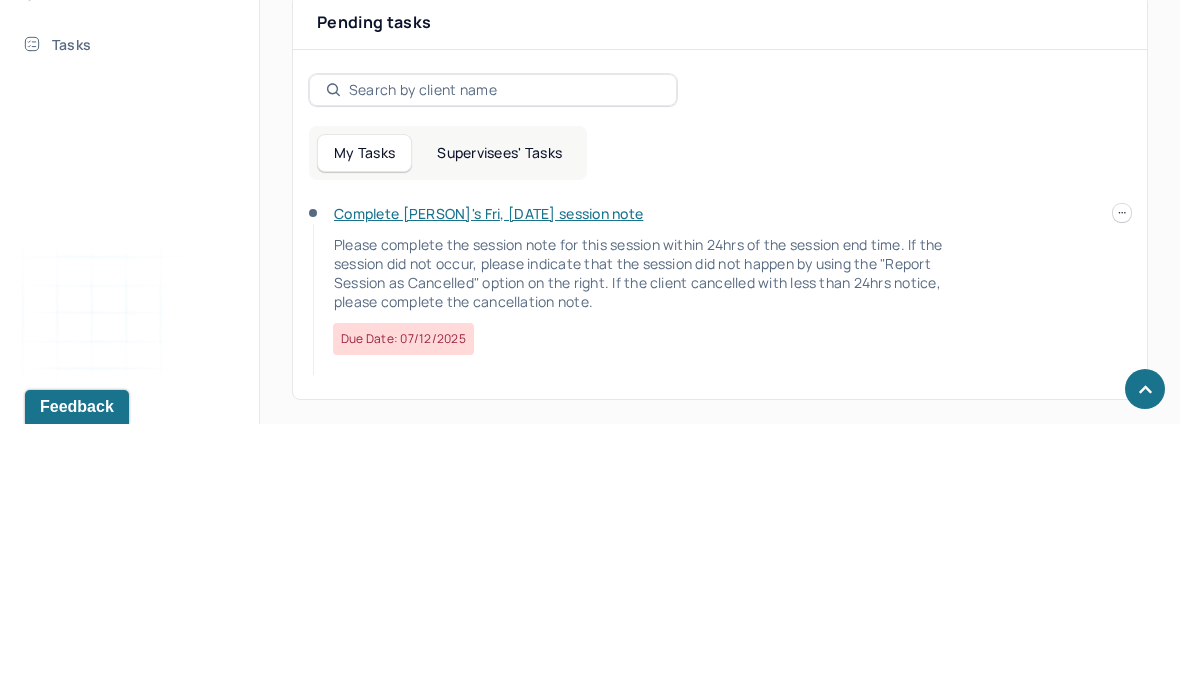 scroll, scrollTop: 792, scrollLeft: 0, axis: vertical 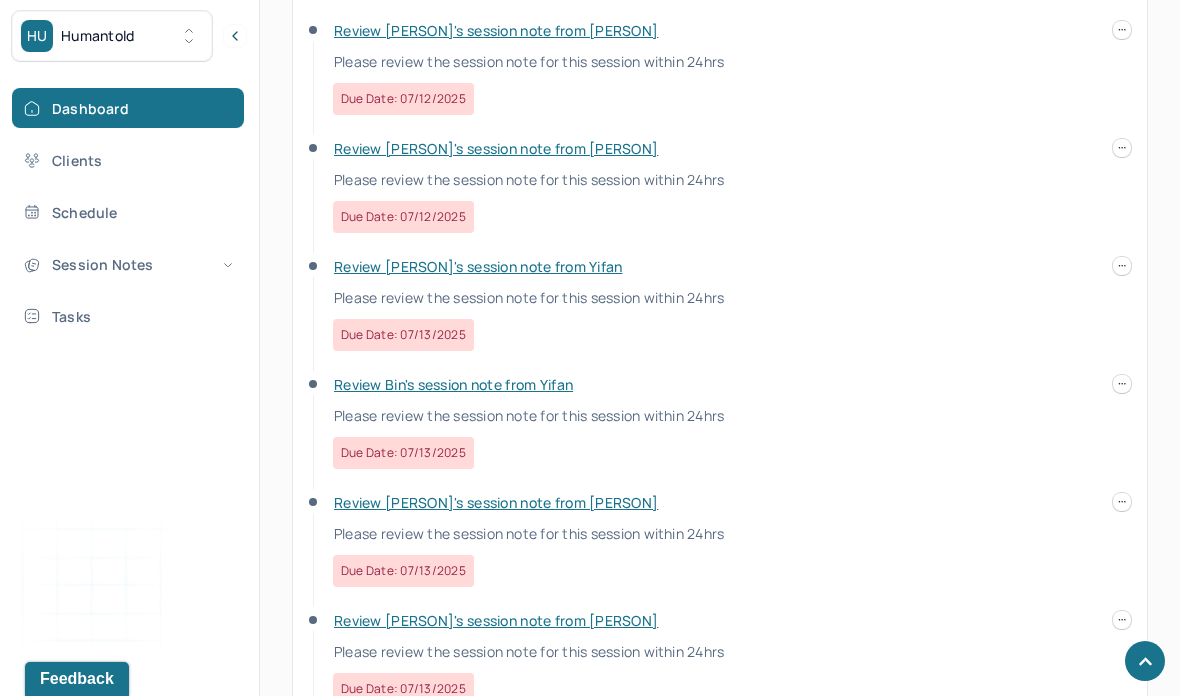 click on "Review [PERSON]'s session note from [PERSON]" at bounding box center [496, 502] 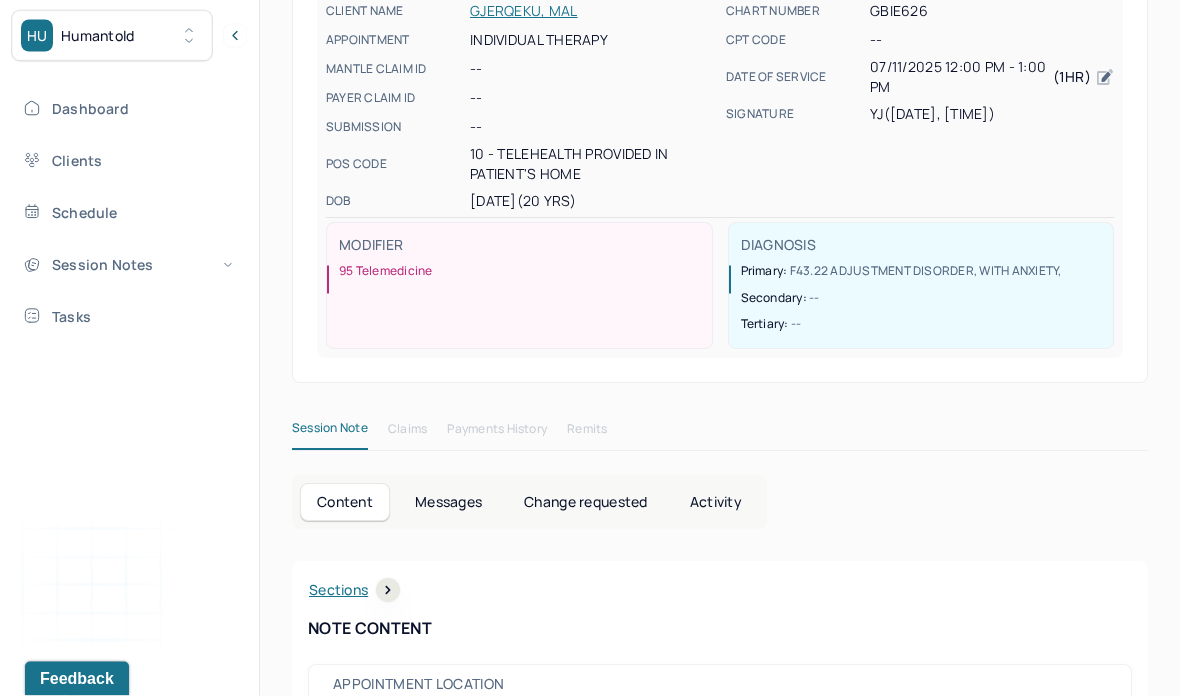 scroll, scrollTop: 0, scrollLeft: 0, axis: both 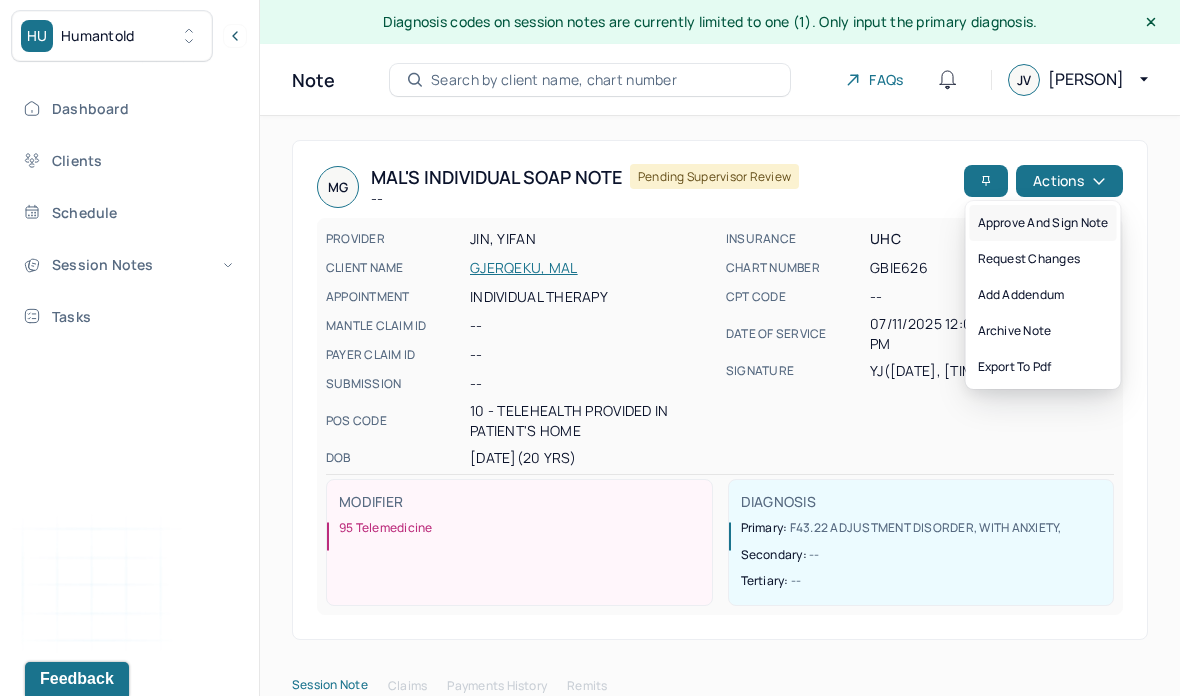 click on "Approve and sign note" at bounding box center (1043, 223) 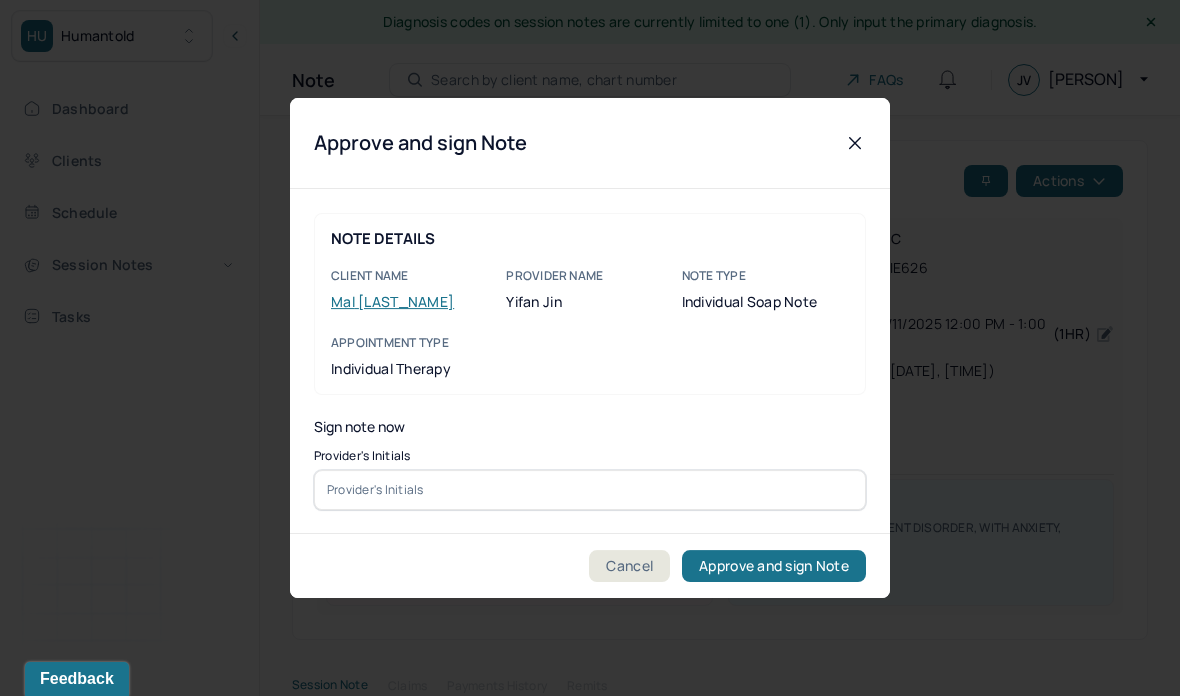 click at bounding box center [590, 490] 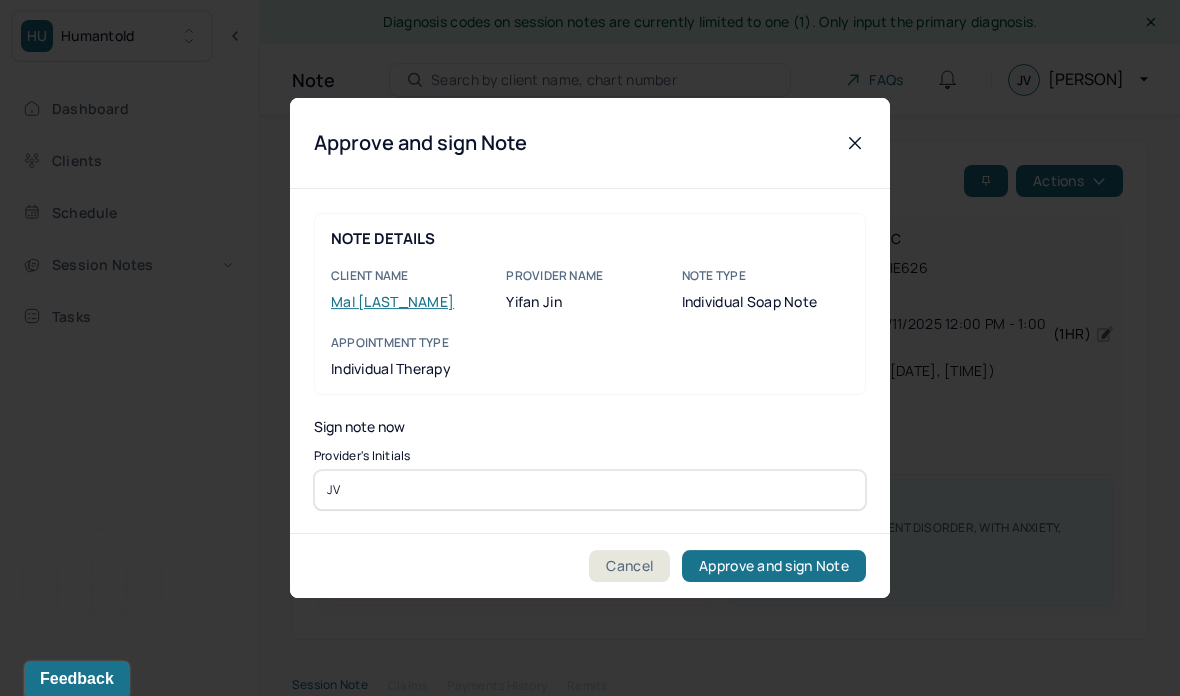 type on "JV" 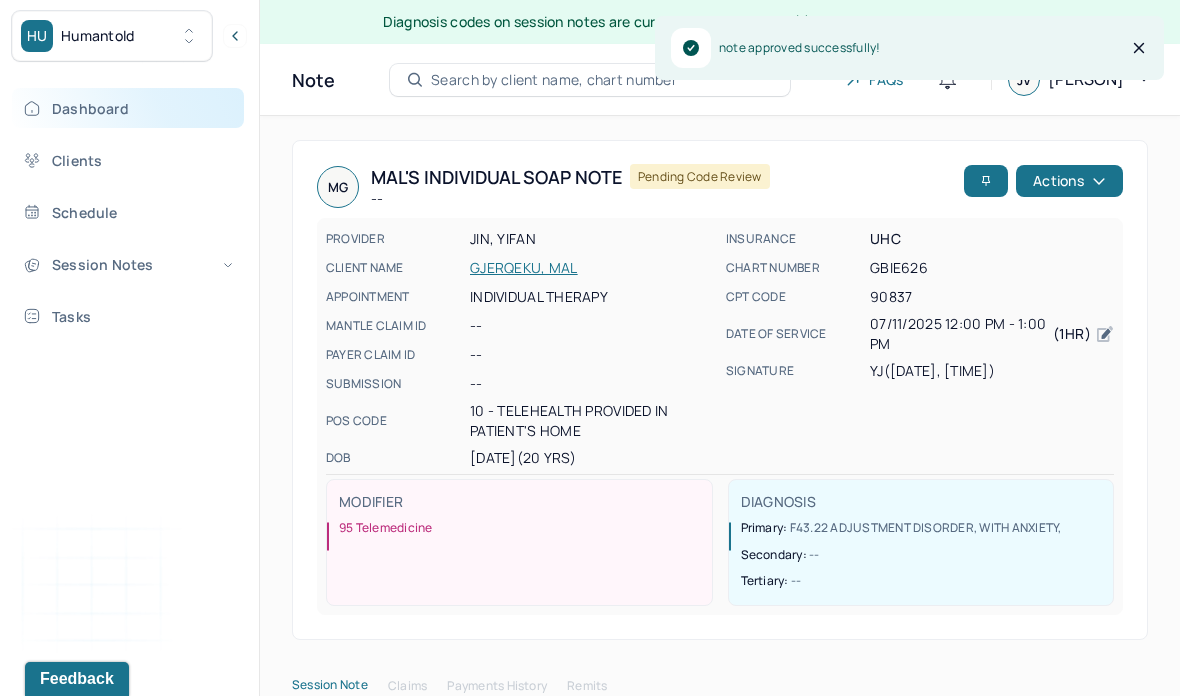 click on "Dashboard" at bounding box center (128, 108) 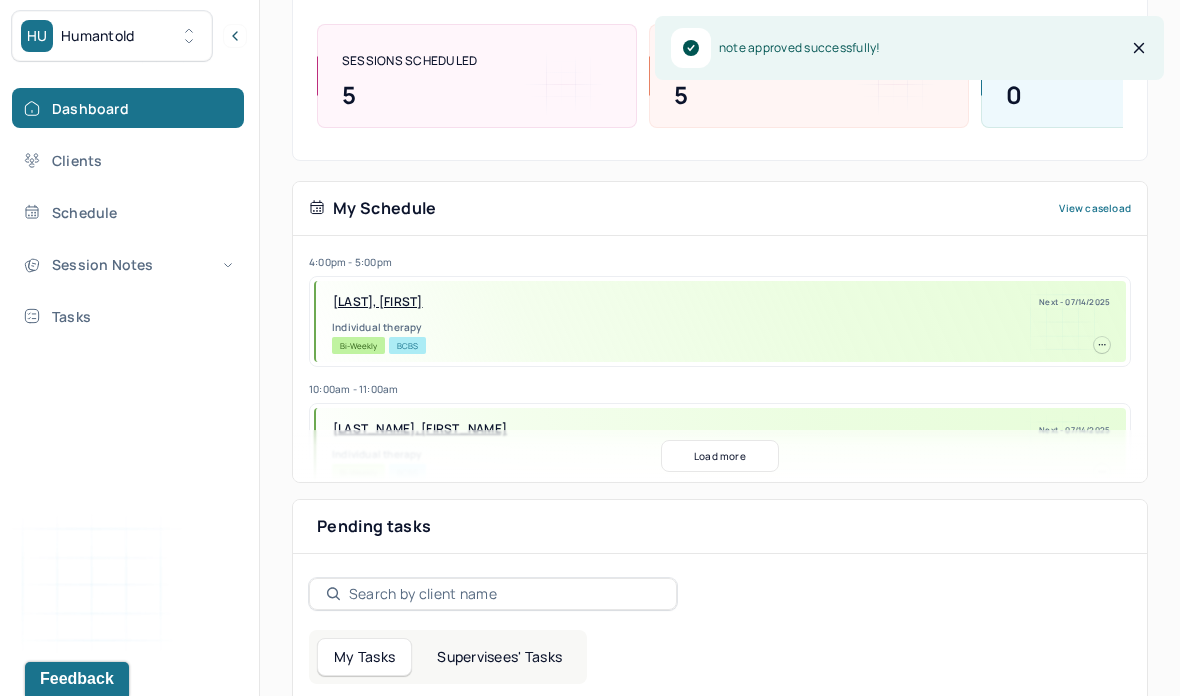click on "Supervisees' Tasks" at bounding box center [499, 657] 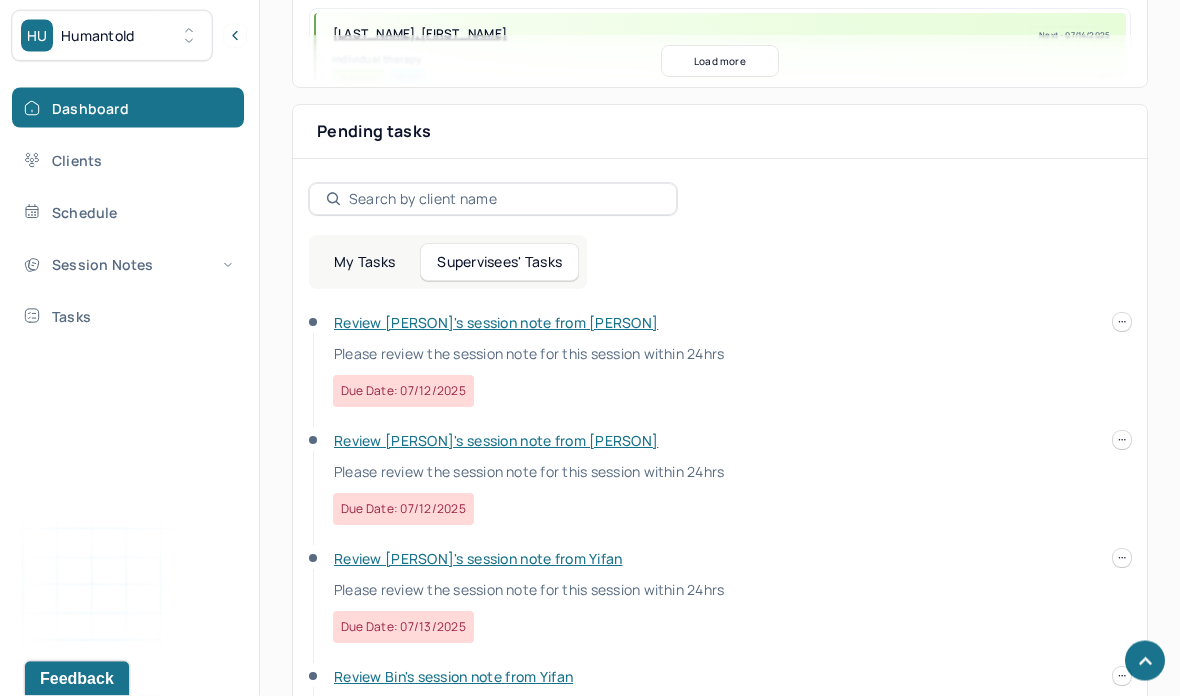 scroll, scrollTop: 820, scrollLeft: 0, axis: vertical 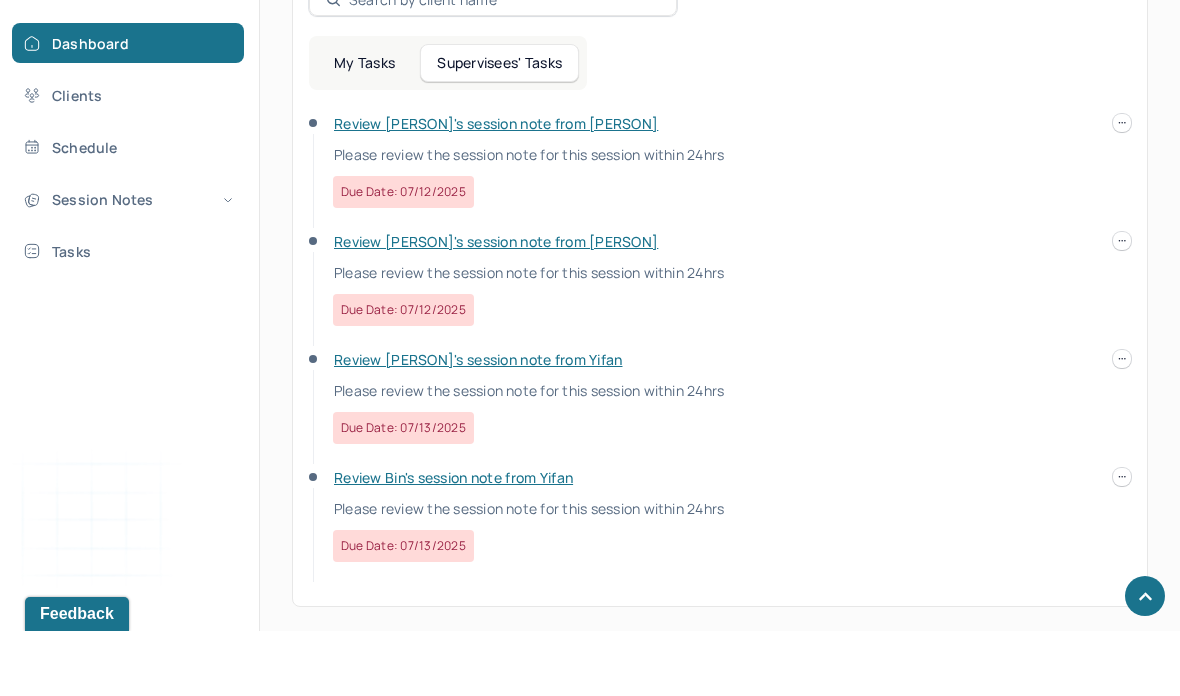 click on "Review Bin's session note from Yifan" at bounding box center (453, 542) 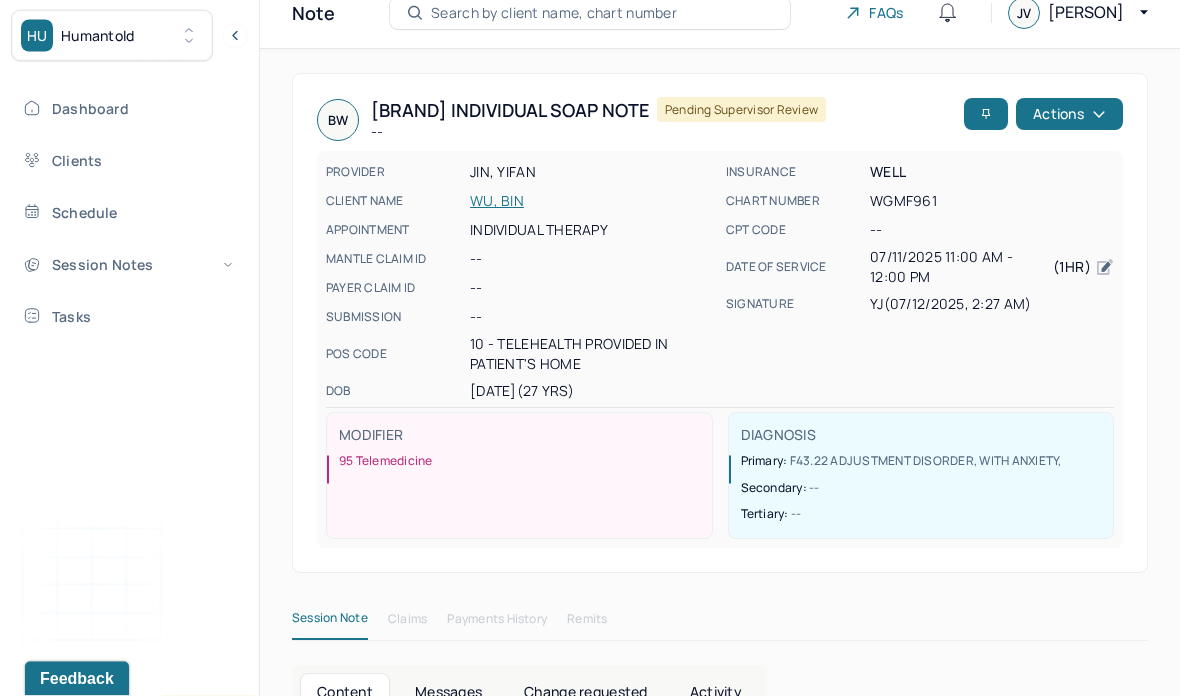 scroll, scrollTop: 0, scrollLeft: 0, axis: both 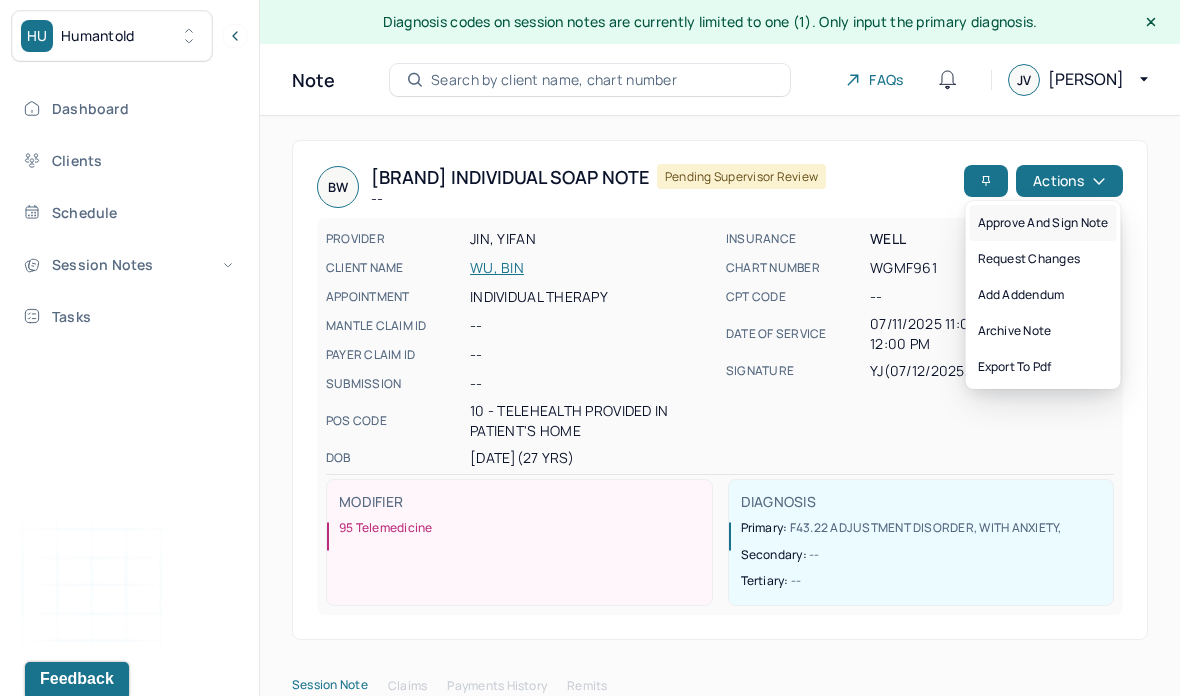 click on "Approve and sign note" at bounding box center [1043, 223] 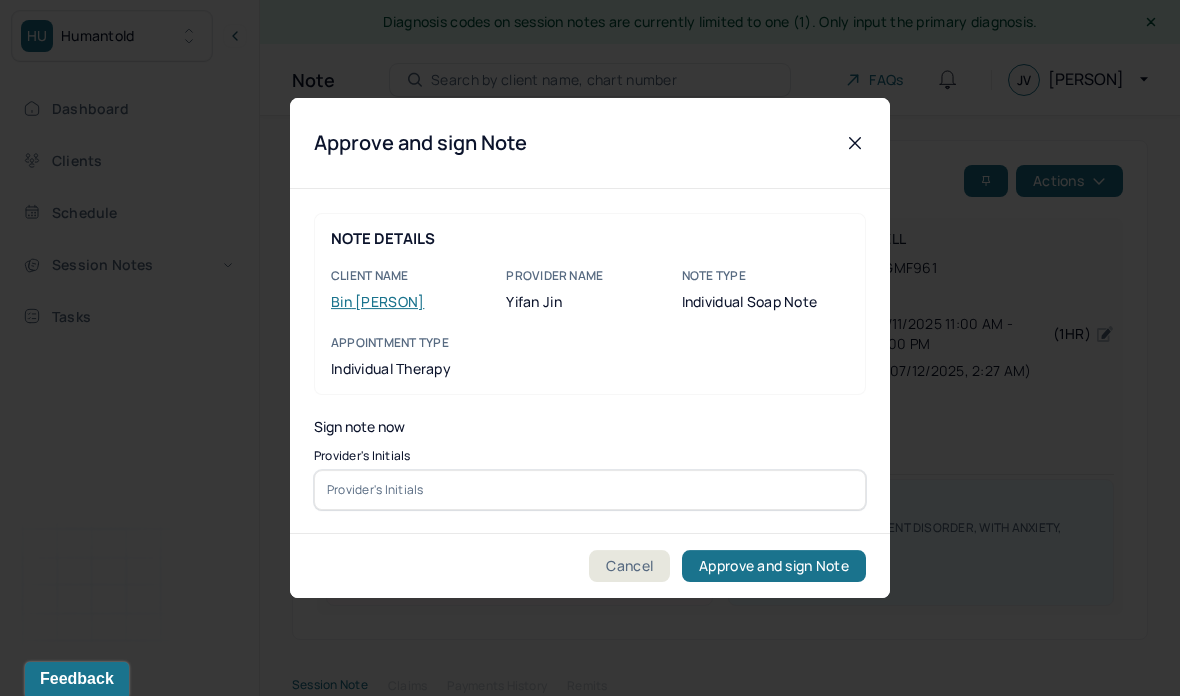 click at bounding box center [590, 490] 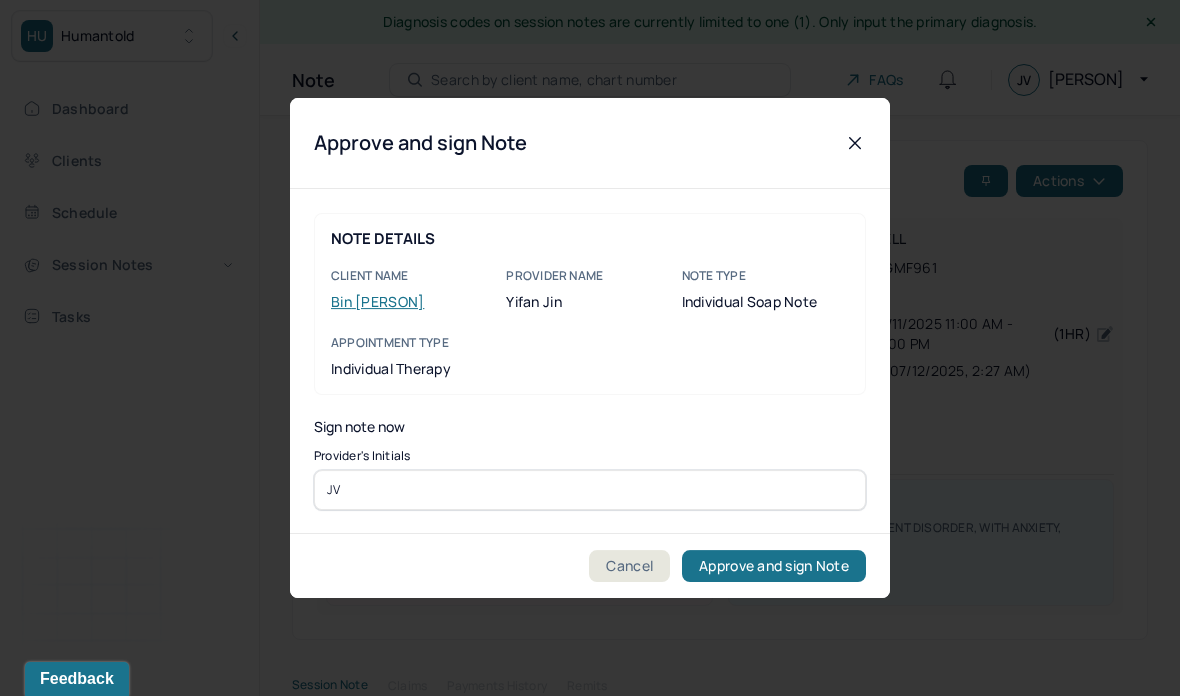 type on "JV" 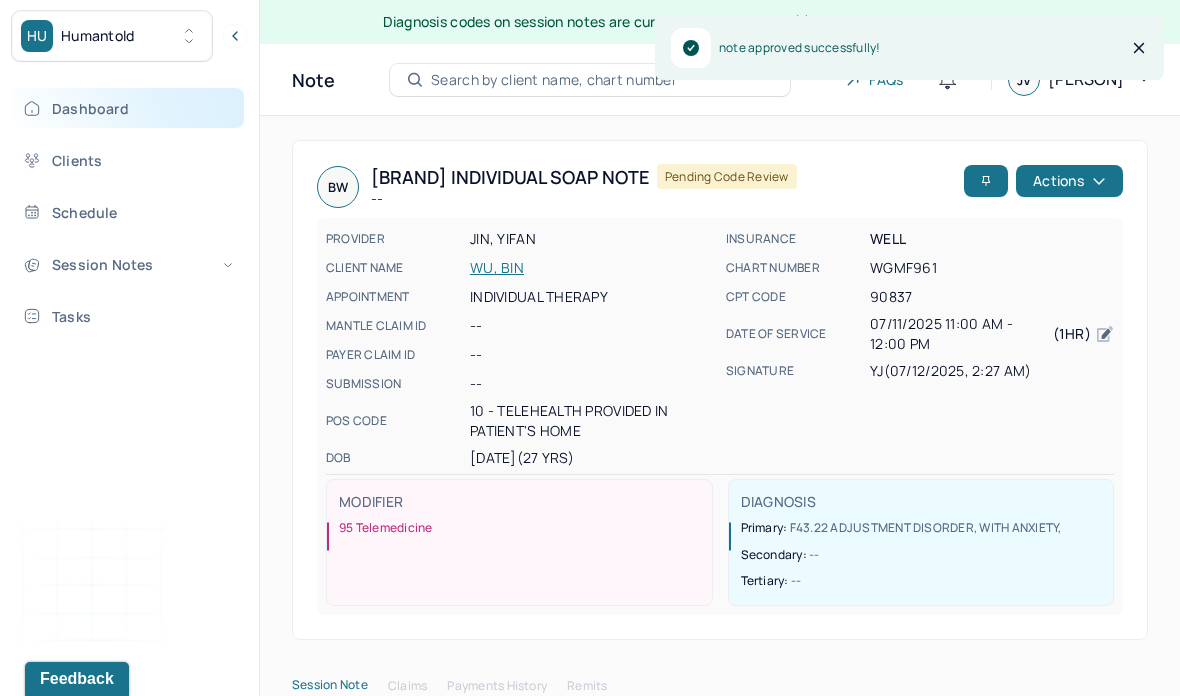 click on "Dashboard" at bounding box center (128, 108) 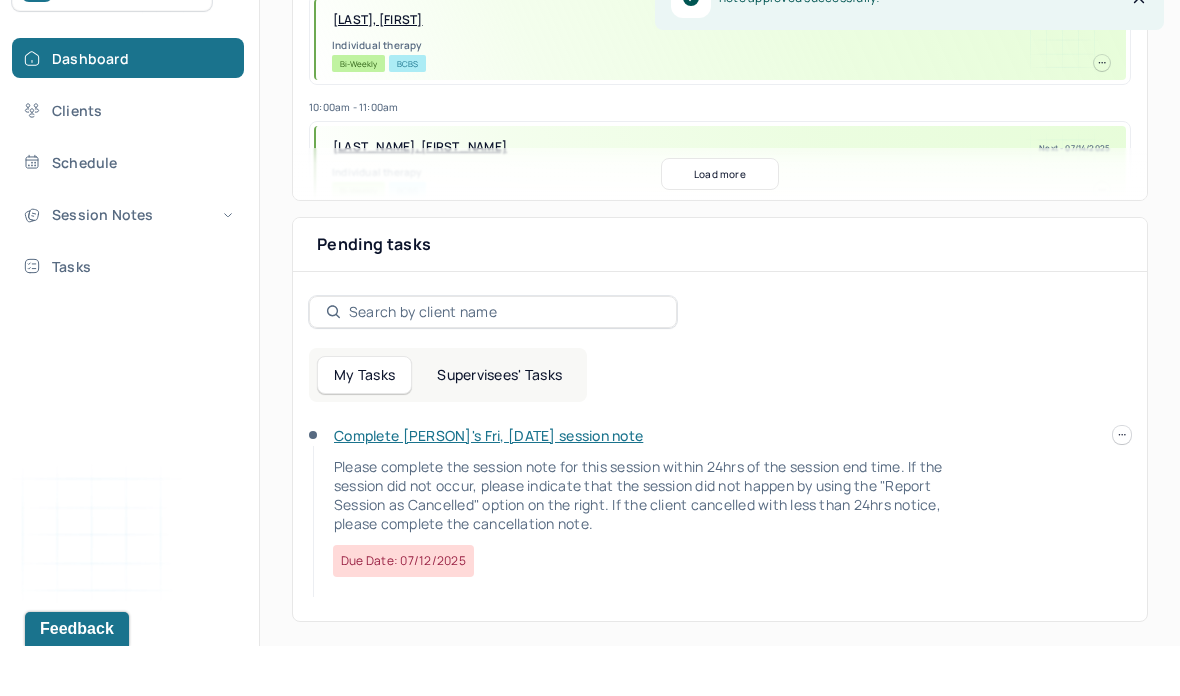 click on "Supervisees' Tasks" at bounding box center [499, 425] 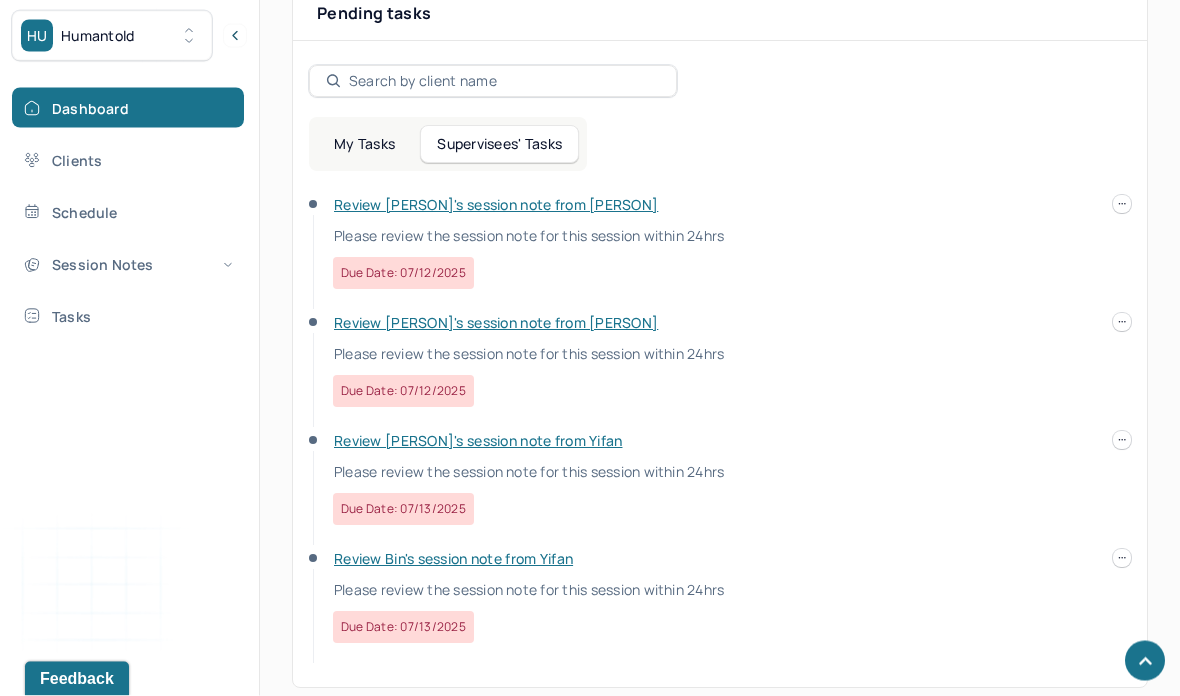 click on "Review [PERSON]'s session note from Yifan" at bounding box center (478, 441) 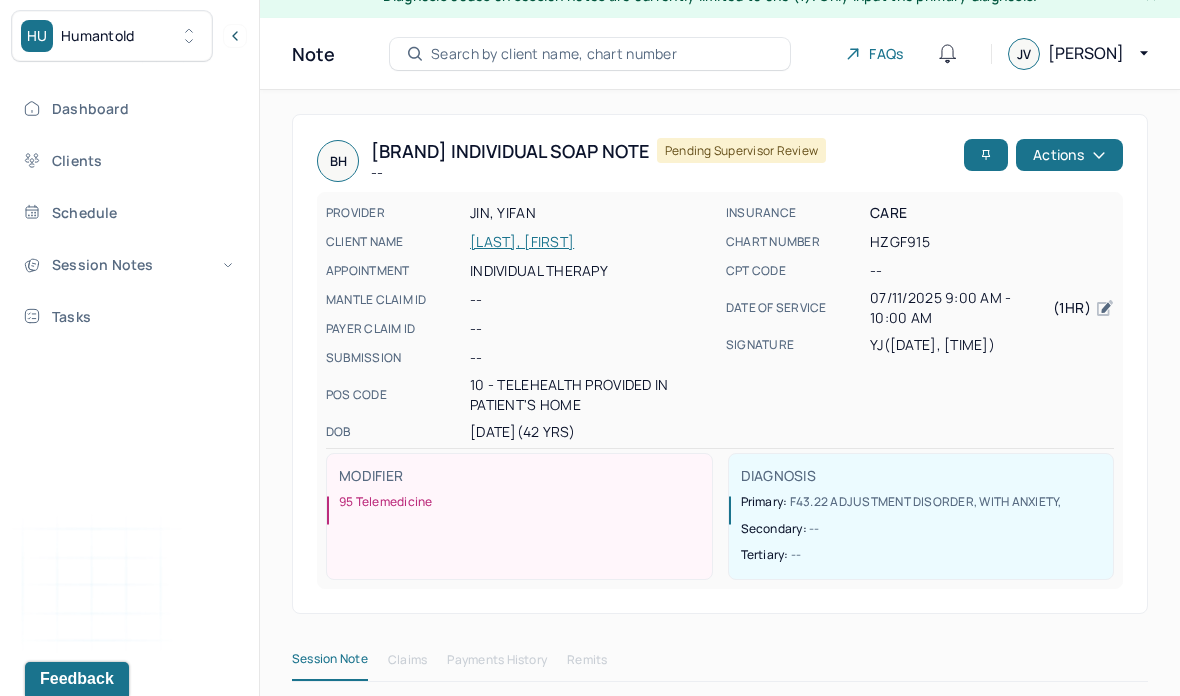 scroll, scrollTop: 0, scrollLeft: 0, axis: both 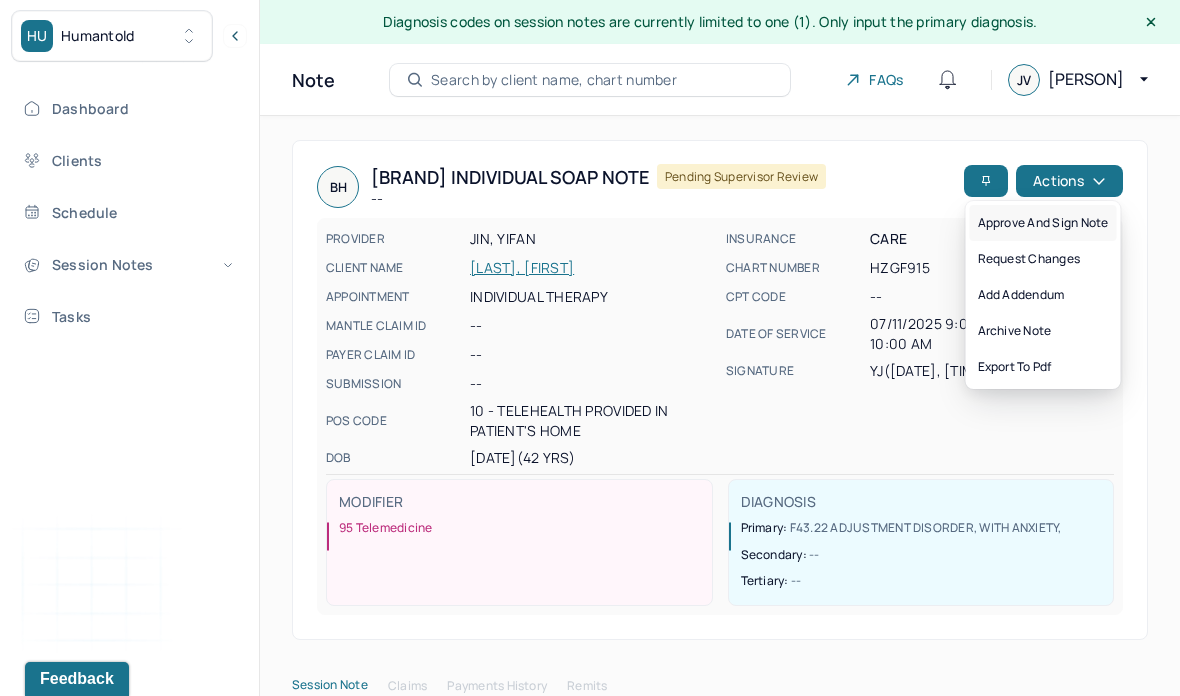 click on "Approve and sign note" at bounding box center (1043, 223) 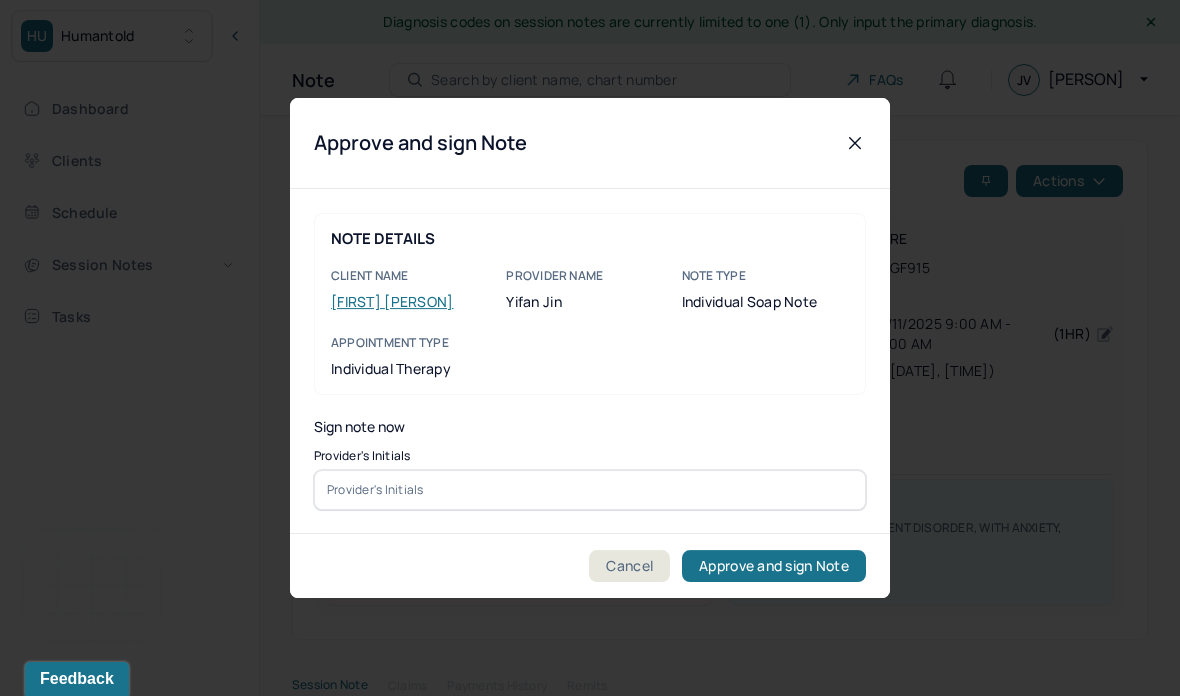 click at bounding box center (590, 490) 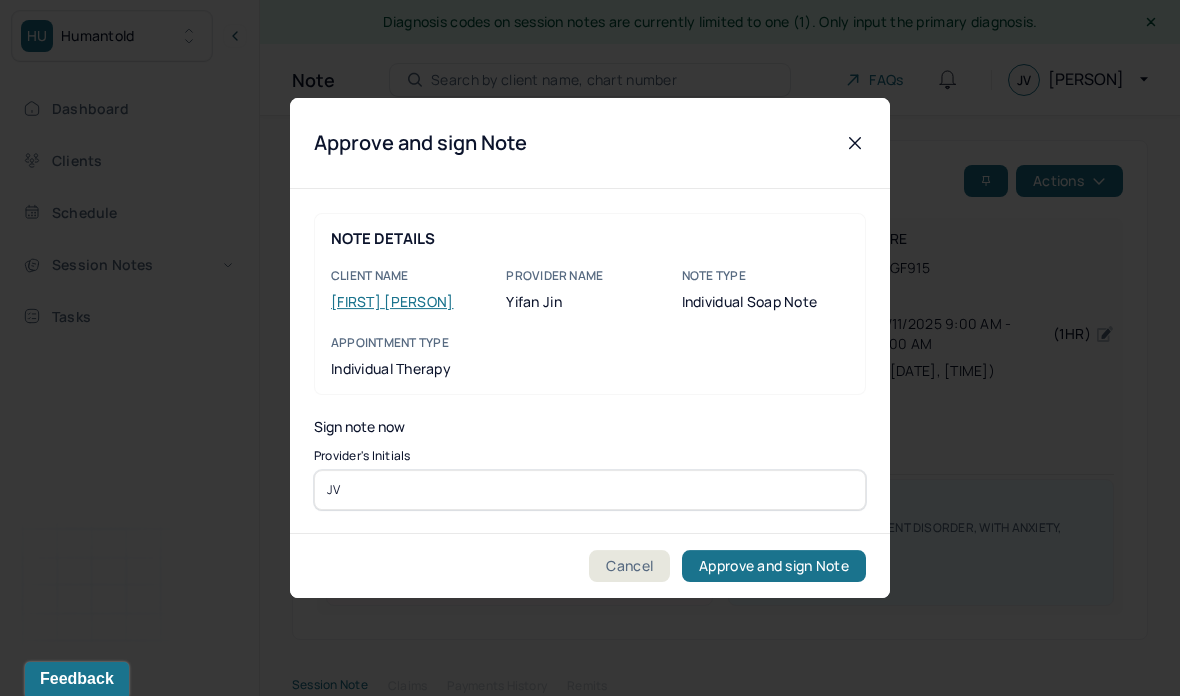 type on "JV" 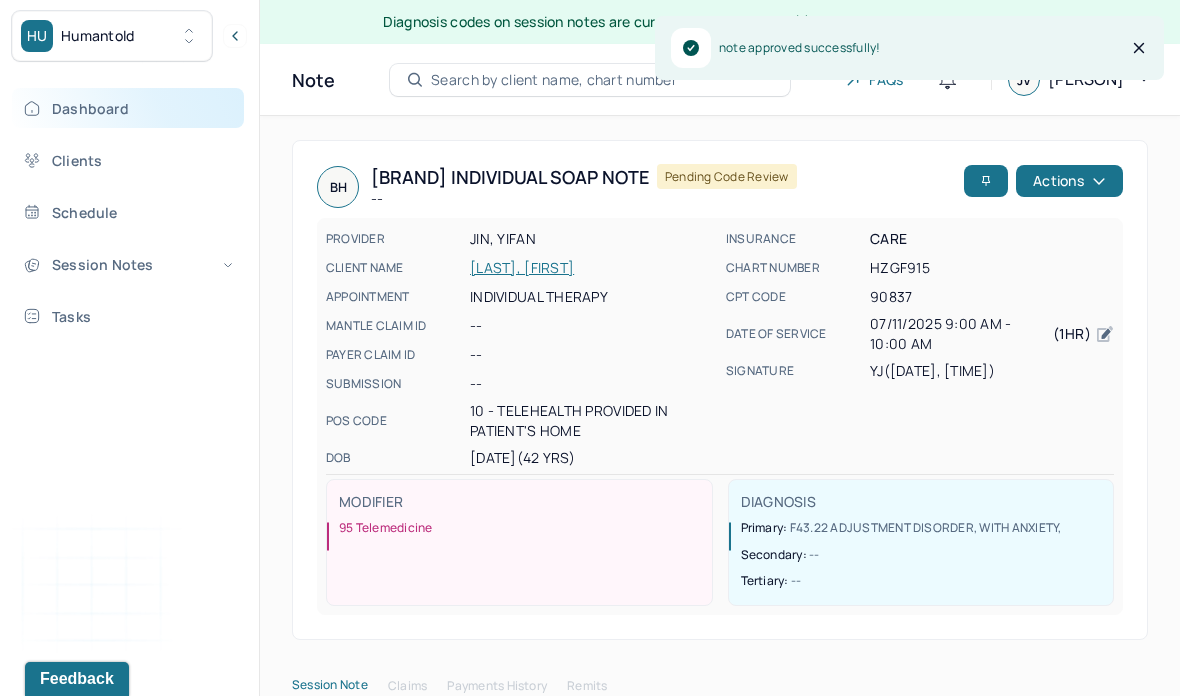click on "Dashboard" at bounding box center [128, 108] 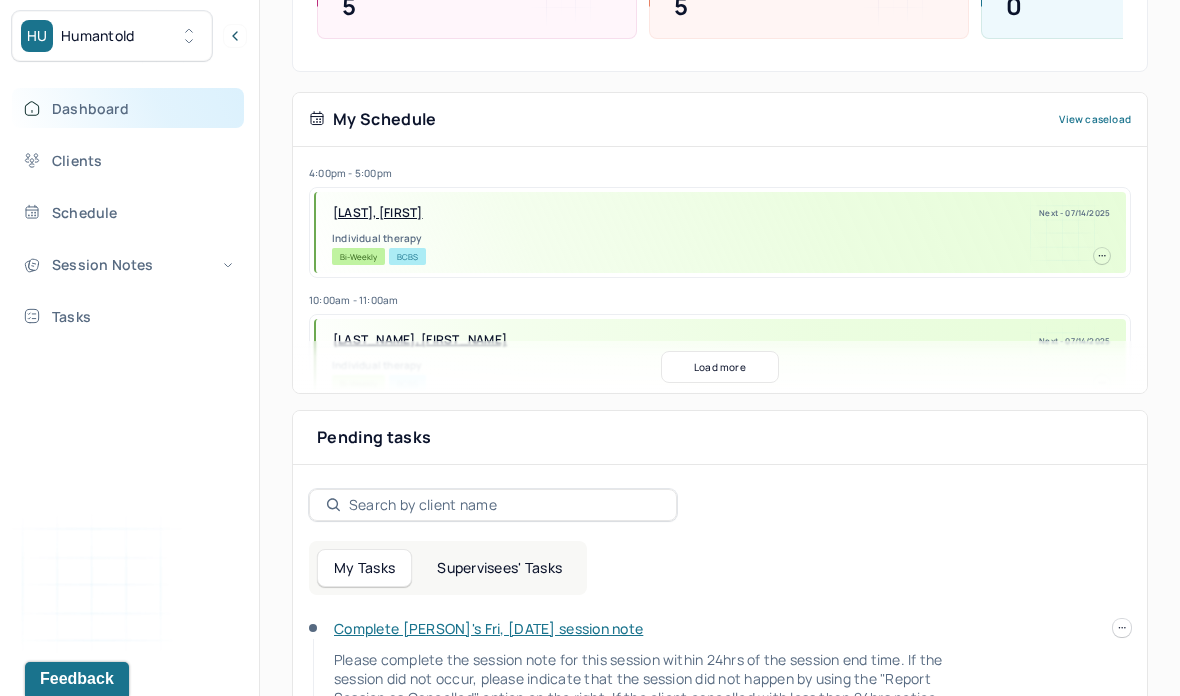 click on "Supervisees' Tasks" at bounding box center [499, 568] 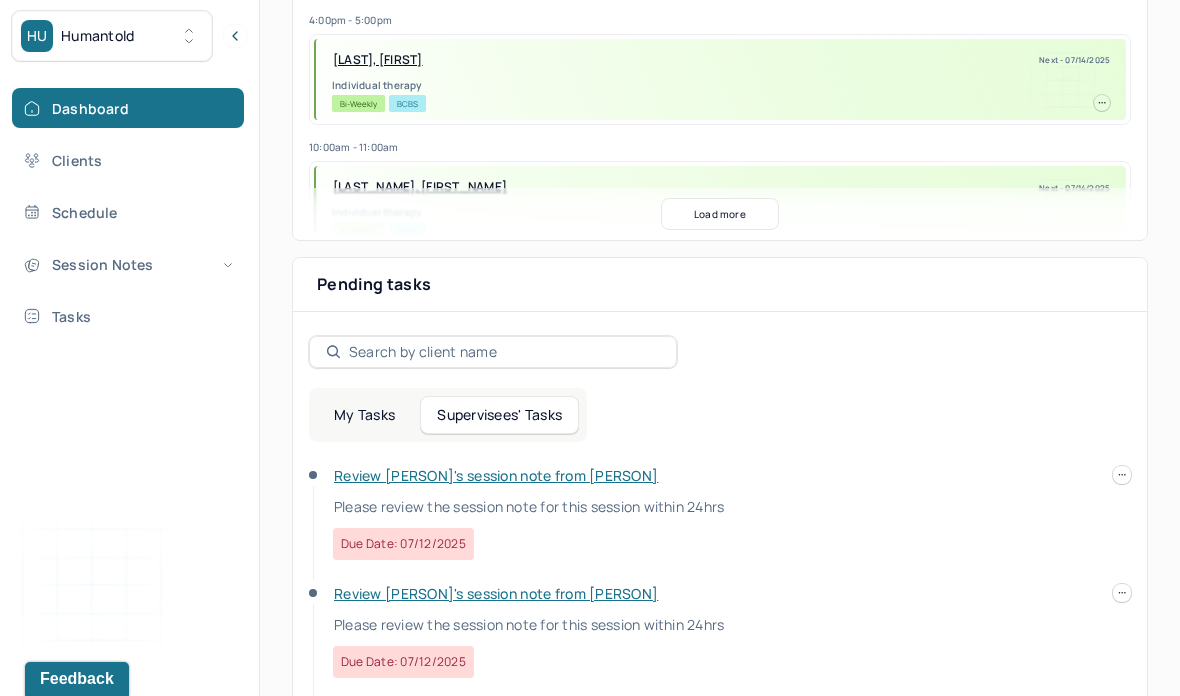 scroll, scrollTop: 580, scrollLeft: 0, axis: vertical 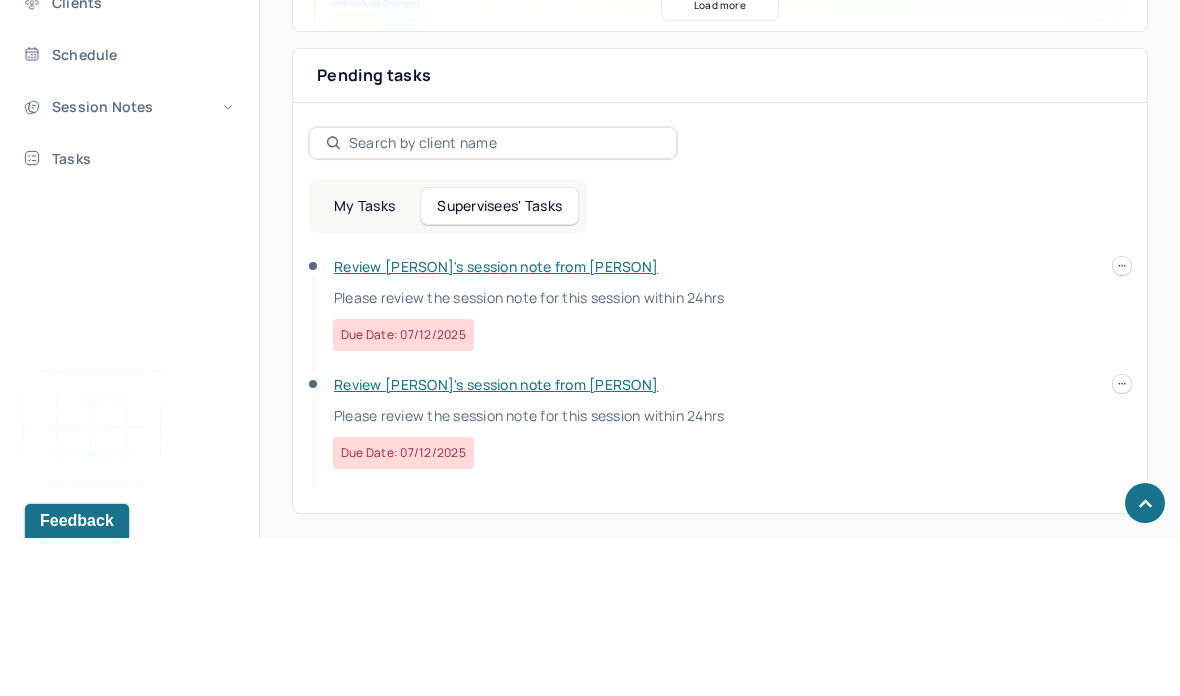 click on "Review [PERSON]'s session note from [PERSON]" at bounding box center [496, 542] 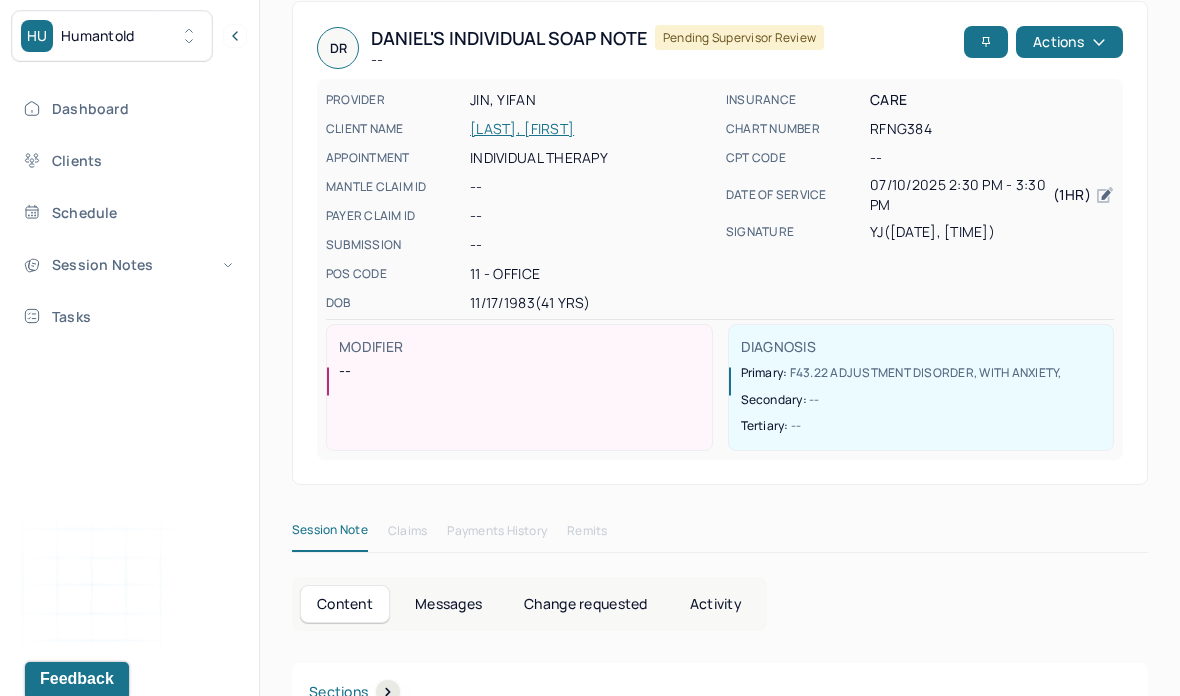 scroll, scrollTop: 0, scrollLeft: 0, axis: both 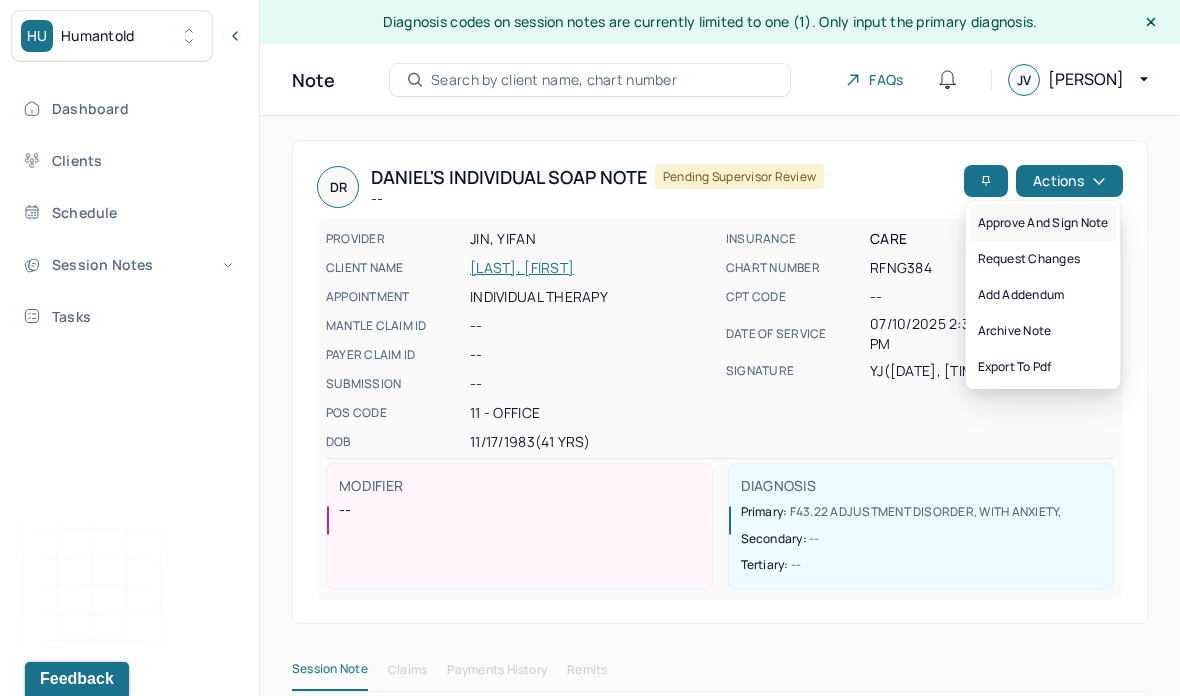 click on "Approve and sign note" at bounding box center [1043, 223] 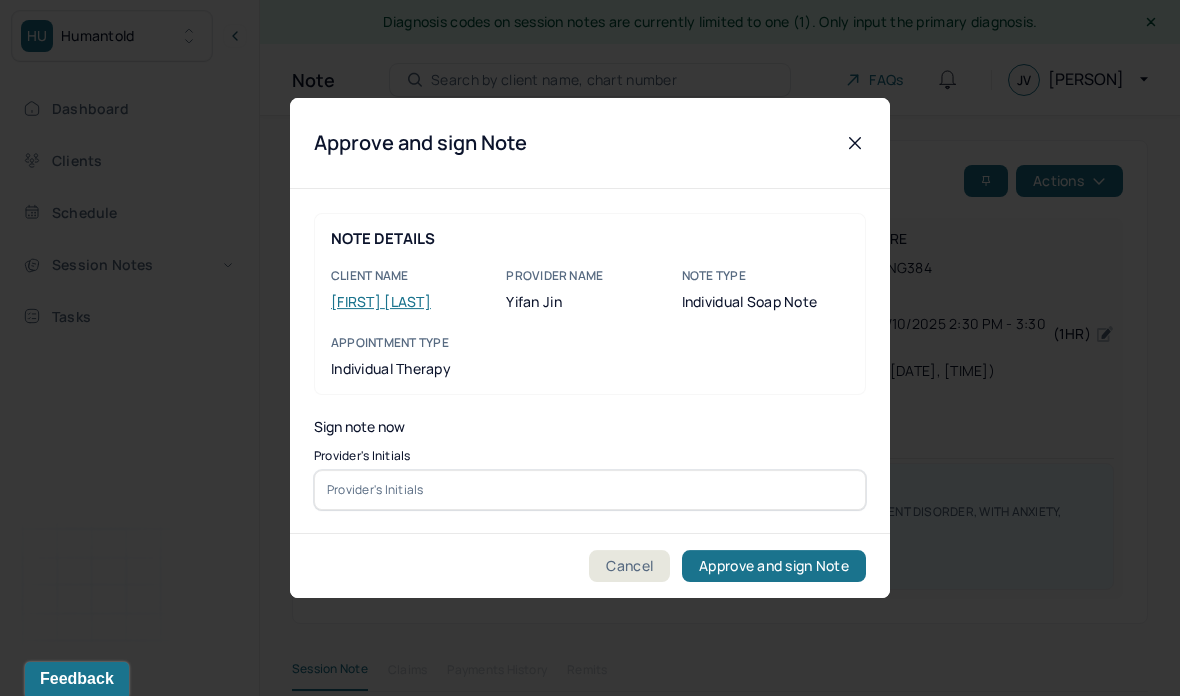 click at bounding box center [590, 490] 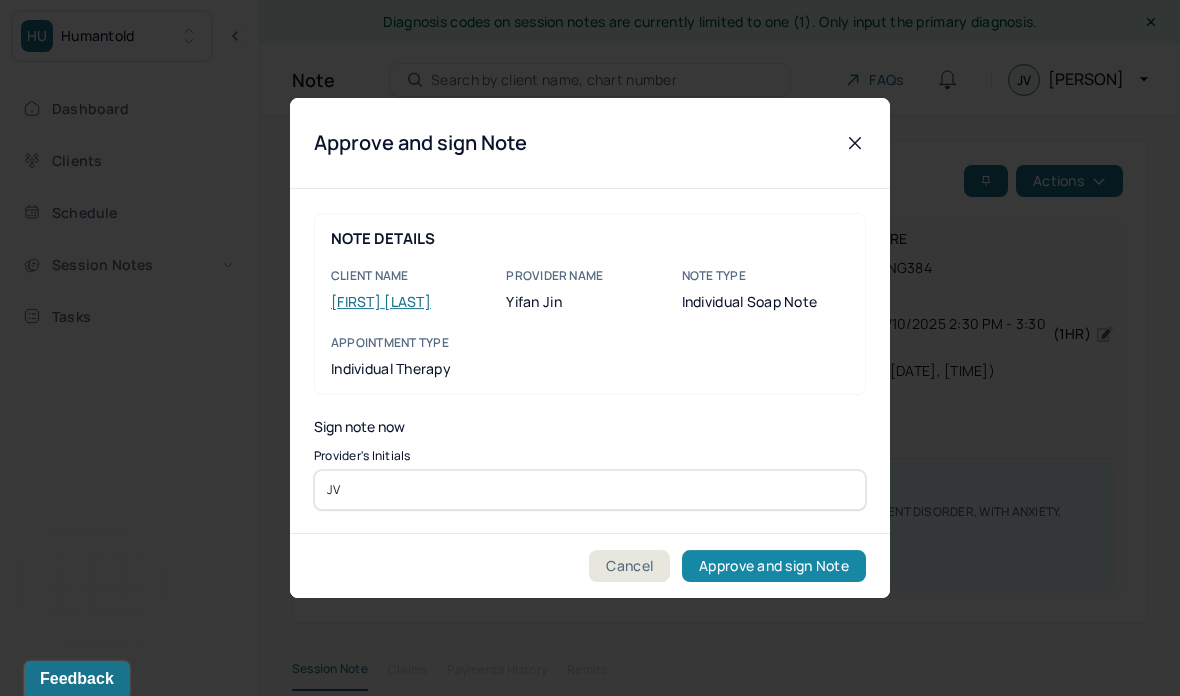type on "JV" 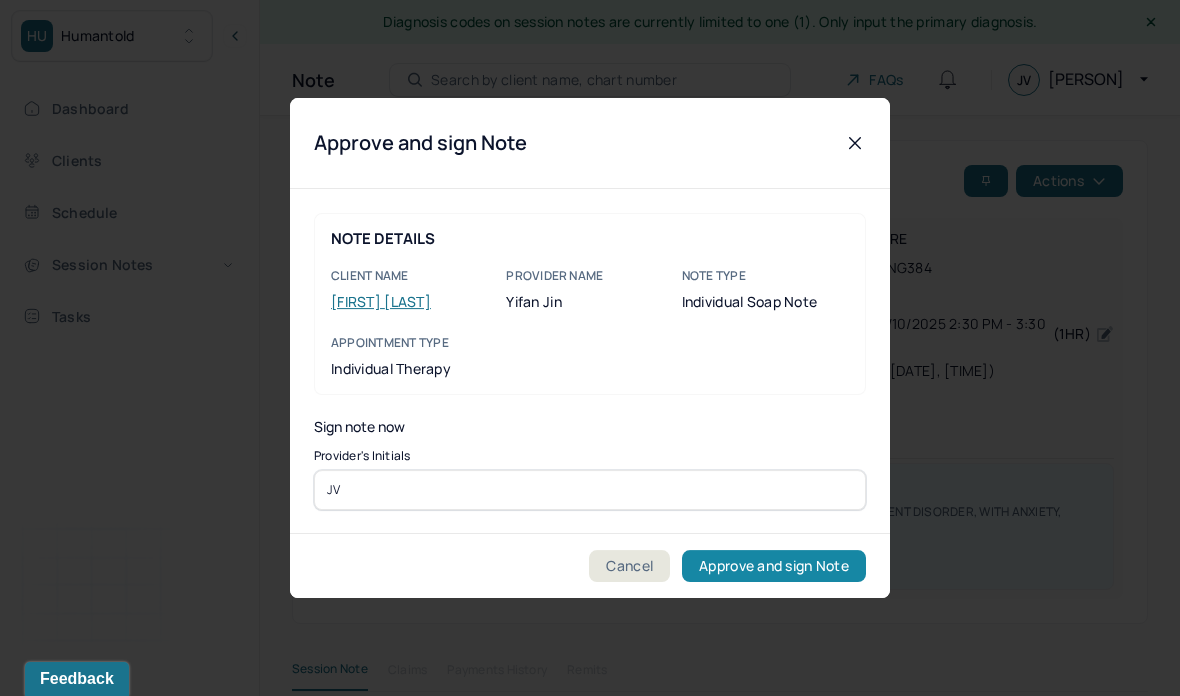 click on "Approve and sign Note" at bounding box center [774, 566] 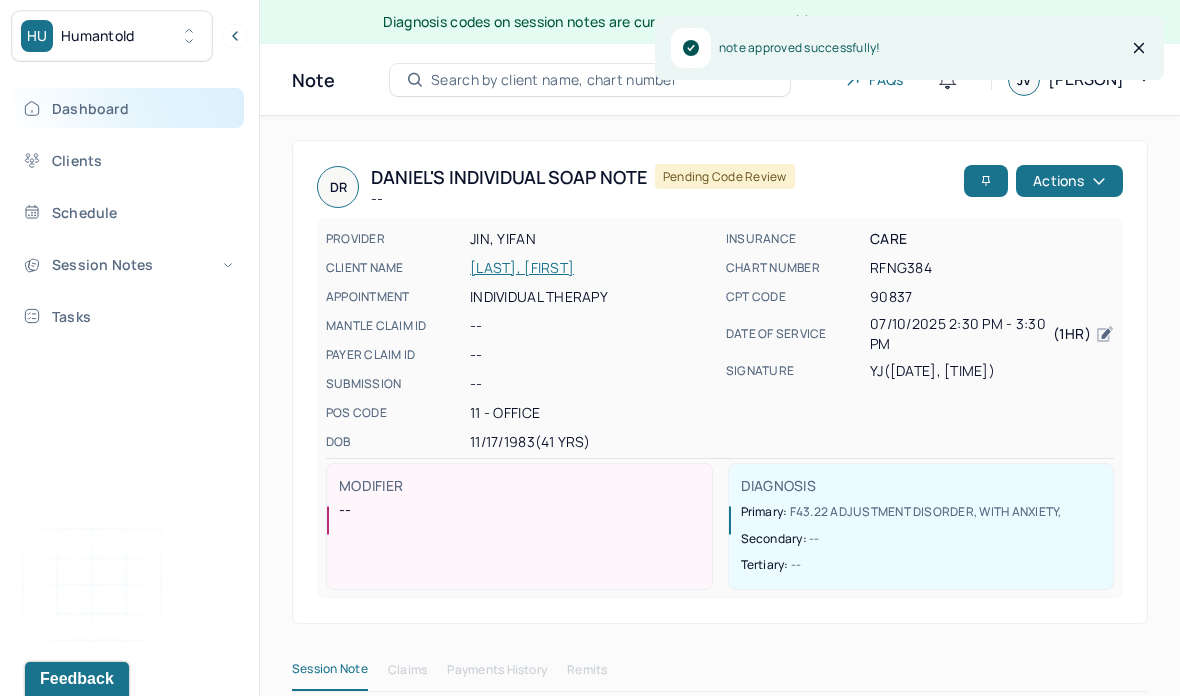 click on "Dashboard" at bounding box center [128, 108] 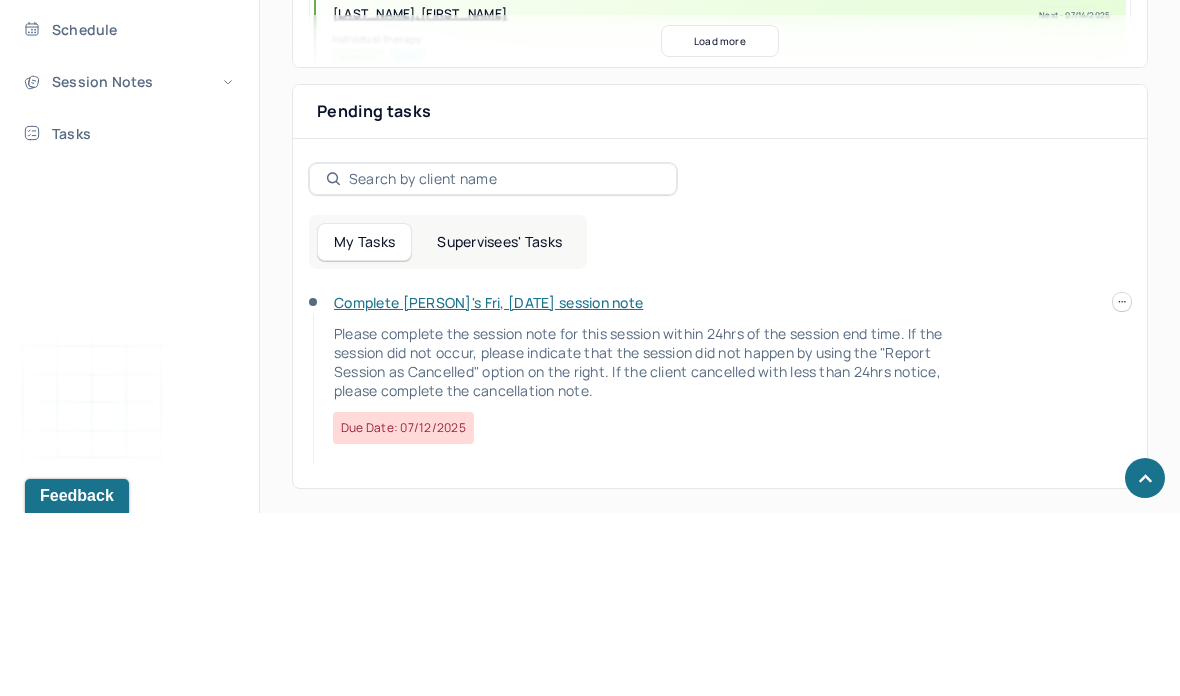 click on "Supervisees' Tasks" at bounding box center (499, 425) 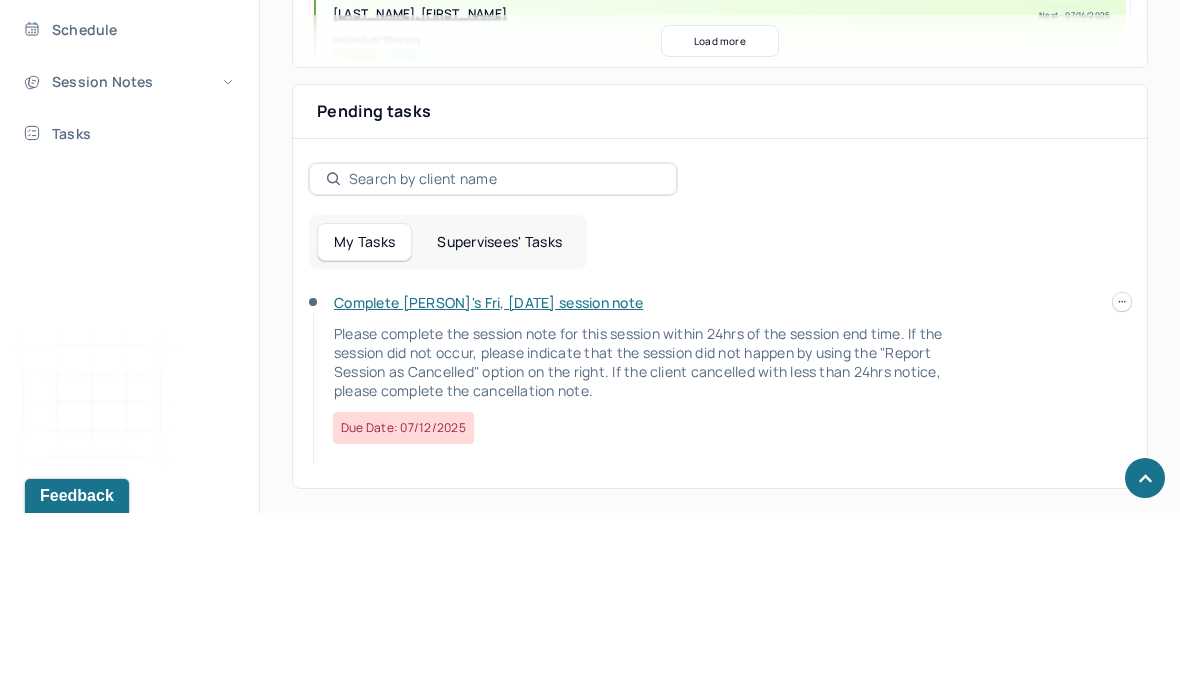 scroll, scrollTop: 581, scrollLeft: 0, axis: vertical 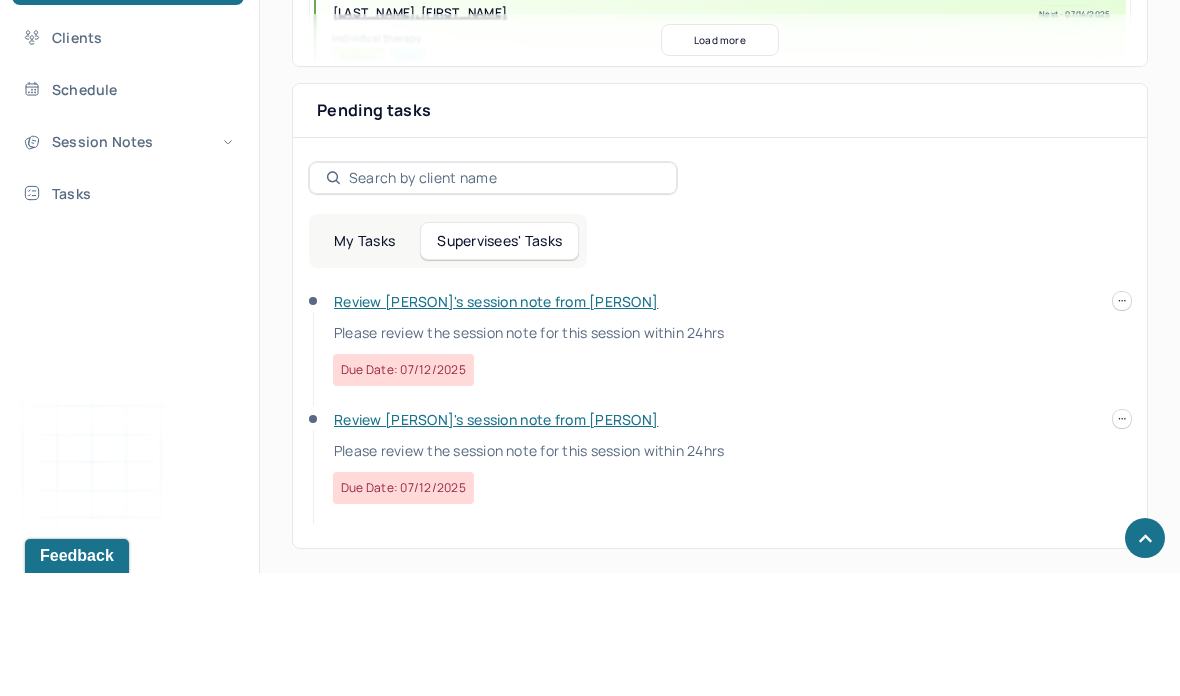 click on "Review [PERSON]'s session note from [PERSON]" at bounding box center [496, 424] 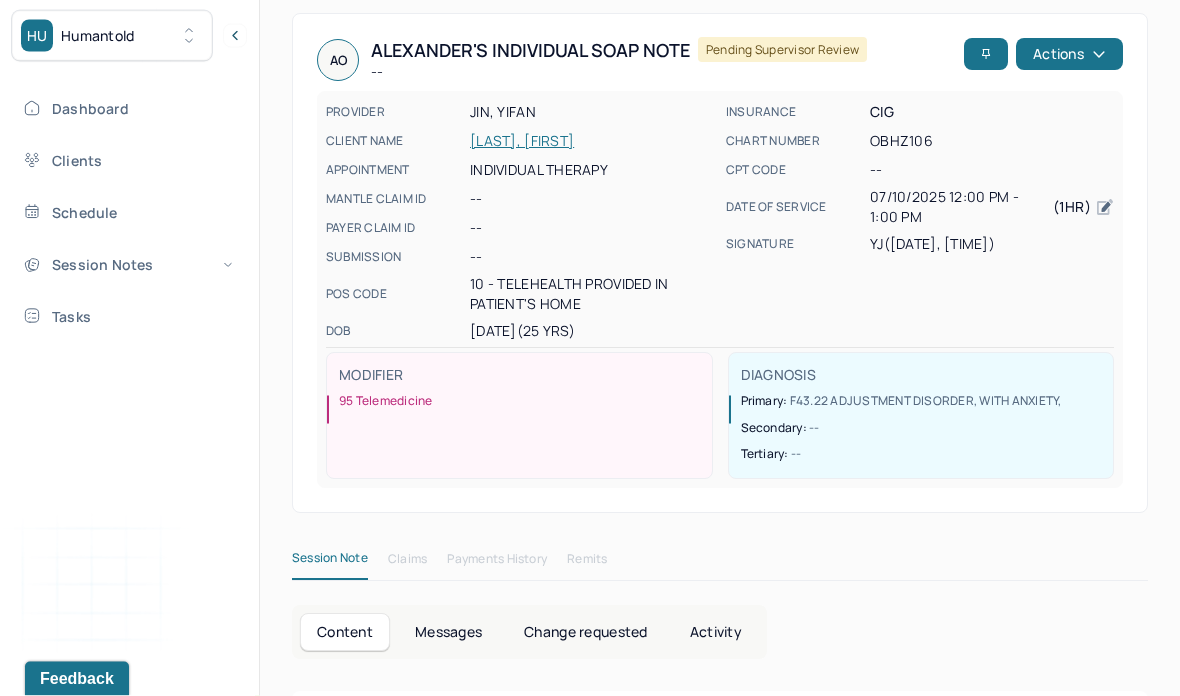 scroll, scrollTop: 0, scrollLeft: 0, axis: both 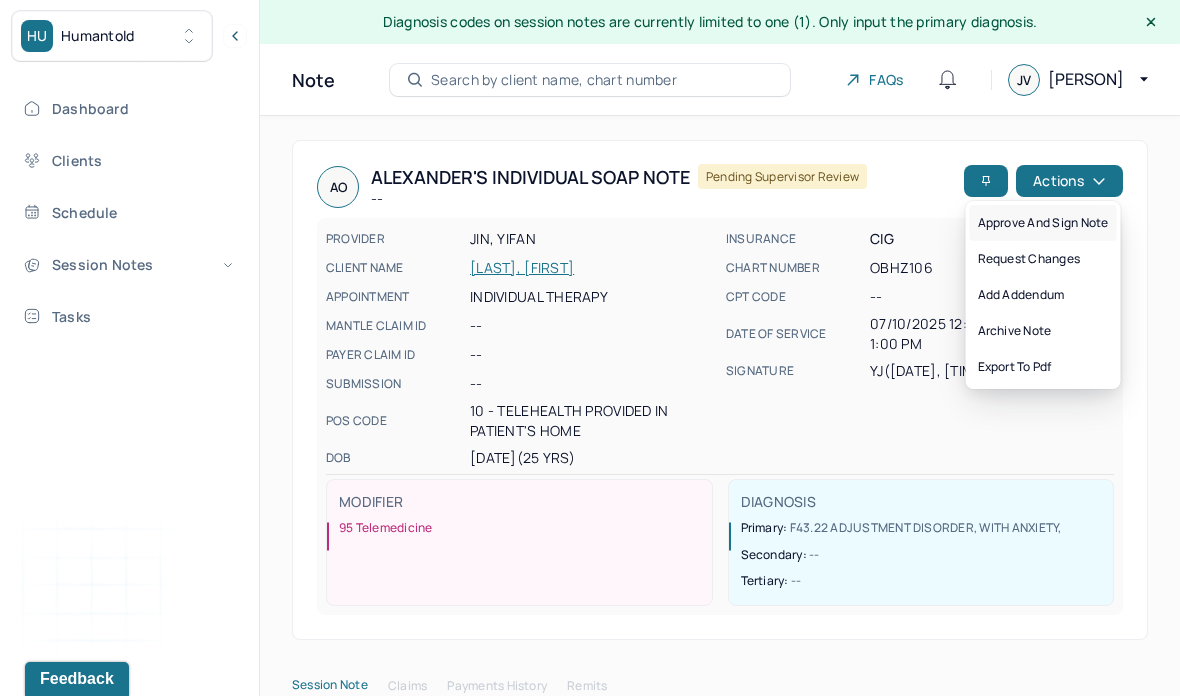 click on "Approve and sign note" at bounding box center [1043, 223] 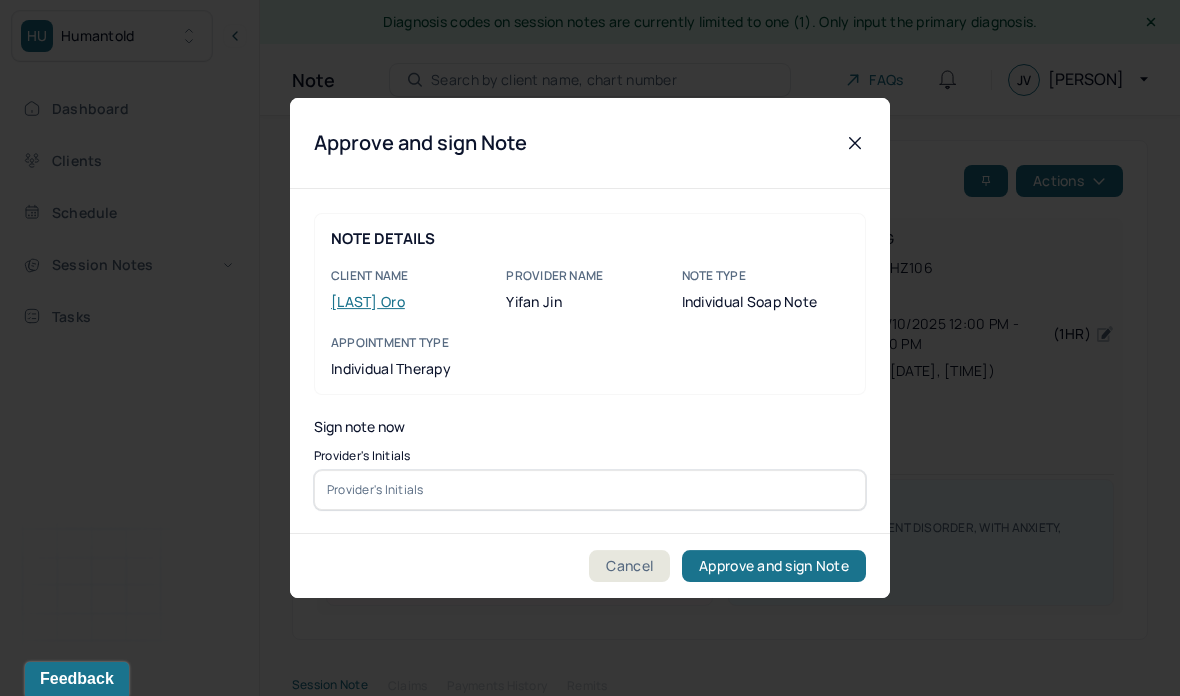 click at bounding box center [590, 490] 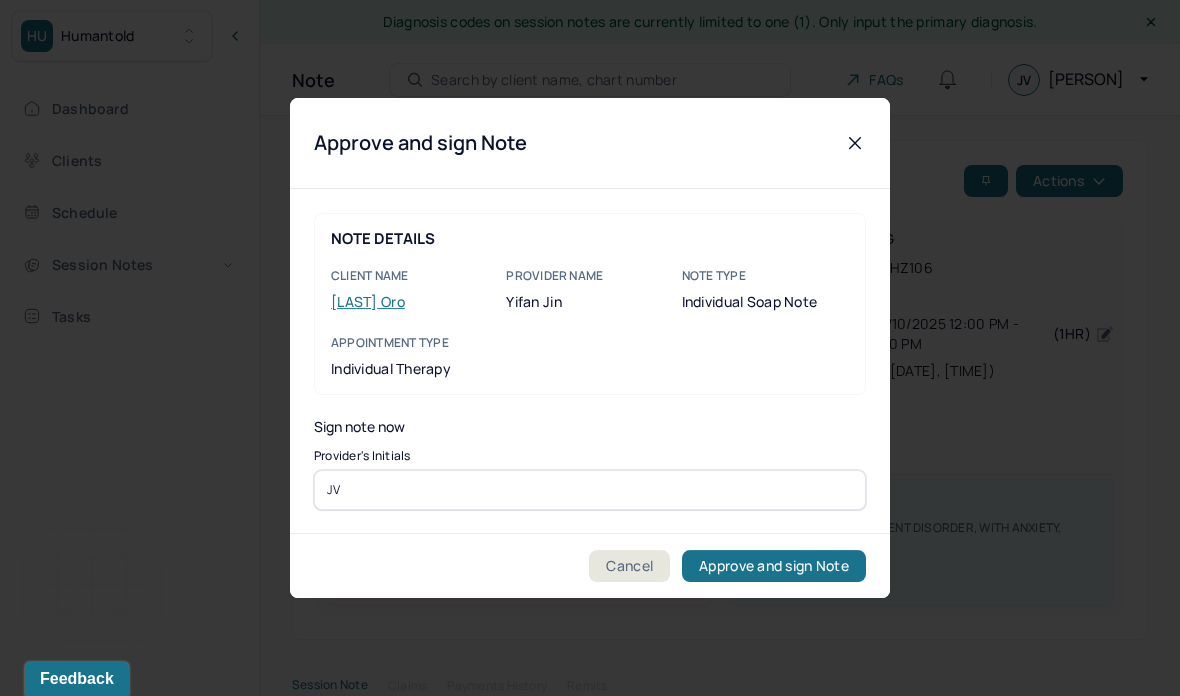 type on "JV" 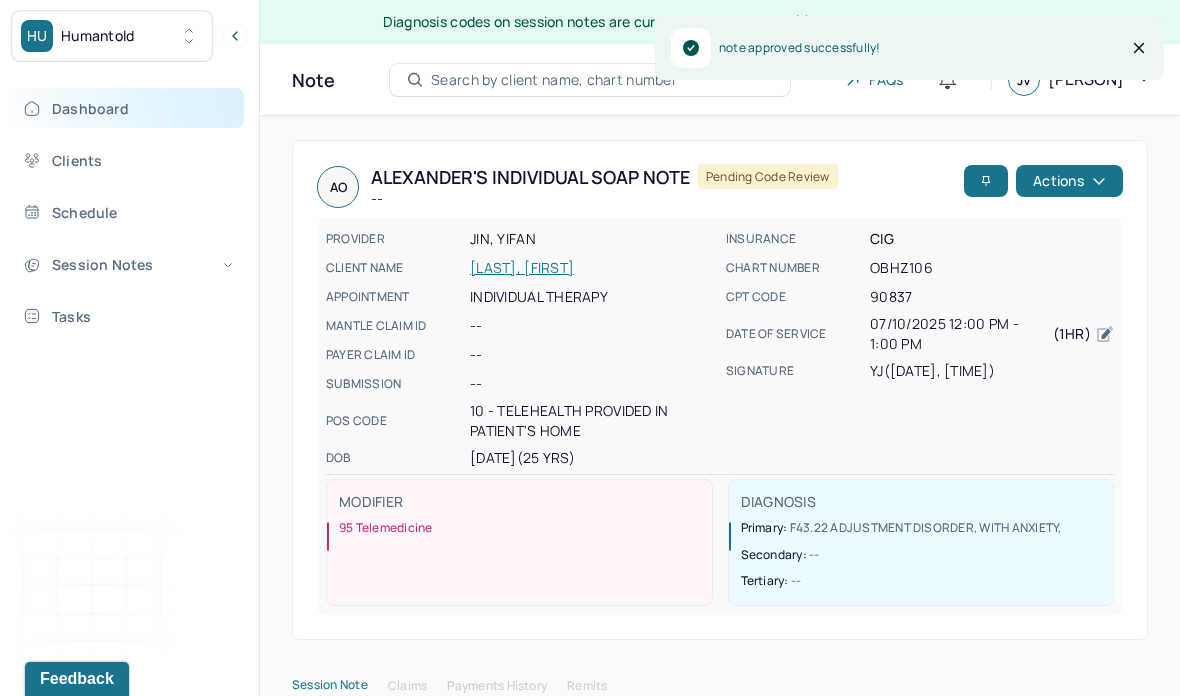 click on "Dashboard" at bounding box center [128, 108] 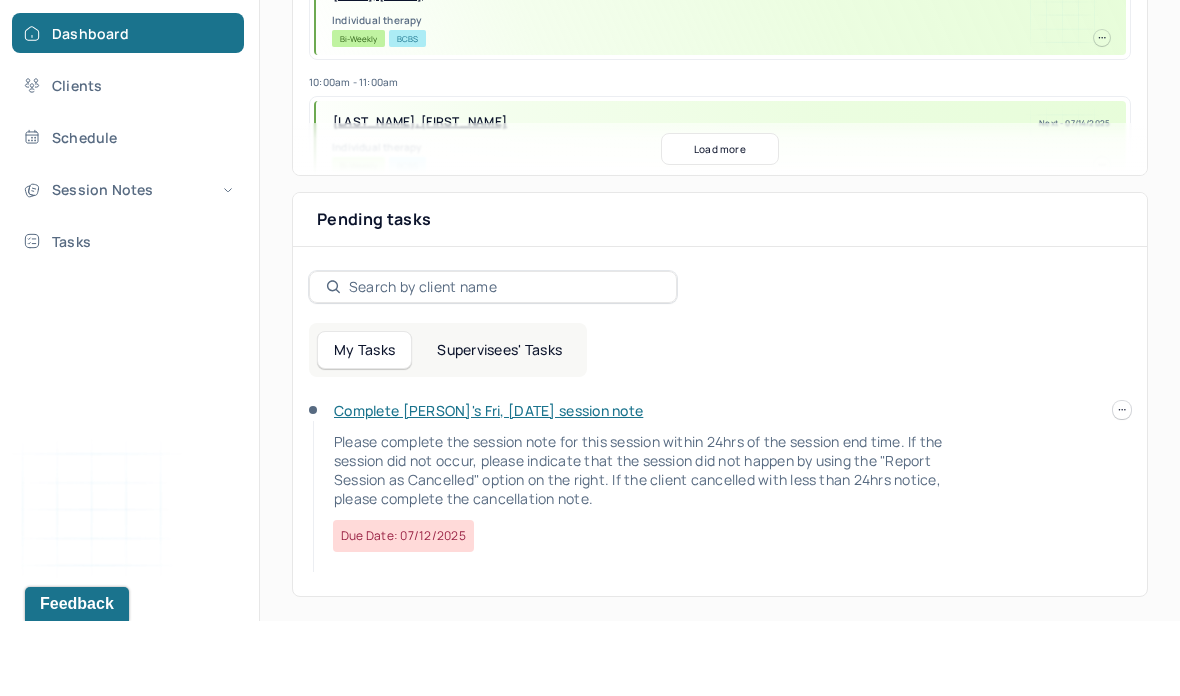 click on "Supervisees' Tasks" at bounding box center (499, 425) 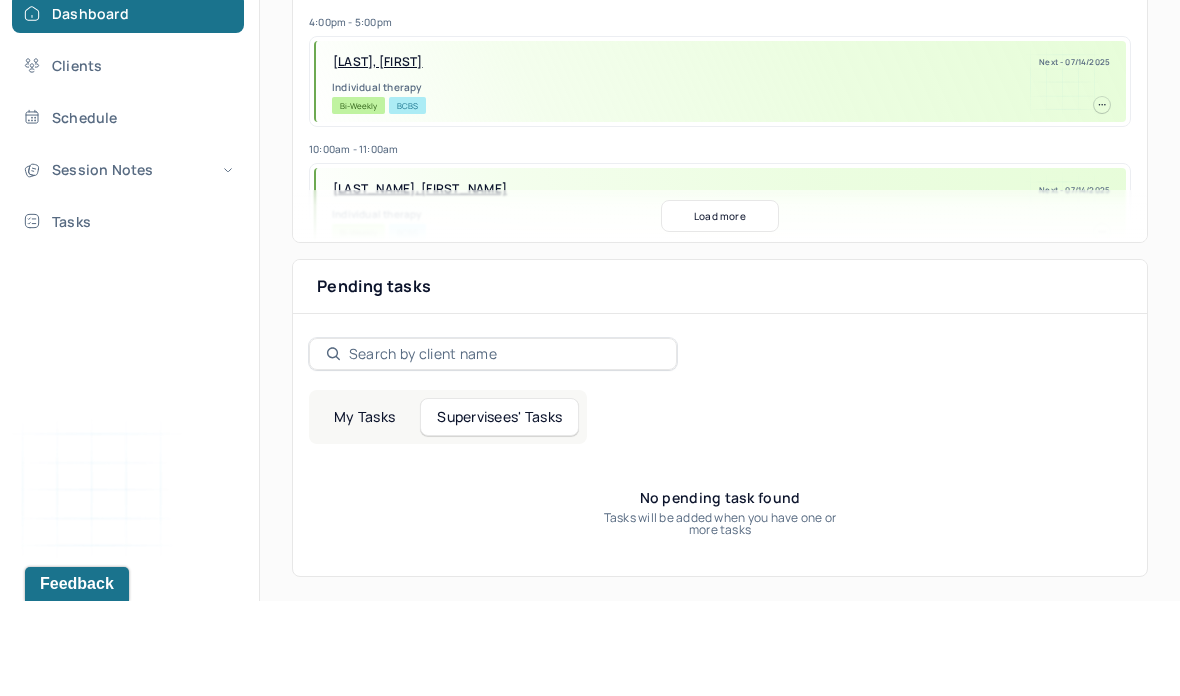 scroll, scrollTop: 428, scrollLeft: 0, axis: vertical 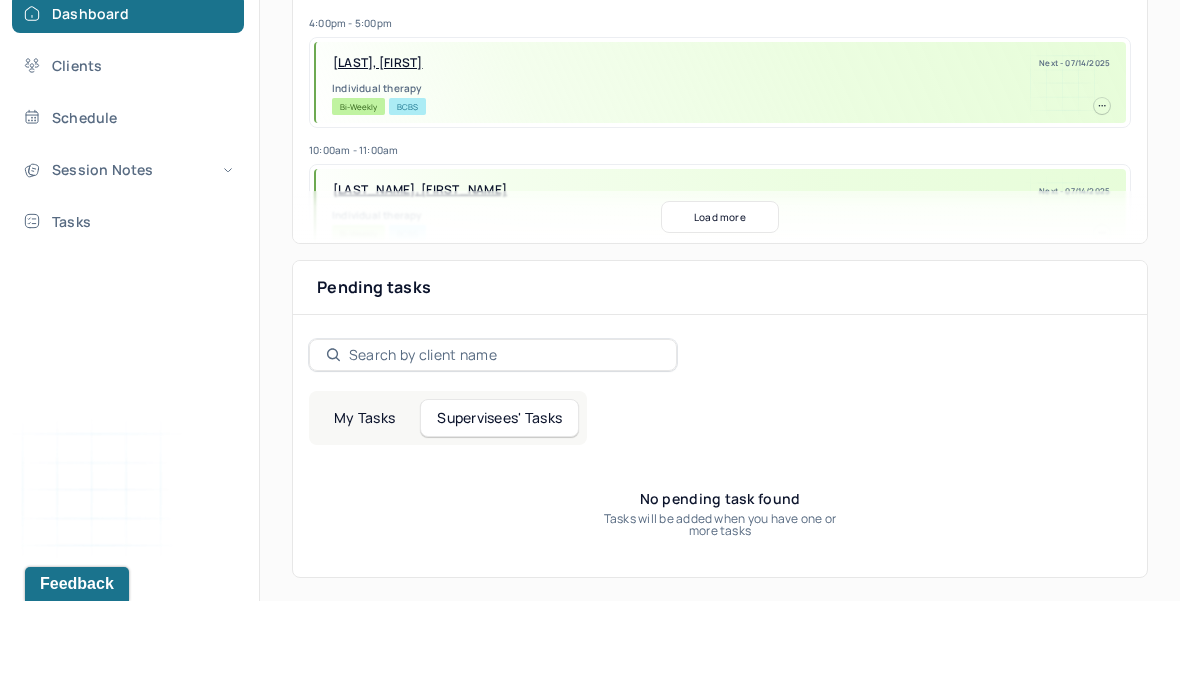 click on "My Tasks" at bounding box center (364, 513) 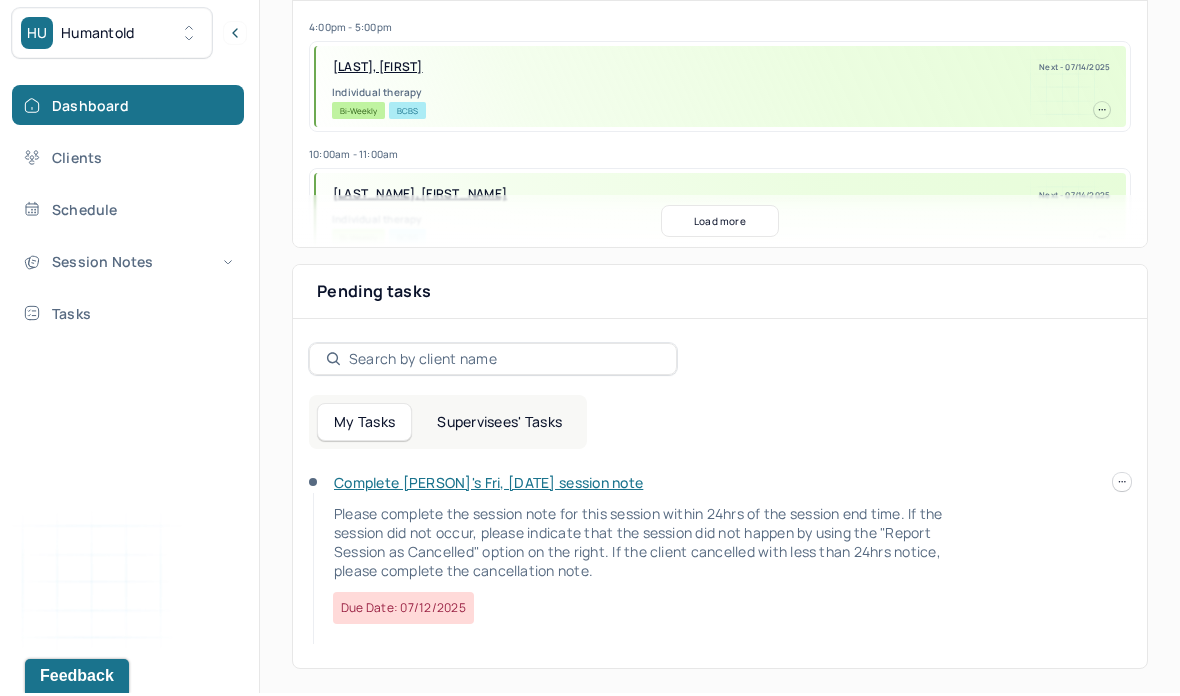 click on "Complete [PERSON]'s Fri, [DATE] session note" at bounding box center (488, 485) 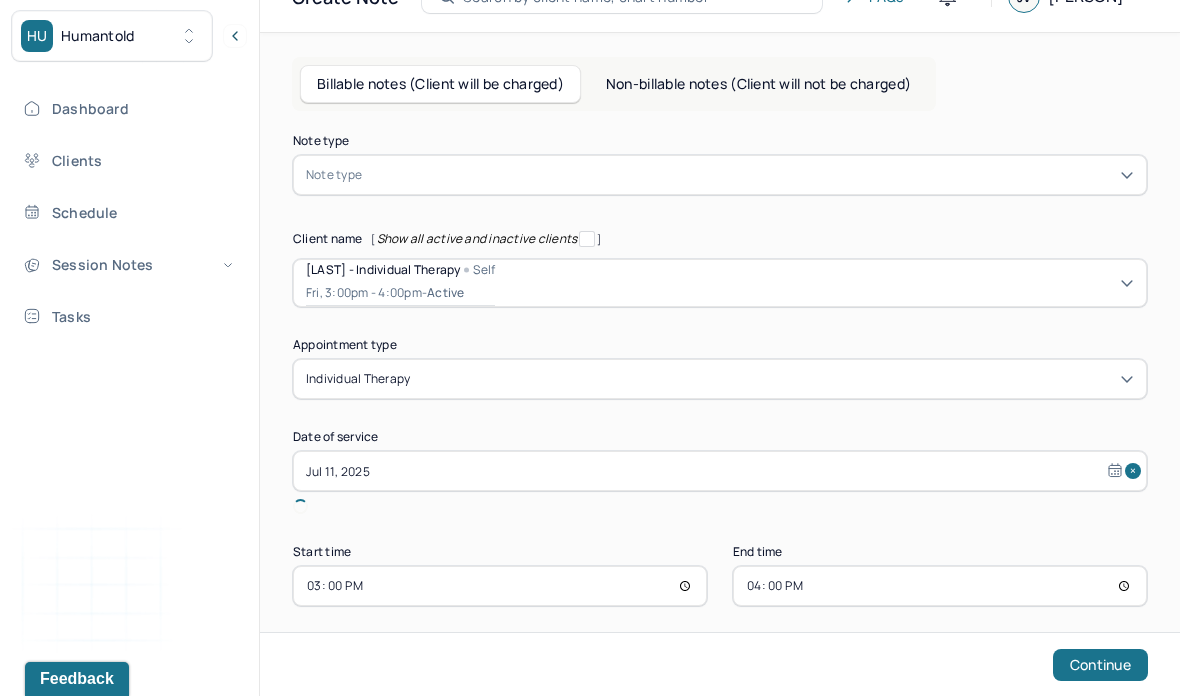 scroll, scrollTop: 80, scrollLeft: 0, axis: vertical 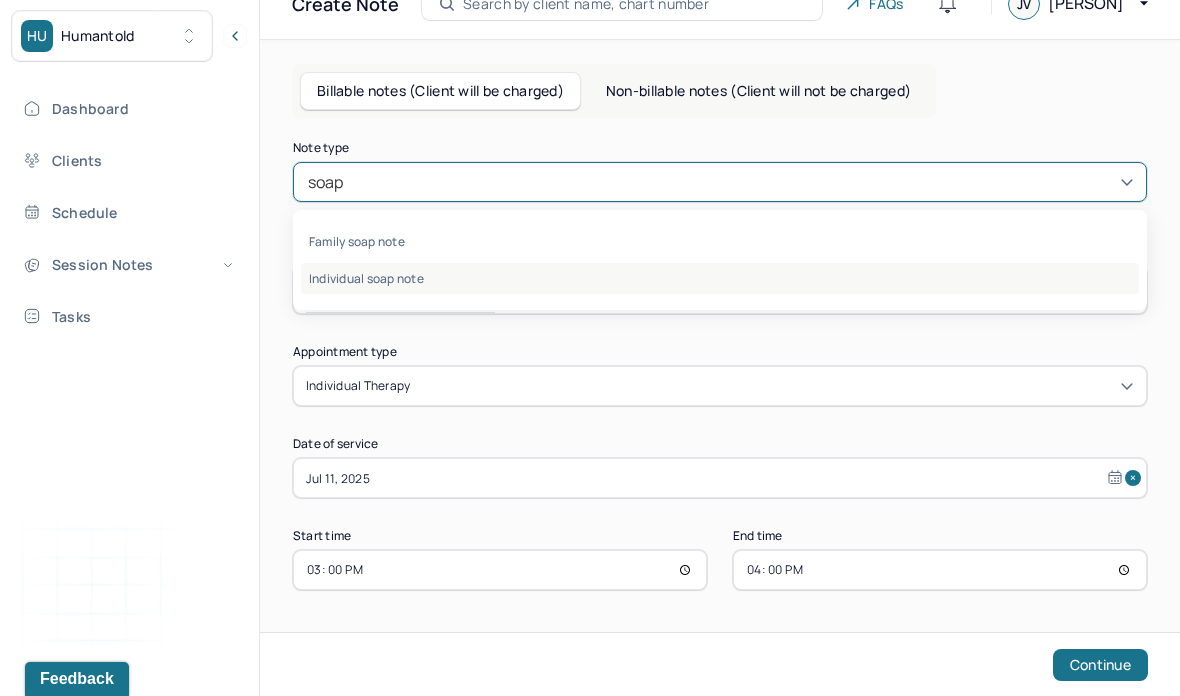 click on "Individual soap note" at bounding box center (720, 278) 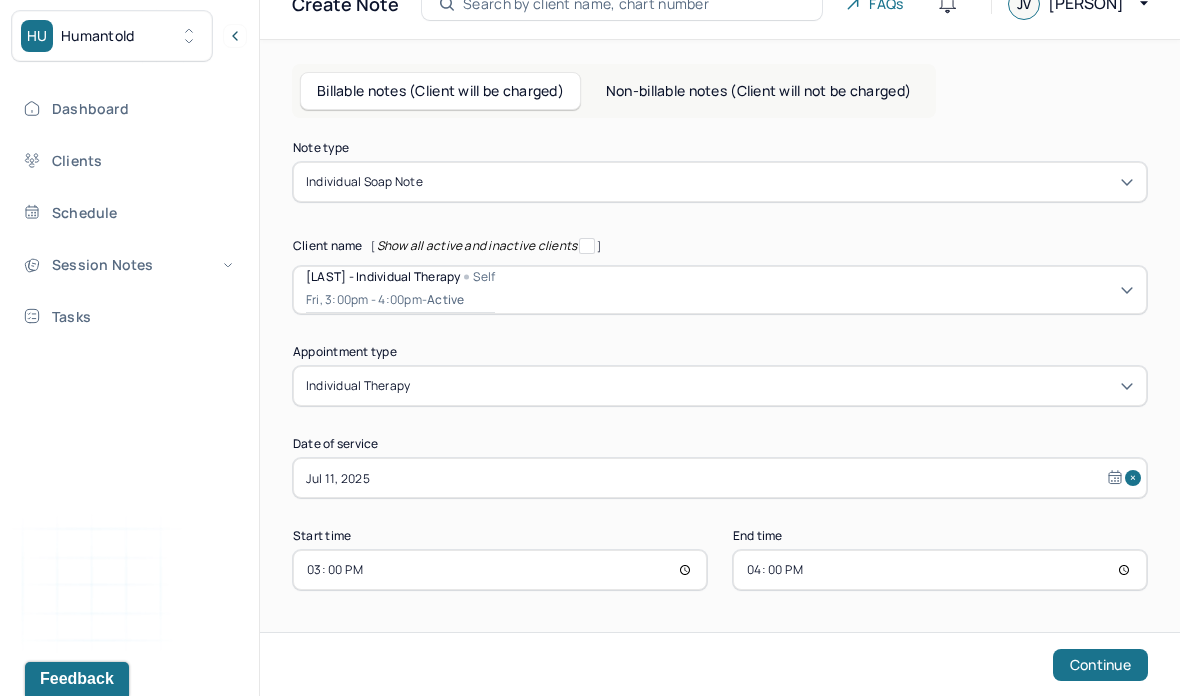 type 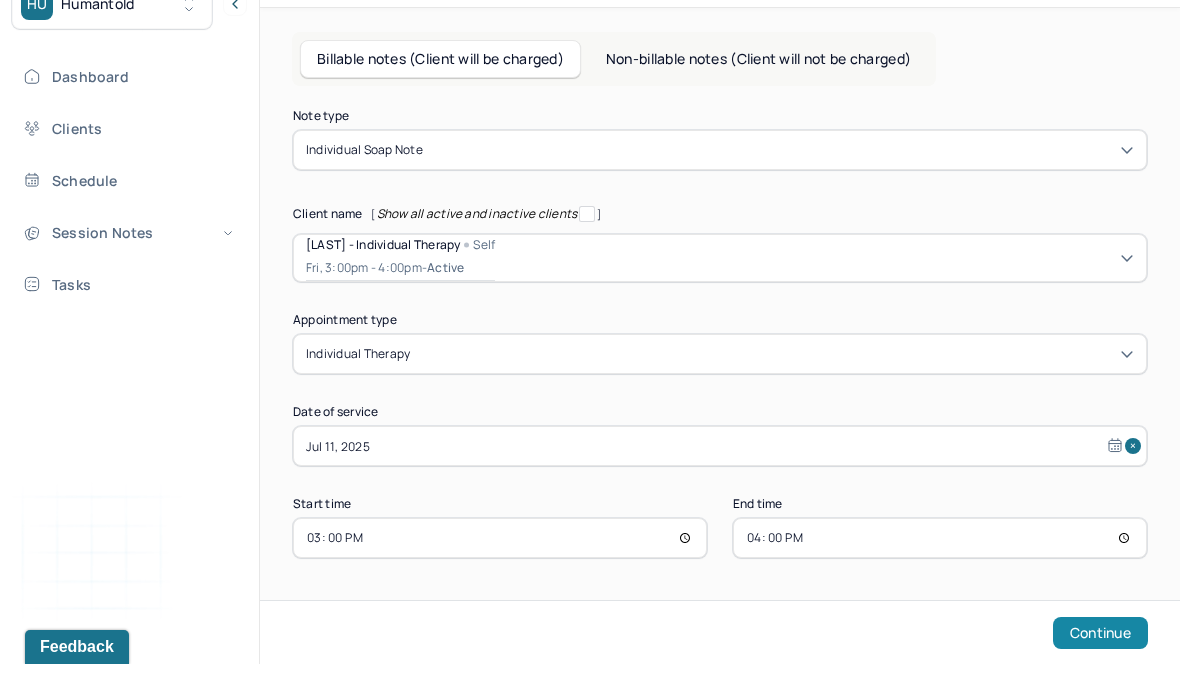 click on "Continue" at bounding box center [1100, 665] 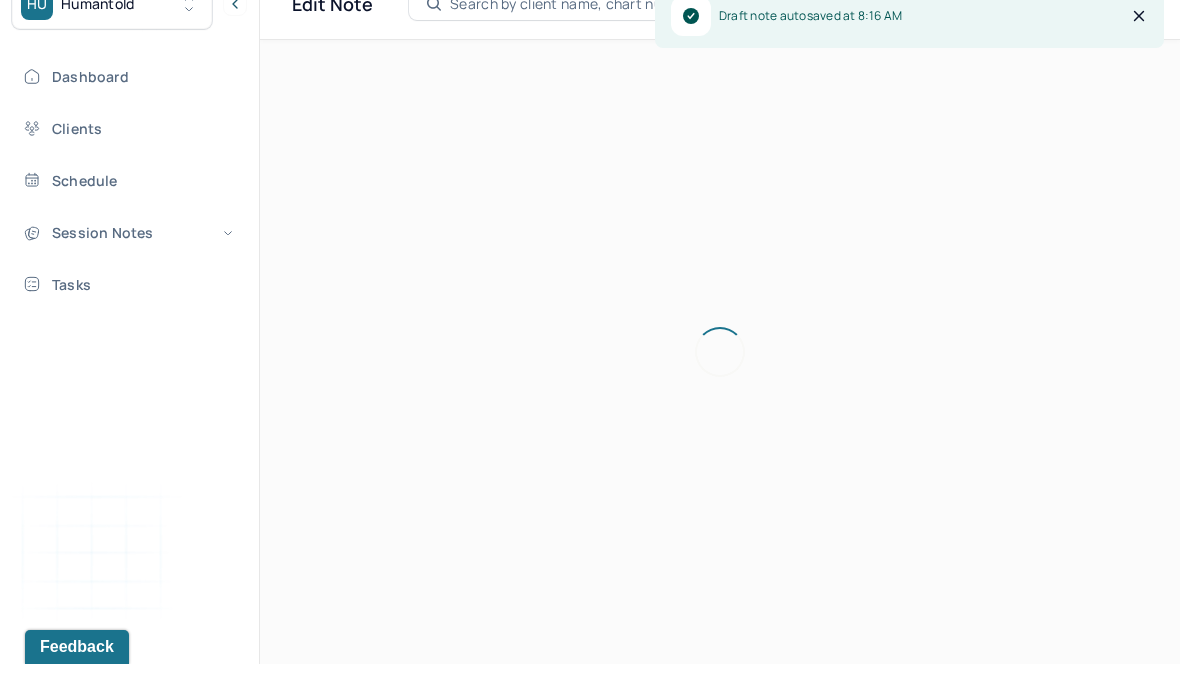 scroll, scrollTop: 112, scrollLeft: 0, axis: vertical 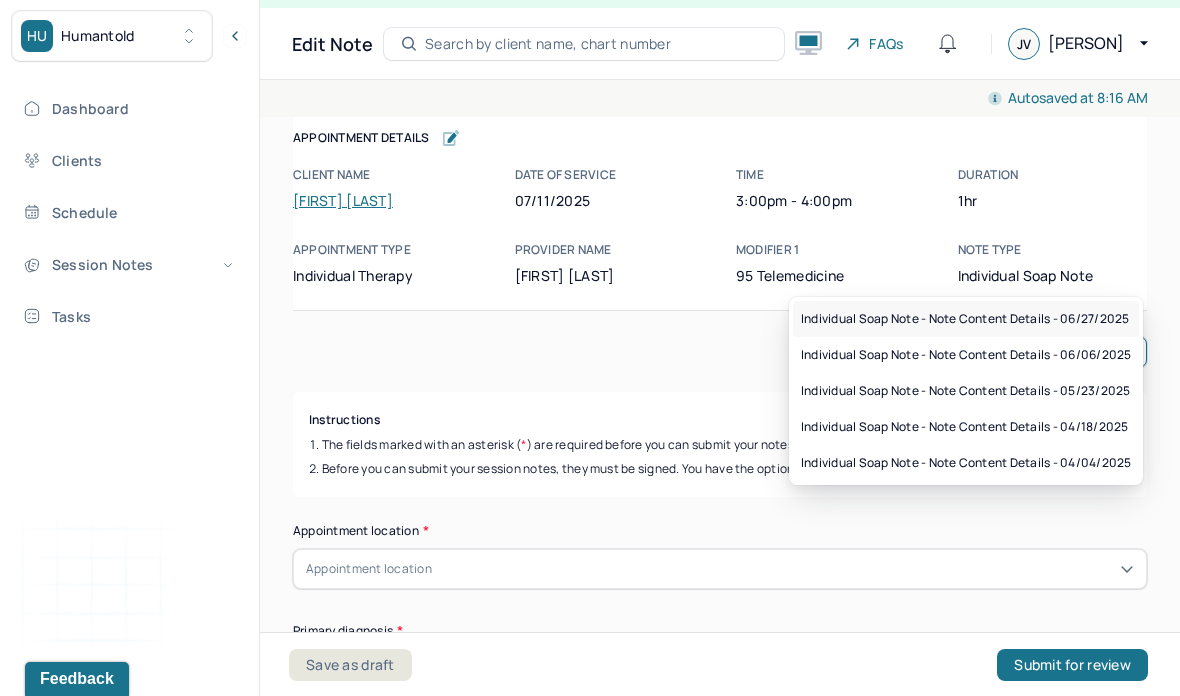 click on "Individual soap note   - Note content Details -   06/27/2025" at bounding box center (965, 319) 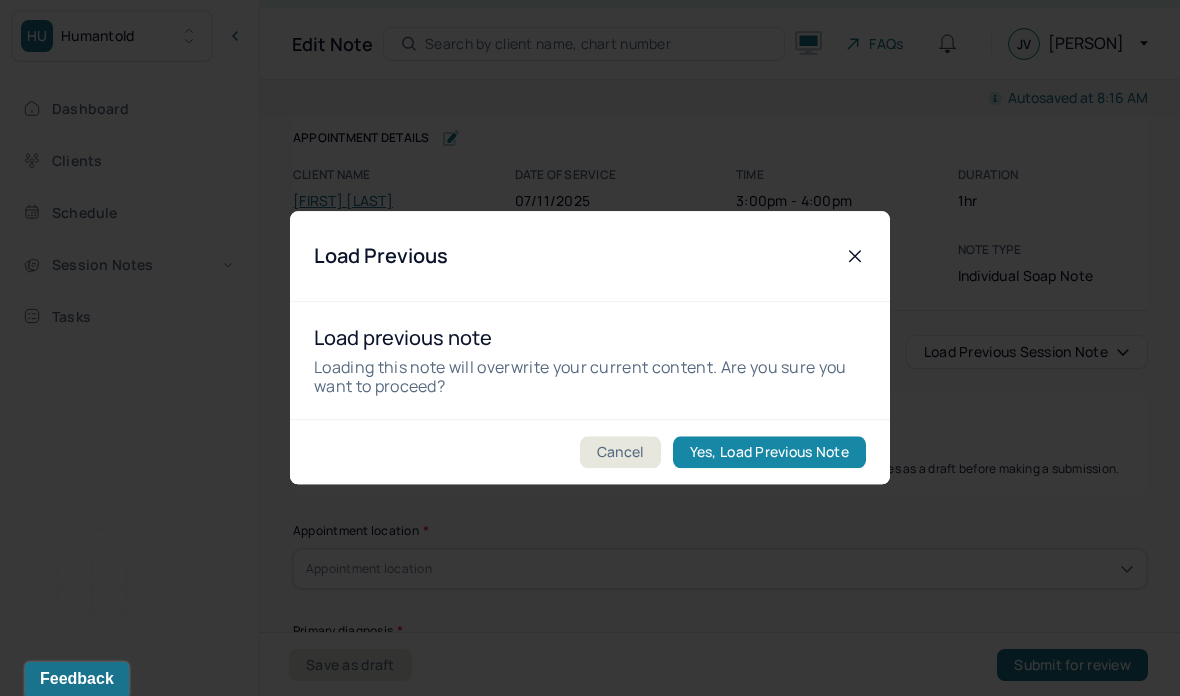 click on "Yes, Load Previous Note" at bounding box center [769, 453] 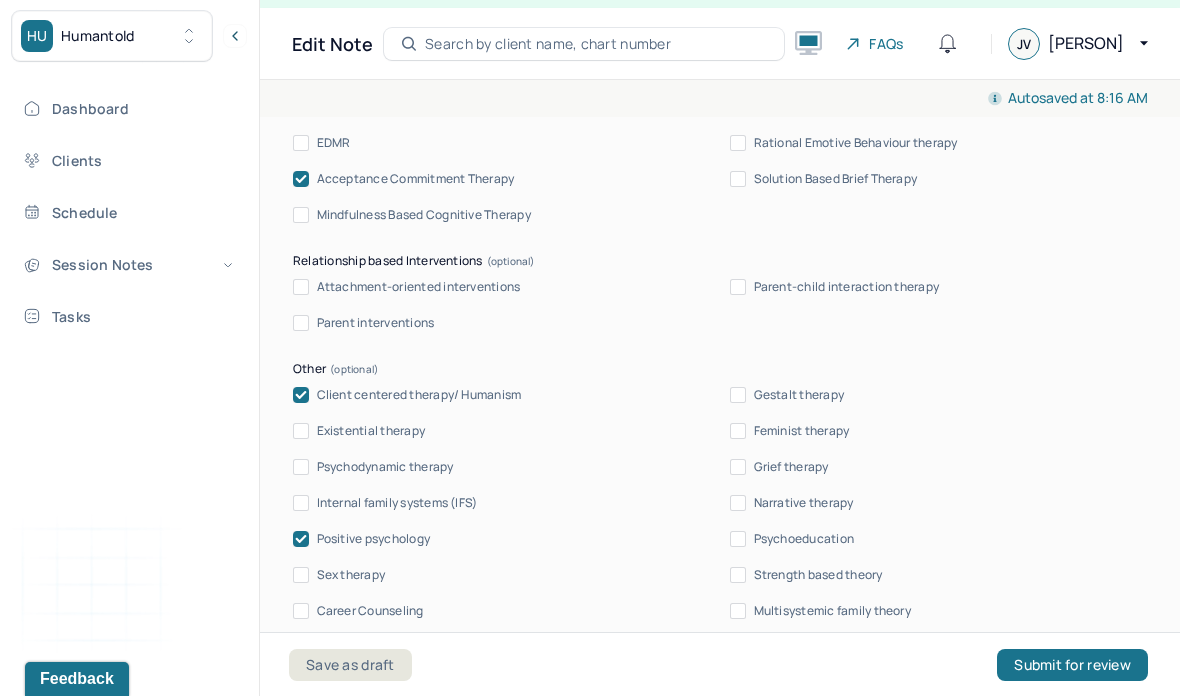 scroll, scrollTop: 2072, scrollLeft: 0, axis: vertical 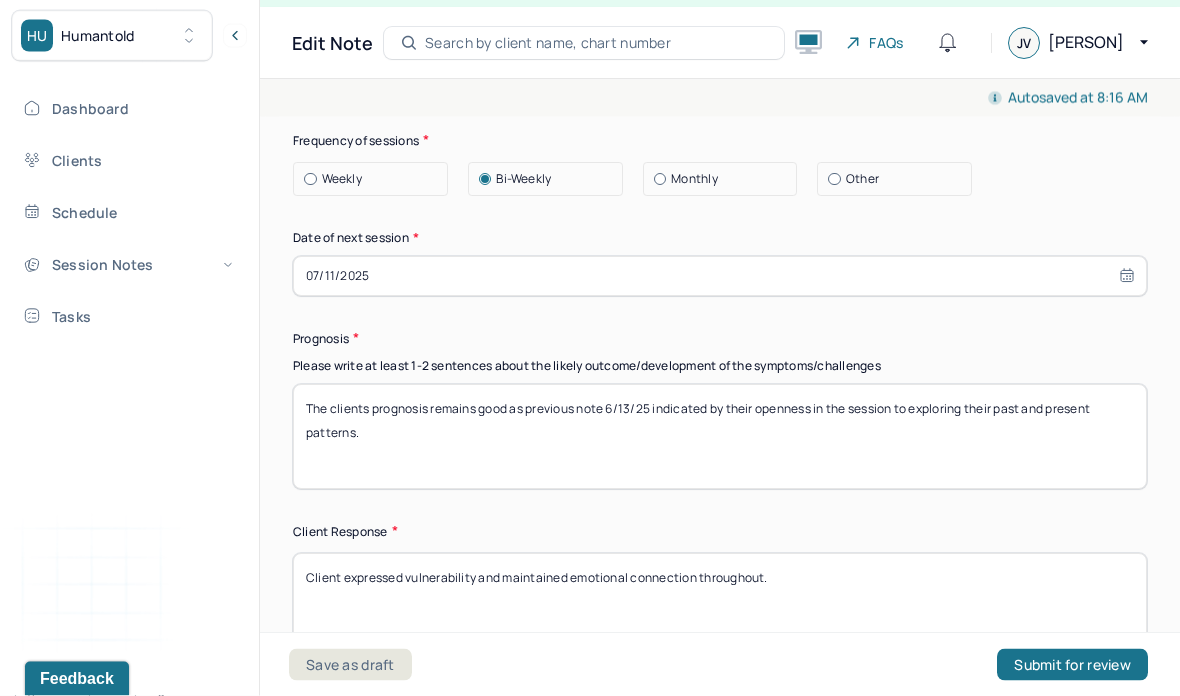 click on "07/11/2025" at bounding box center [720, 277] 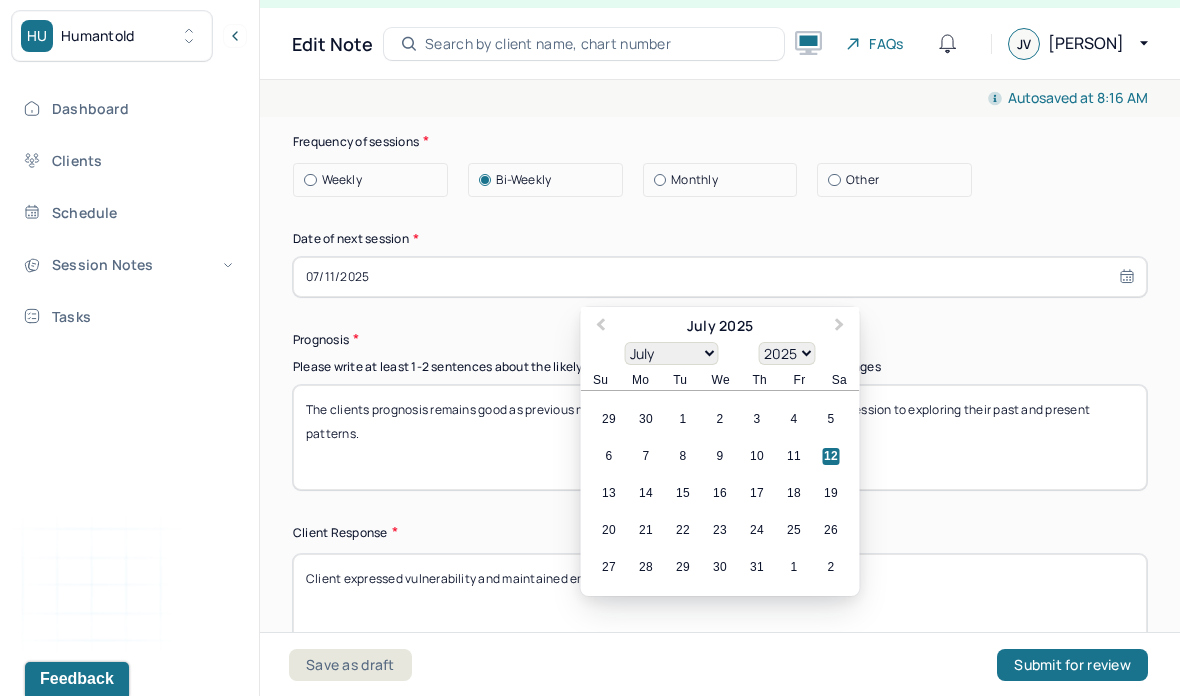 scroll, scrollTop: 88, scrollLeft: 0, axis: vertical 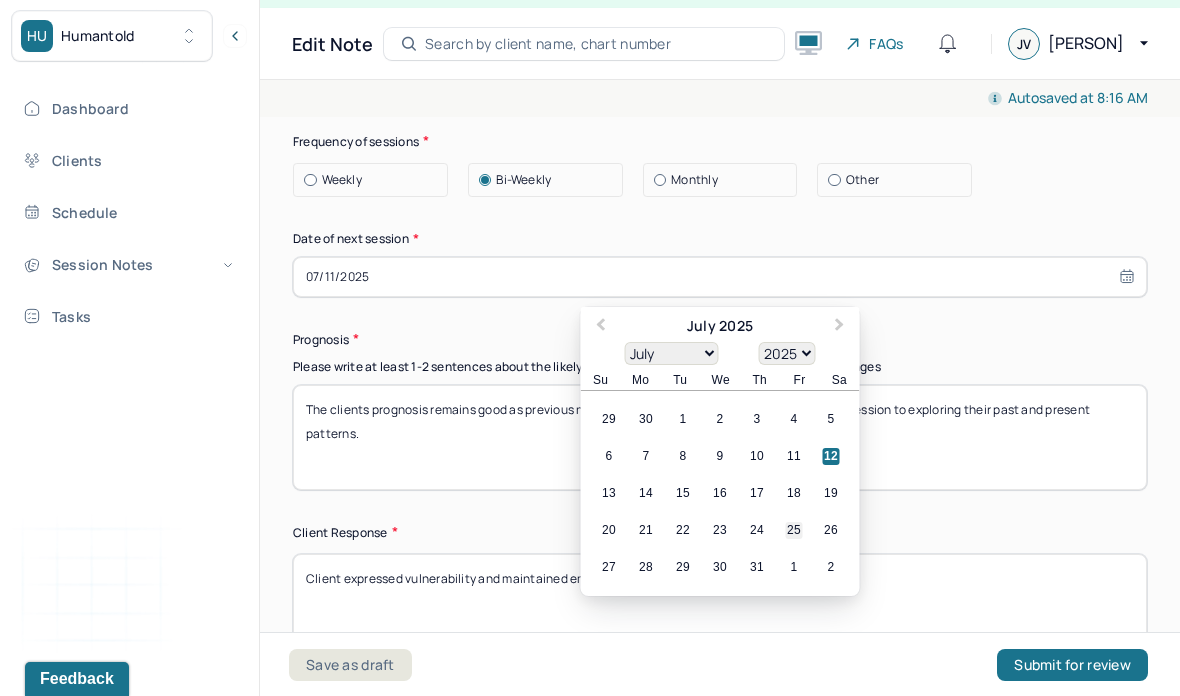 click on "25" at bounding box center [794, 530] 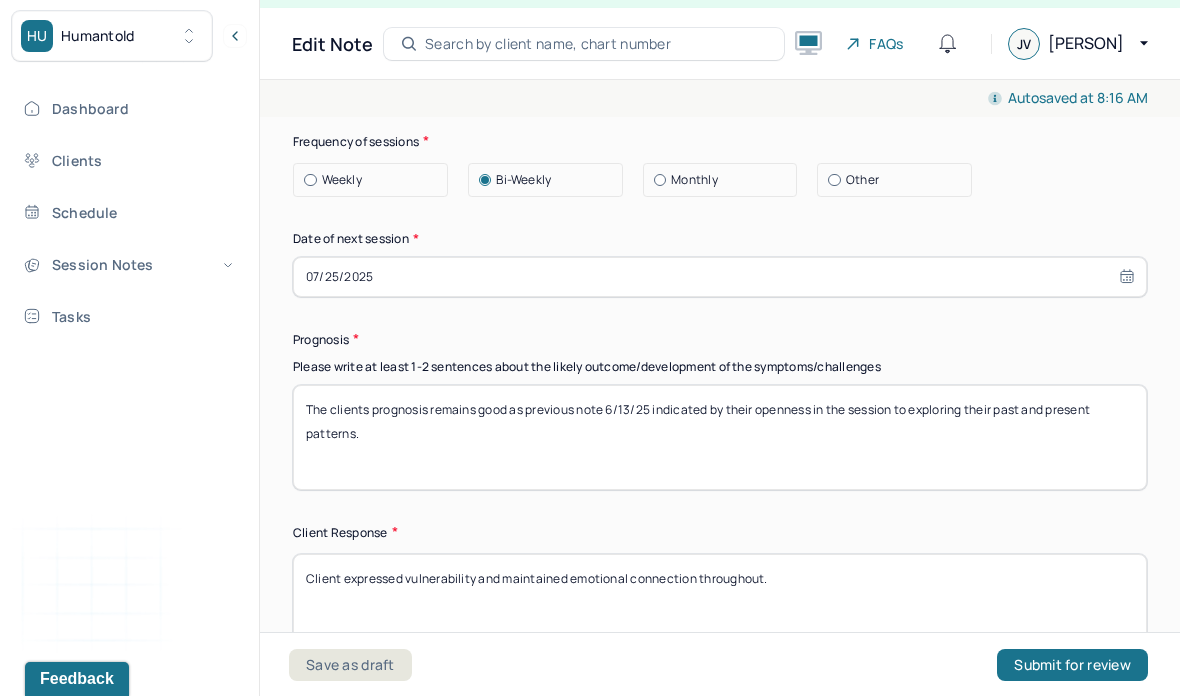 click on "The clients prognosis remains good as previous note 6/13/25 indicated by their openness in the session to exploring their past and present patterns." at bounding box center [720, 437] 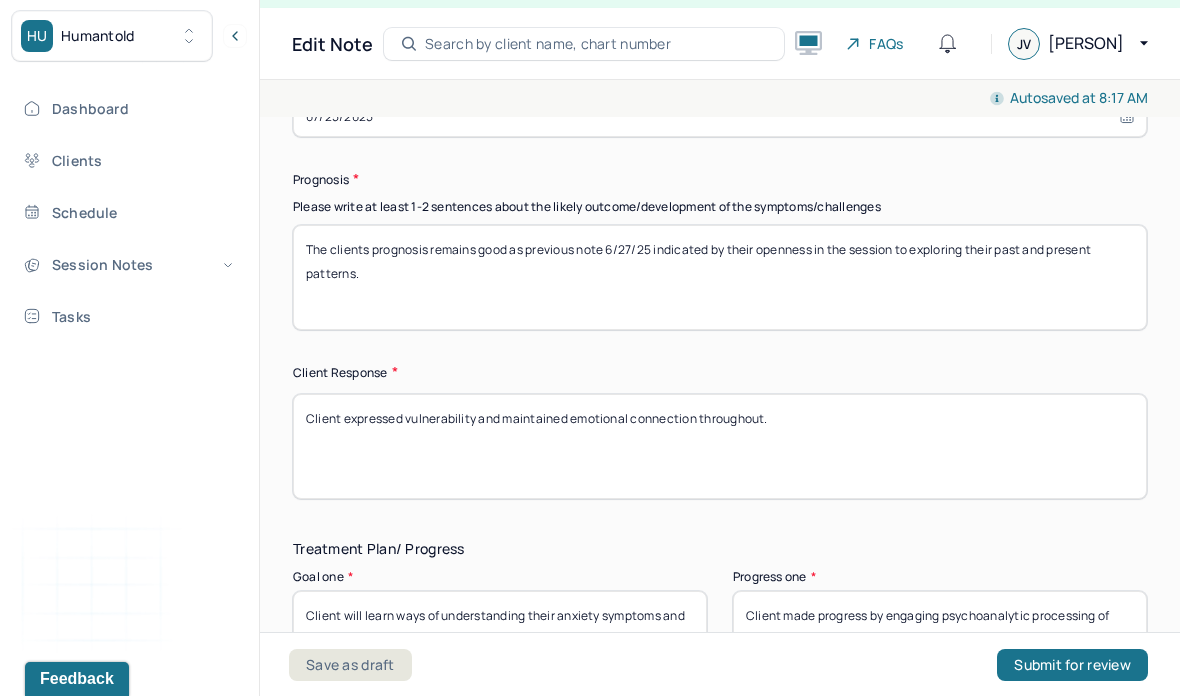 scroll, scrollTop: 2876, scrollLeft: 0, axis: vertical 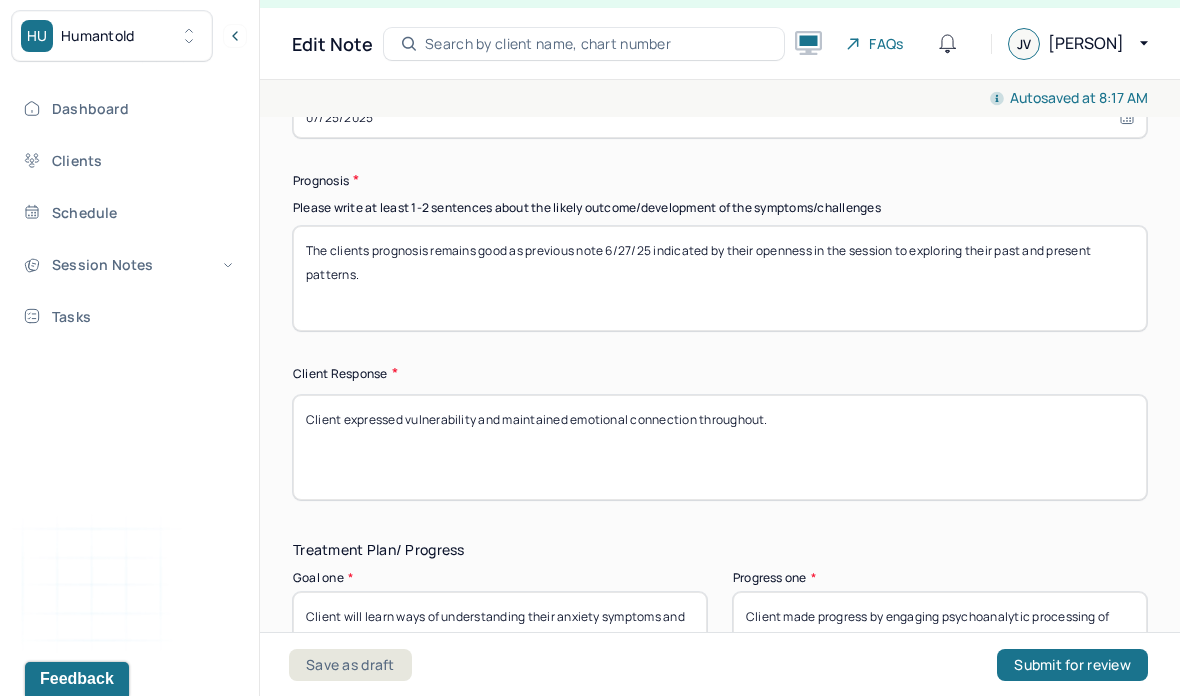 type on "The clients prognosis remains good as previous note 6/27/25 indicated by their openness in the session to exploring their past and present patterns." 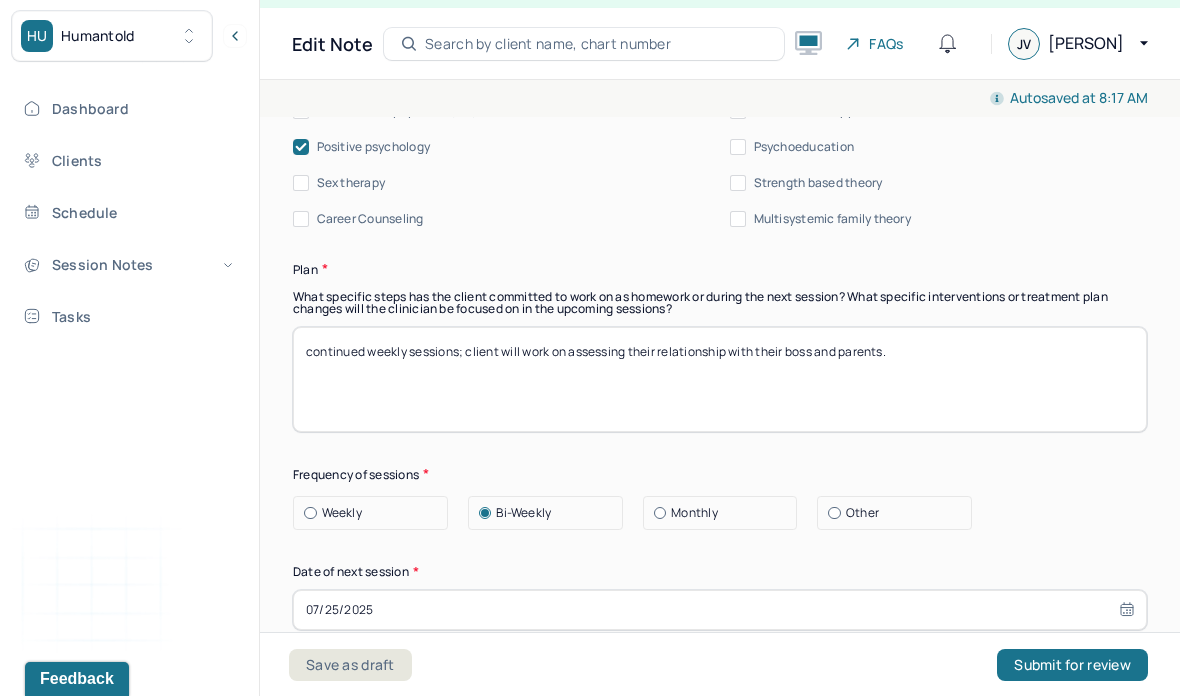 scroll, scrollTop: 2381, scrollLeft: 0, axis: vertical 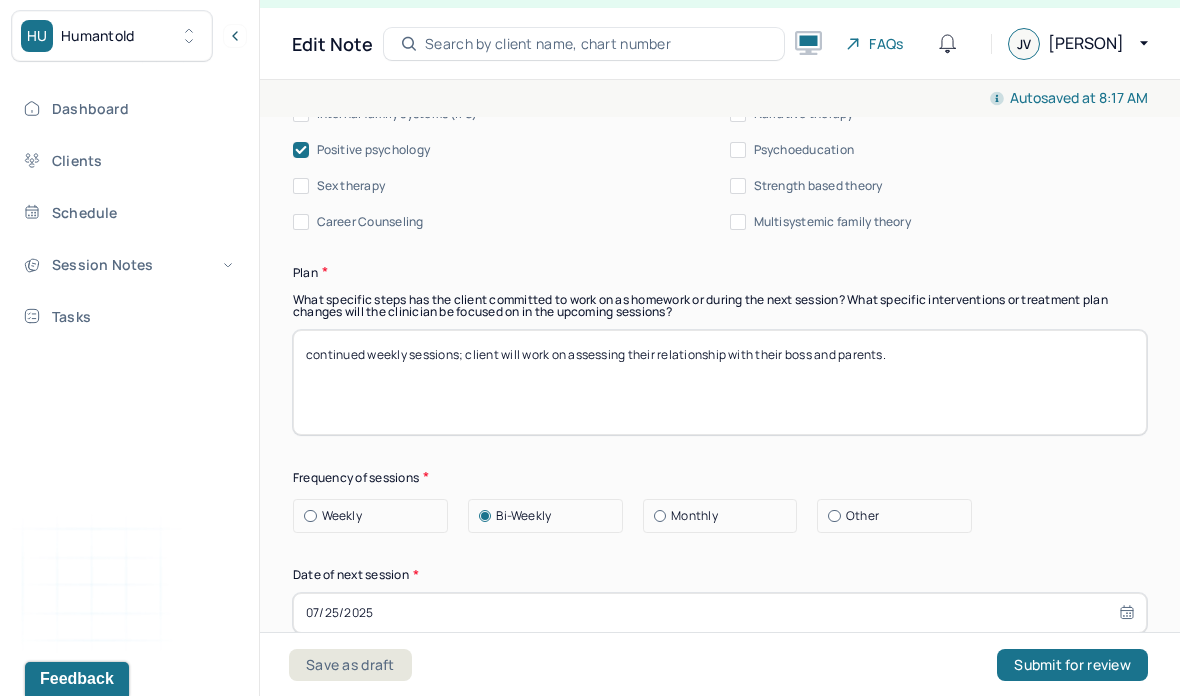 type on "Client was calm, present, and insightful" 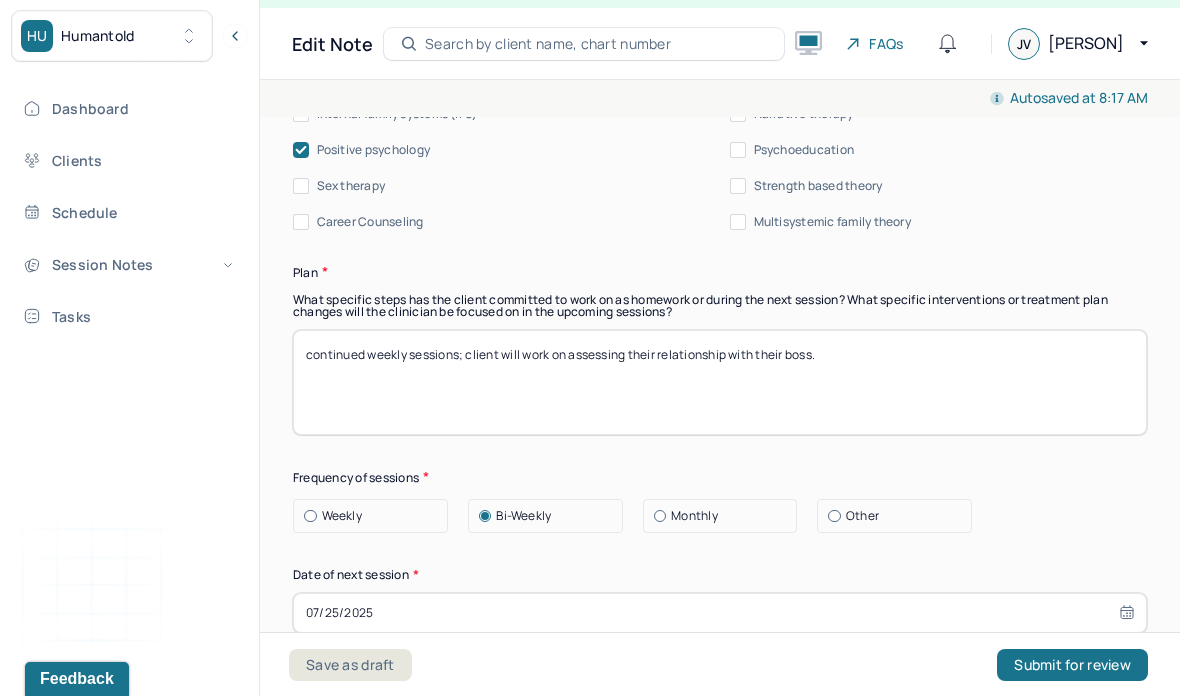 click on "continued weekly sessions; client will work on assessing their relationship with their boss" at bounding box center (720, 382) 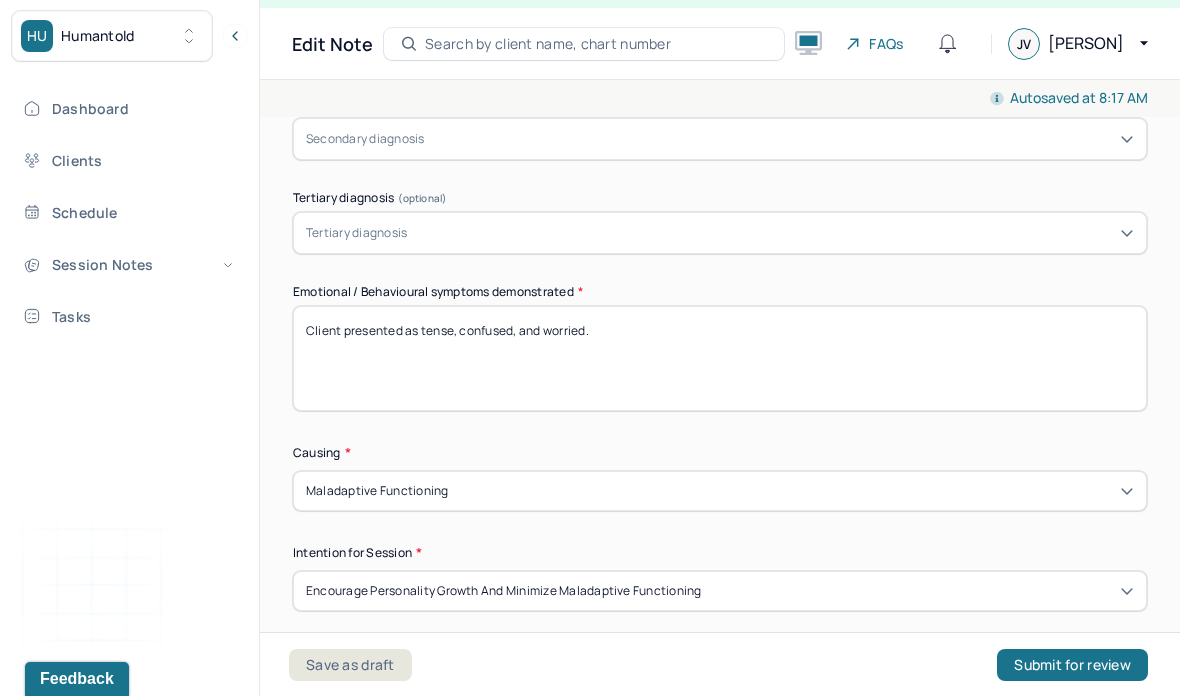 scroll, scrollTop: 621, scrollLeft: 0, axis: vertical 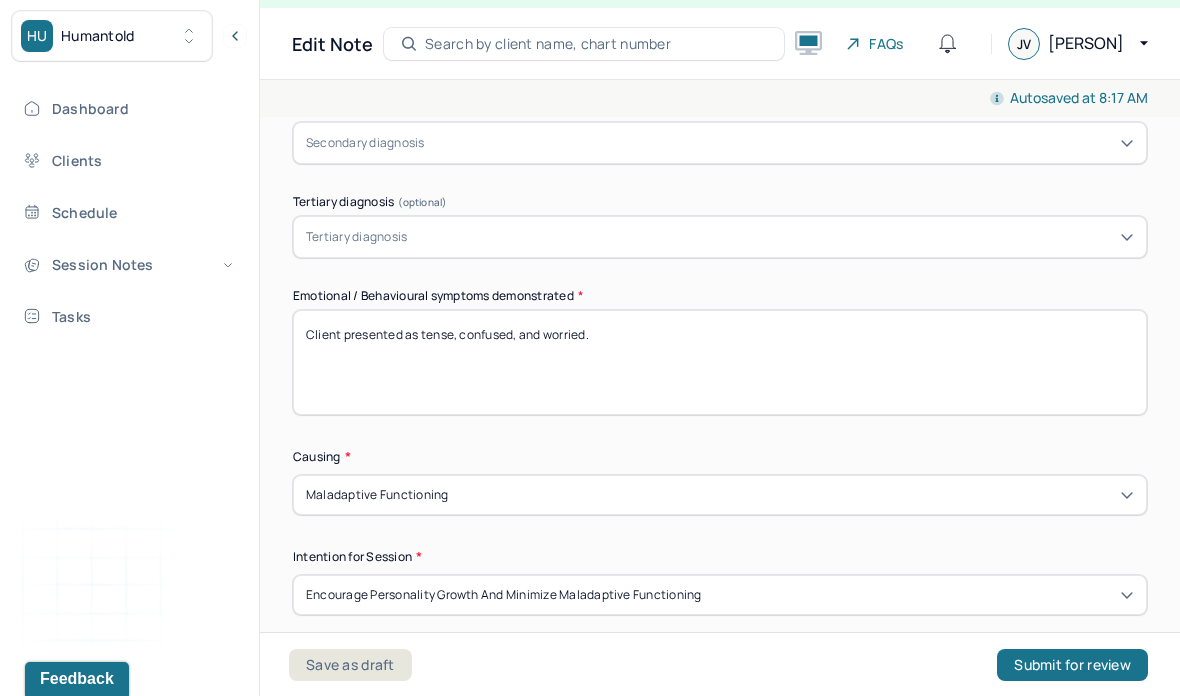 type on "continued weekly sessions; client will work on how to communicate boundaries their relationship with their boss." 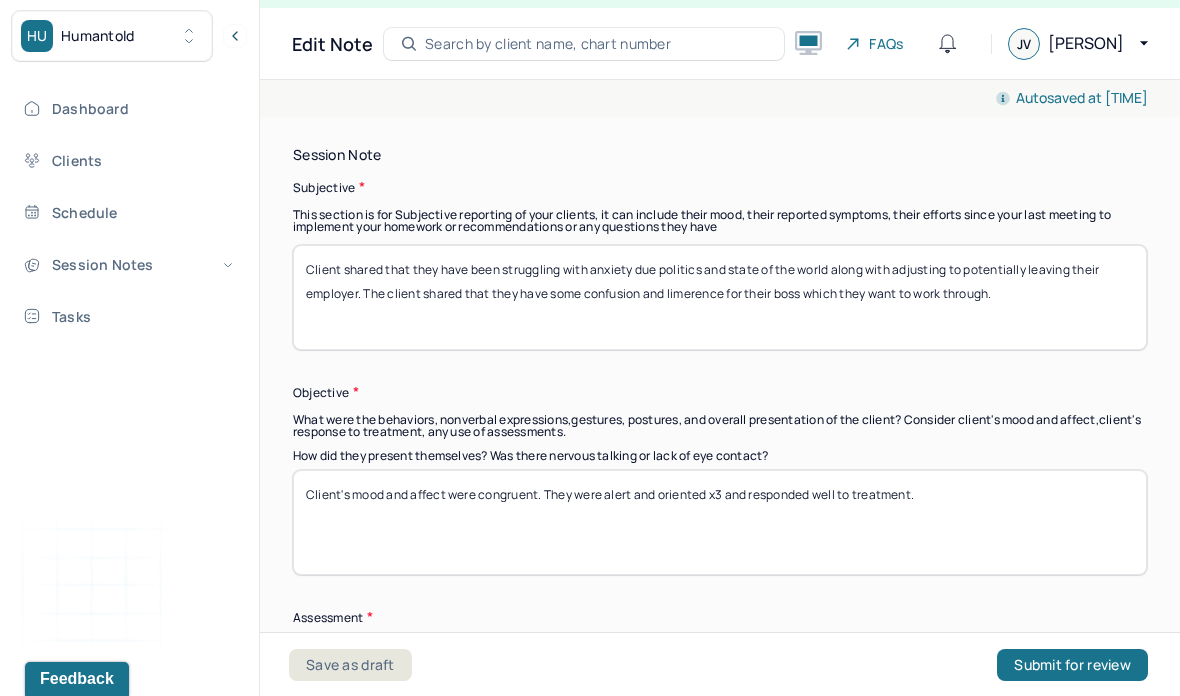 scroll, scrollTop: 1127, scrollLeft: 0, axis: vertical 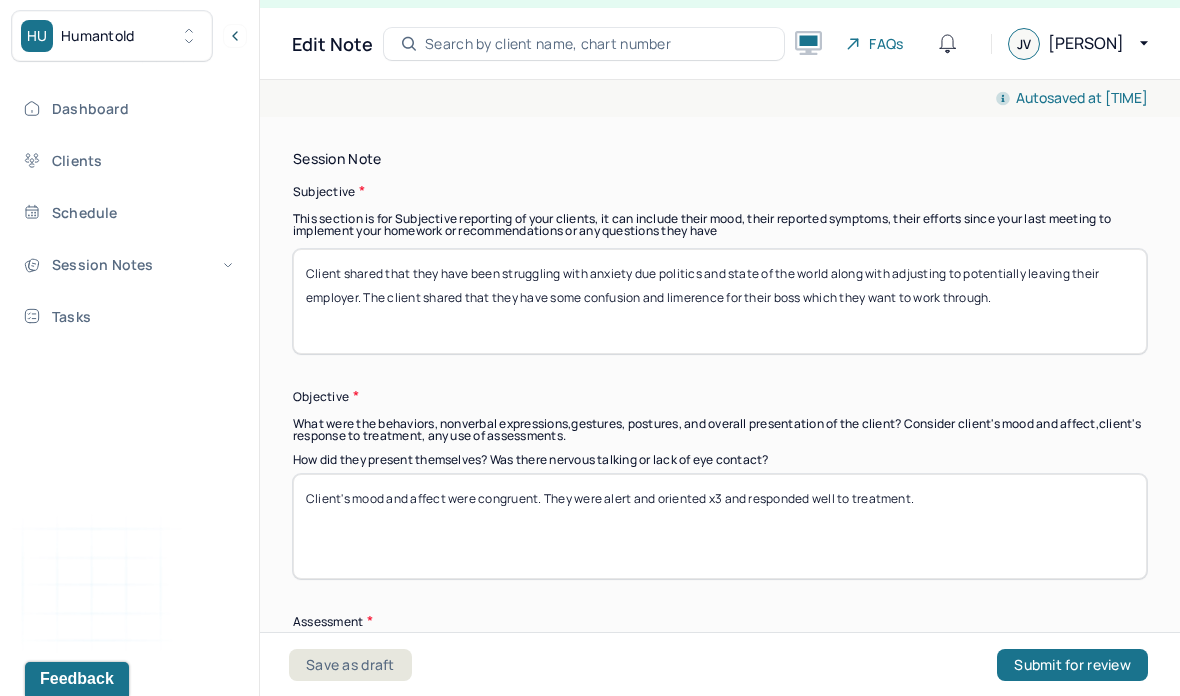 type on "Client presented as stressed, worried, and self doubt." 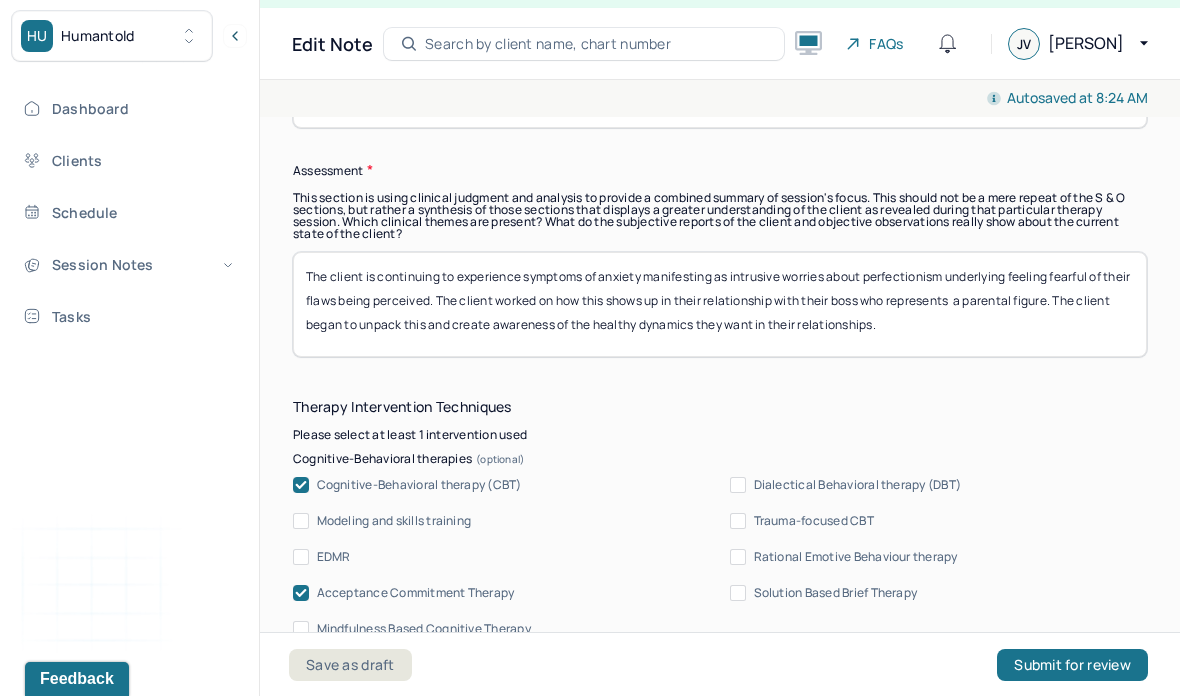 scroll, scrollTop: 1577, scrollLeft: 0, axis: vertical 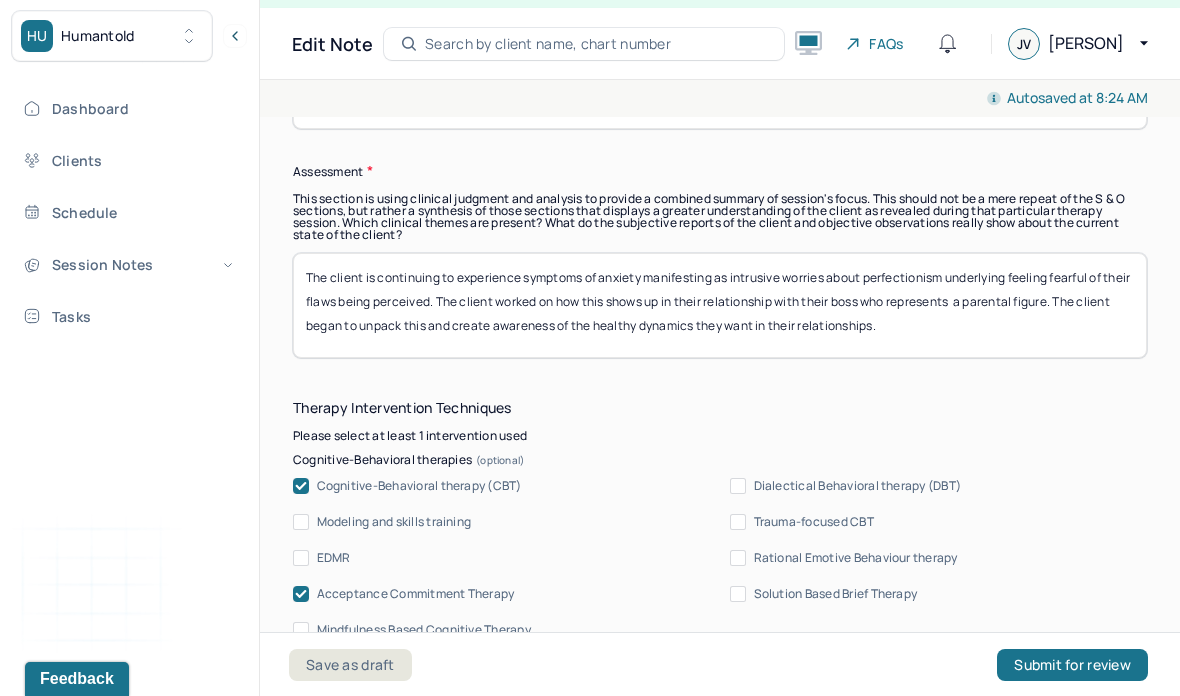 type on "Client shared struggles with them becoming emotional in a meeting with their boss and her boss handling it poorly. The client was anxious that her job will be affected and wants to figure out how to communicate to her boss." 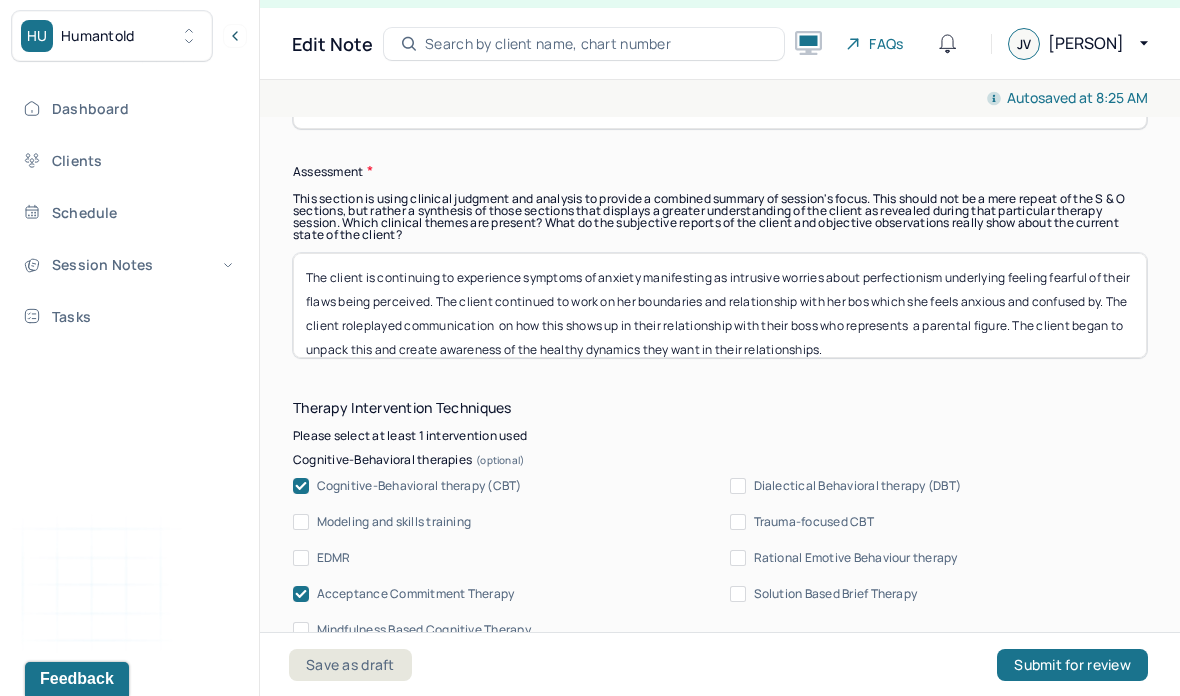 click on "The client is continuing to experience symptoms of anxiety manifesting as intrusive worries about perfectionism underlying feeling fearful of their flaws being perceived. The client continued to work on her boundaries and relationship with her bos which she feels anxious and confused by. The client roleplayed communication  on how this shows up in their relationship with their boss who represents  a parental figure. The client began to unpack this and create awareness of the healthy dynamics they want in their relationships." at bounding box center [720, 305] 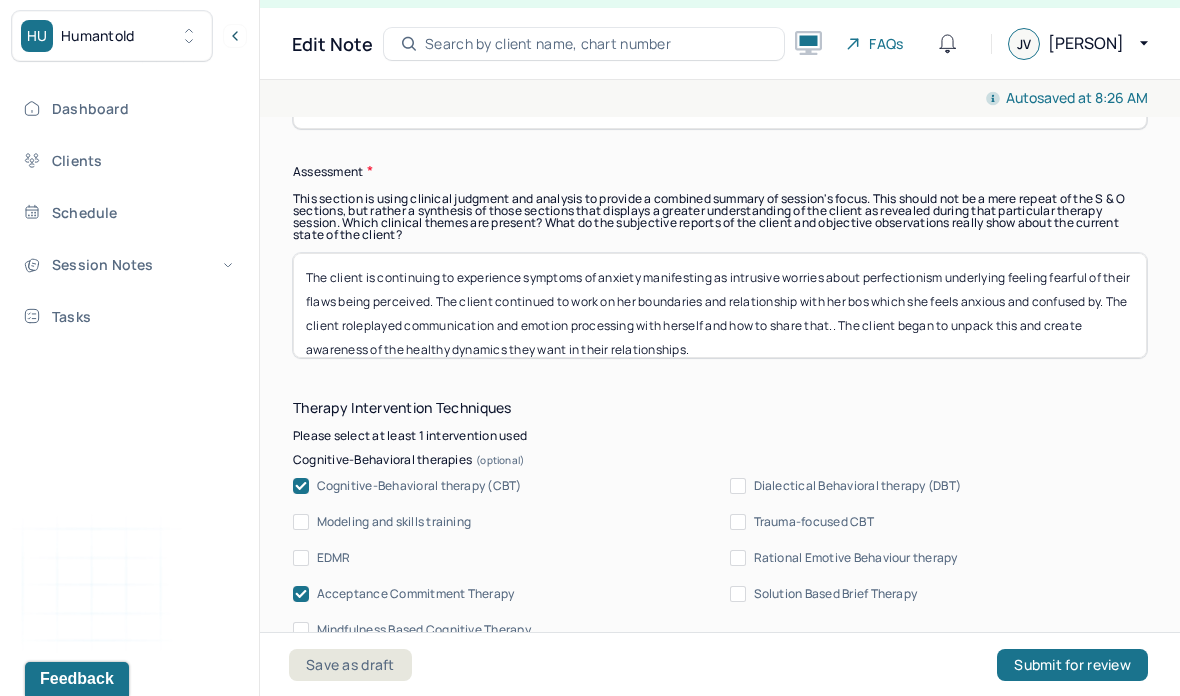 click on "The client is continuing to experience symptoms of anxiety manifesting as intrusive worries about perfectionism underlying feeling fearful of their flaws being perceived. The client continued to work on her boundaries and relationship with her bos which she feels anxious and confused by. The client roleplayed communication and emotion processing . The client began to unpack this and create awareness of the healthy dynamics they want in their relationships." at bounding box center [720, 305] 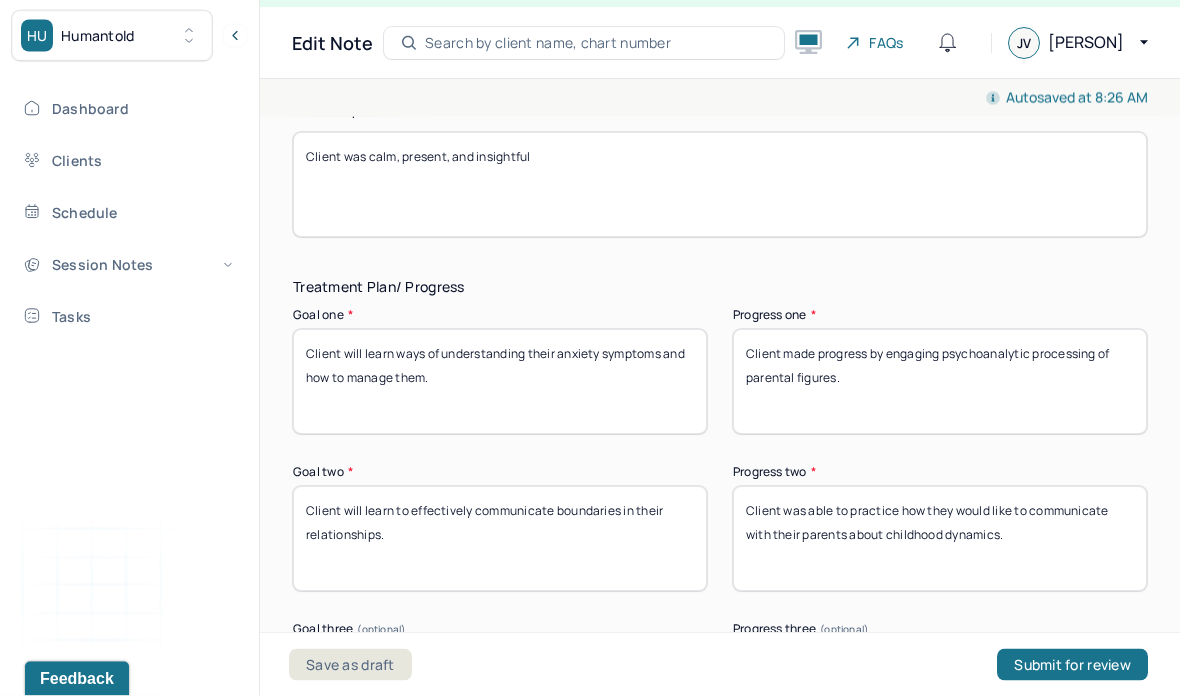 scroll, scrollTop: 3223, scrollLeft: 0, axis: vertical 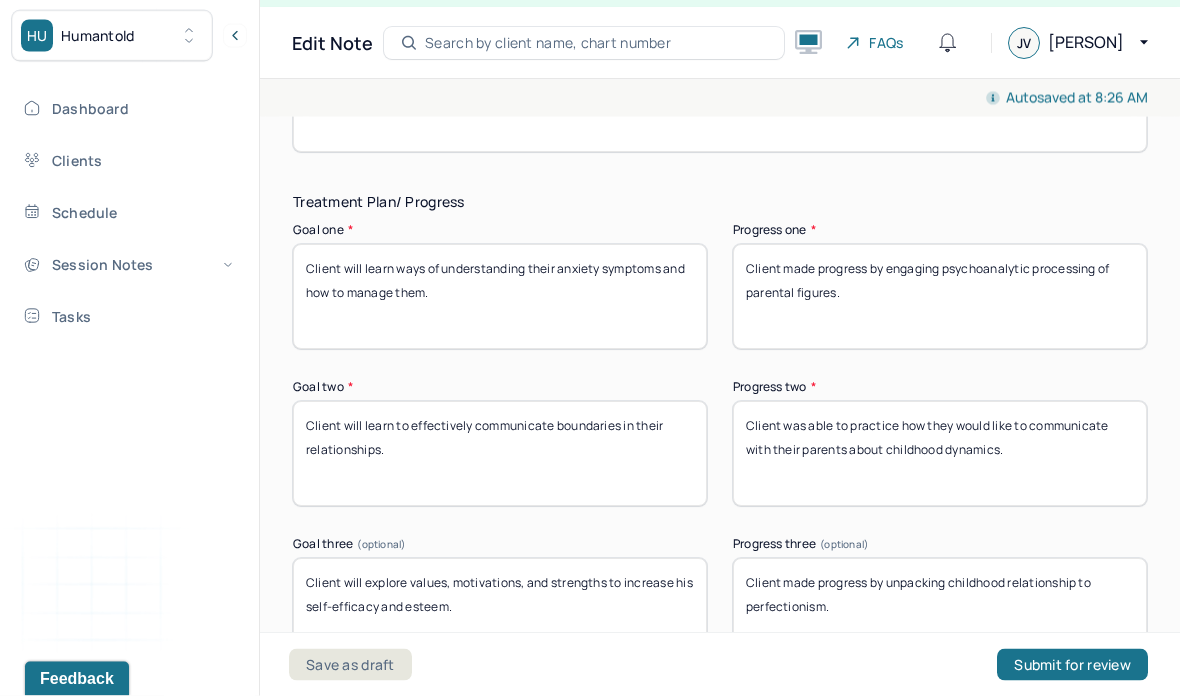 click on "Client made progress by engaging psychoanalytic processing of parental figures." at bounding box center [940, 297] 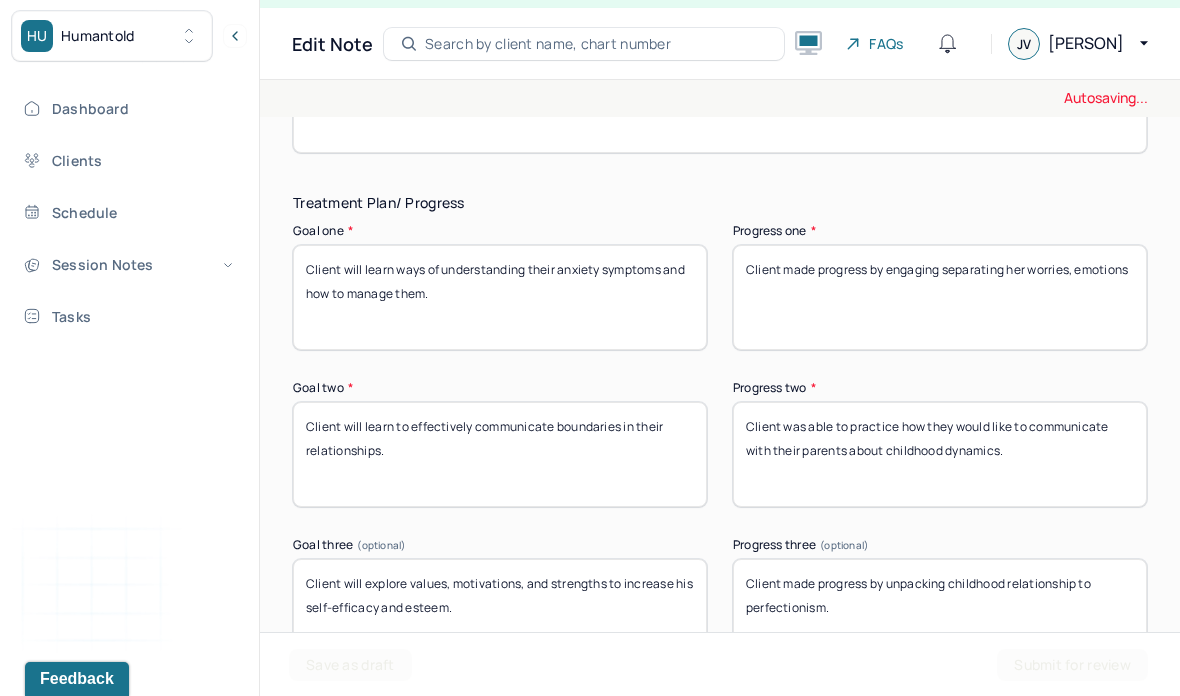 click on "Client made progress by engaging psychoanalytic processing of parental figures." at bounding box center (940, 297) 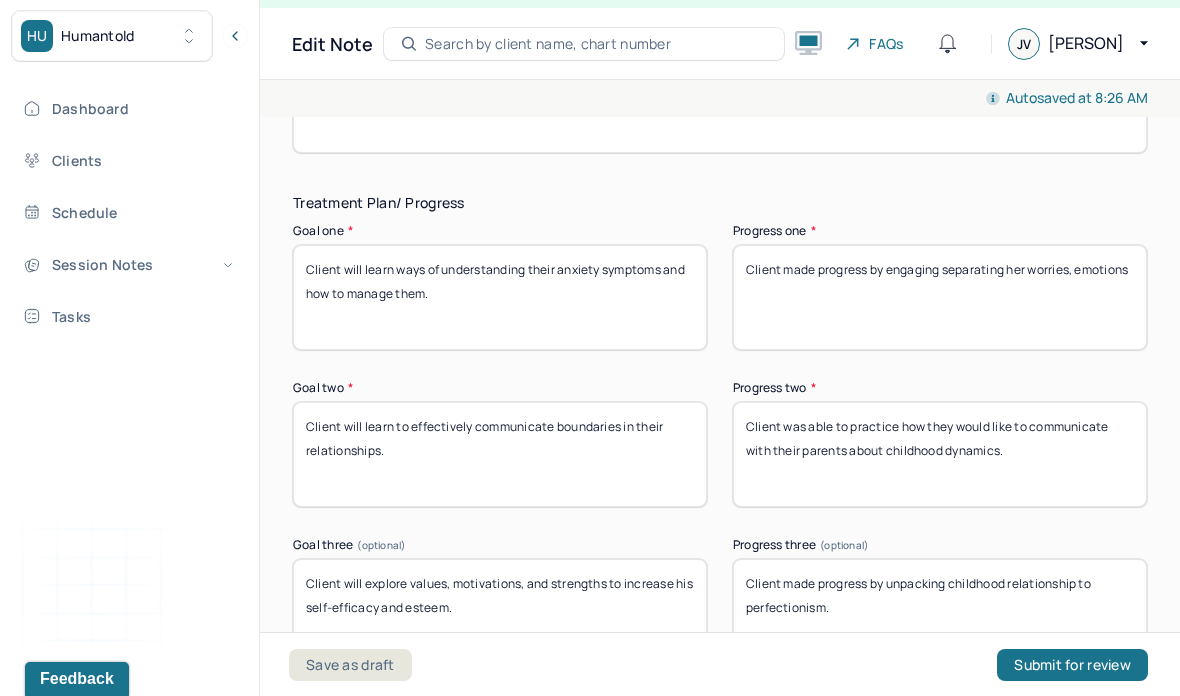 click on "Client made progress by engaging separating her worries, emotions" at bounding box center (940, 297) 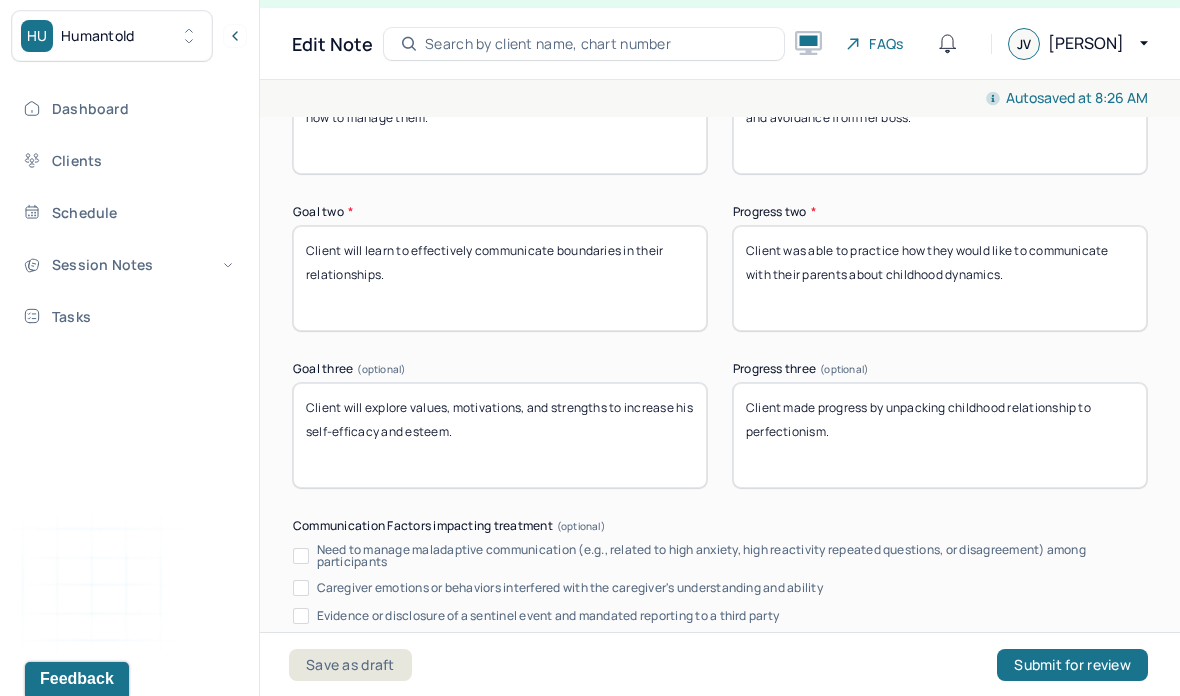 scroll, scrollTop: 3410, scrollLeft: 0, axis: vertical 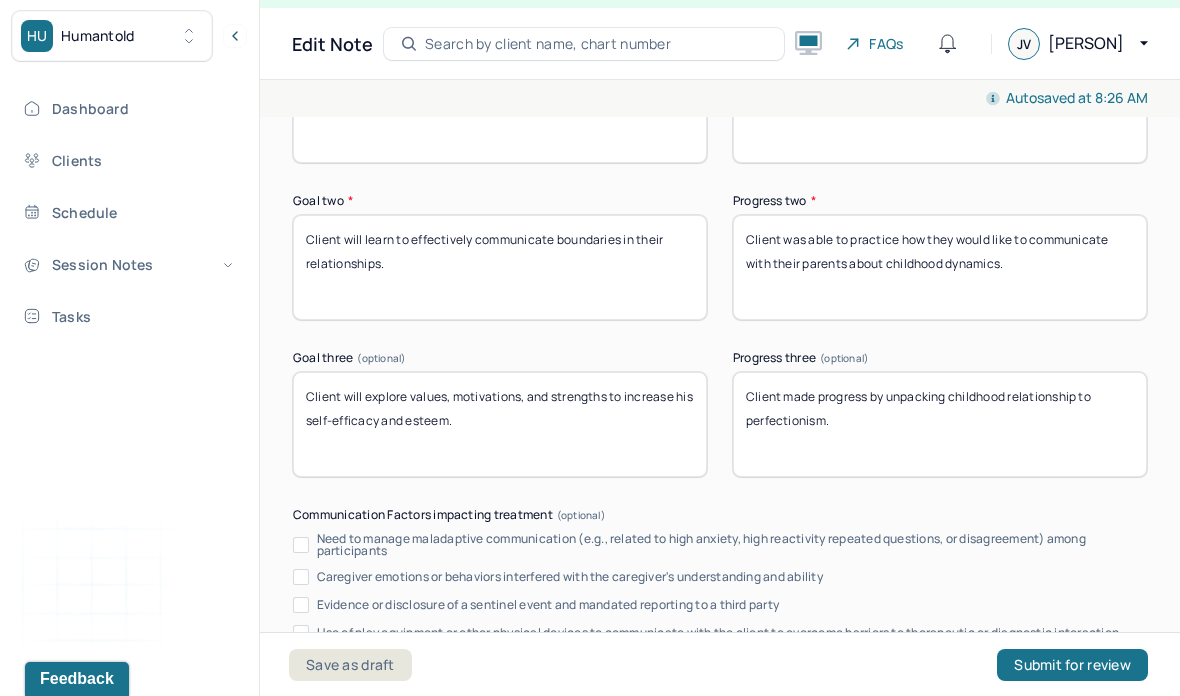 type on "Client made progress by engaging separating her worries, emotions and avoidance from her boss." 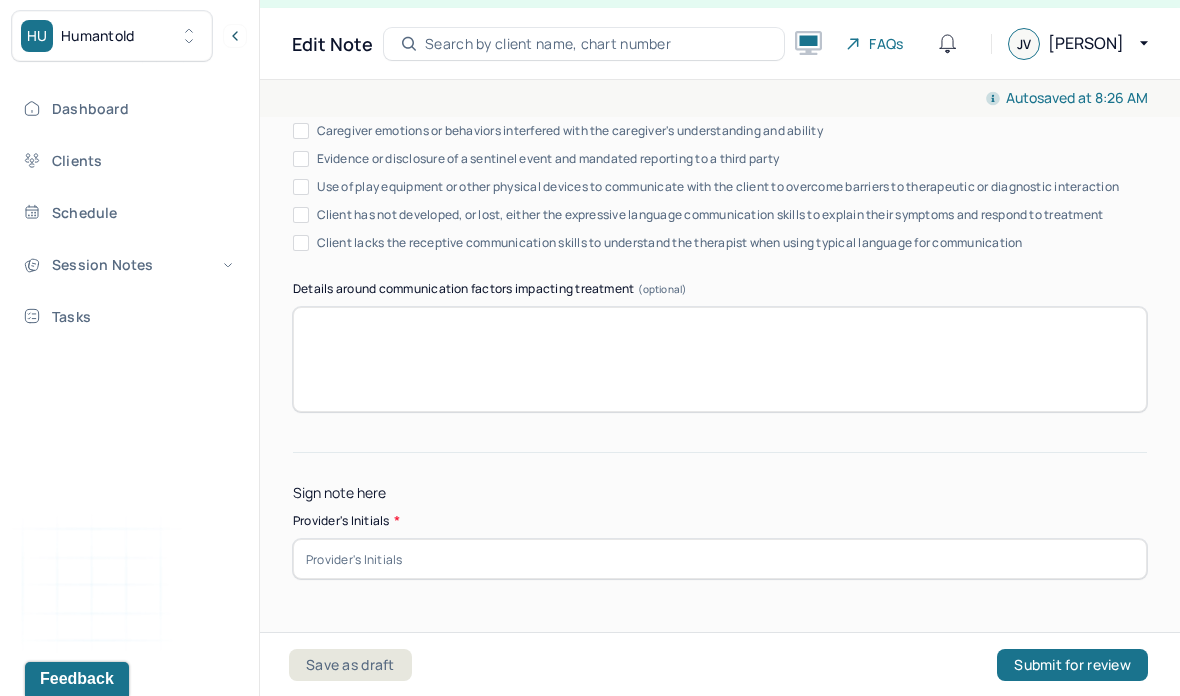 scroll, scrollTop: 3854, scrollLeft: 0, axis: vertical 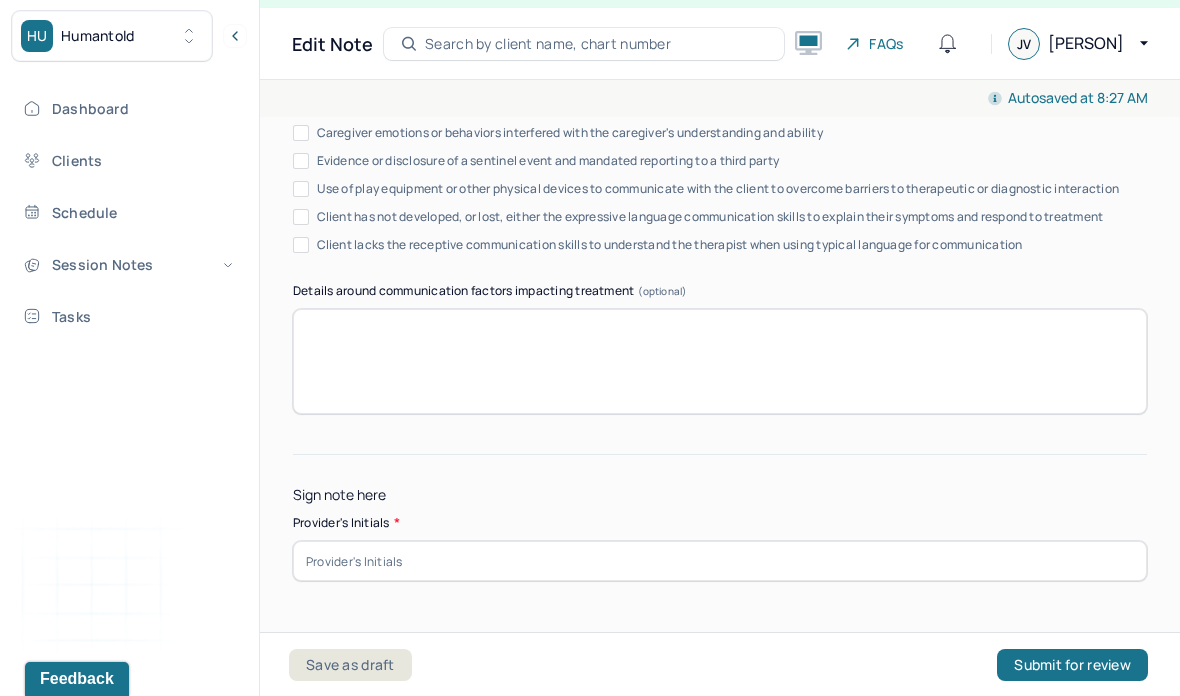 type on "Client made progress by validating her emotional experience." 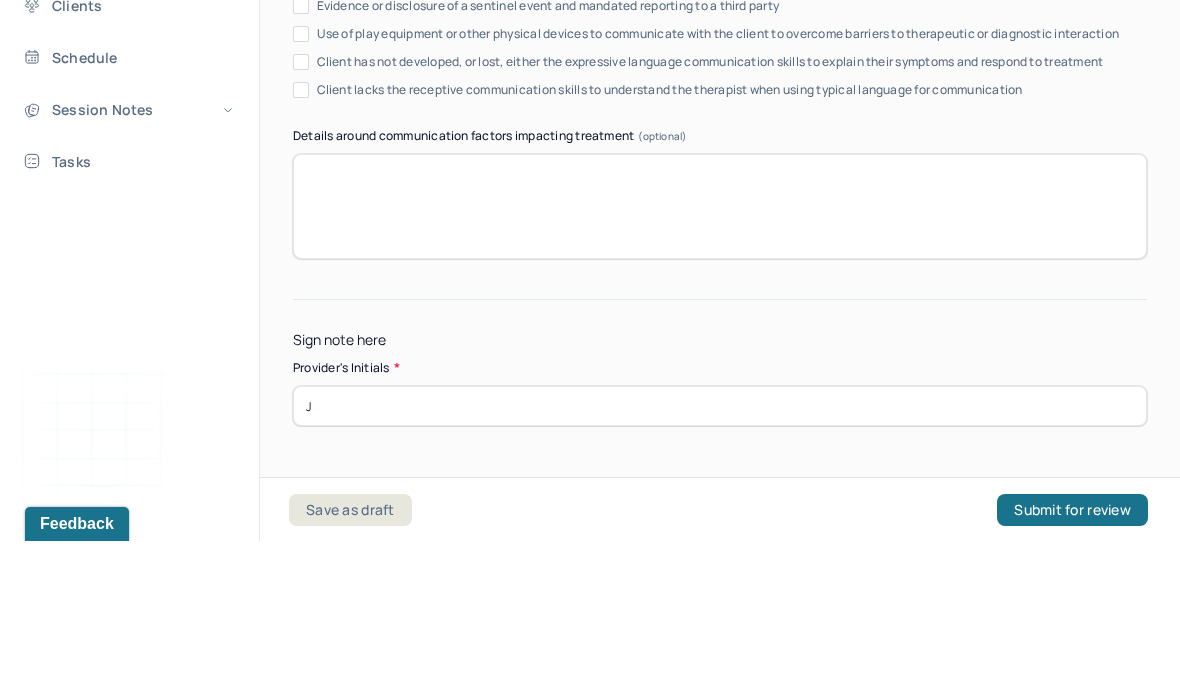 scroll, scrollTop: 116, scrollLeft: 0, axis: vertical 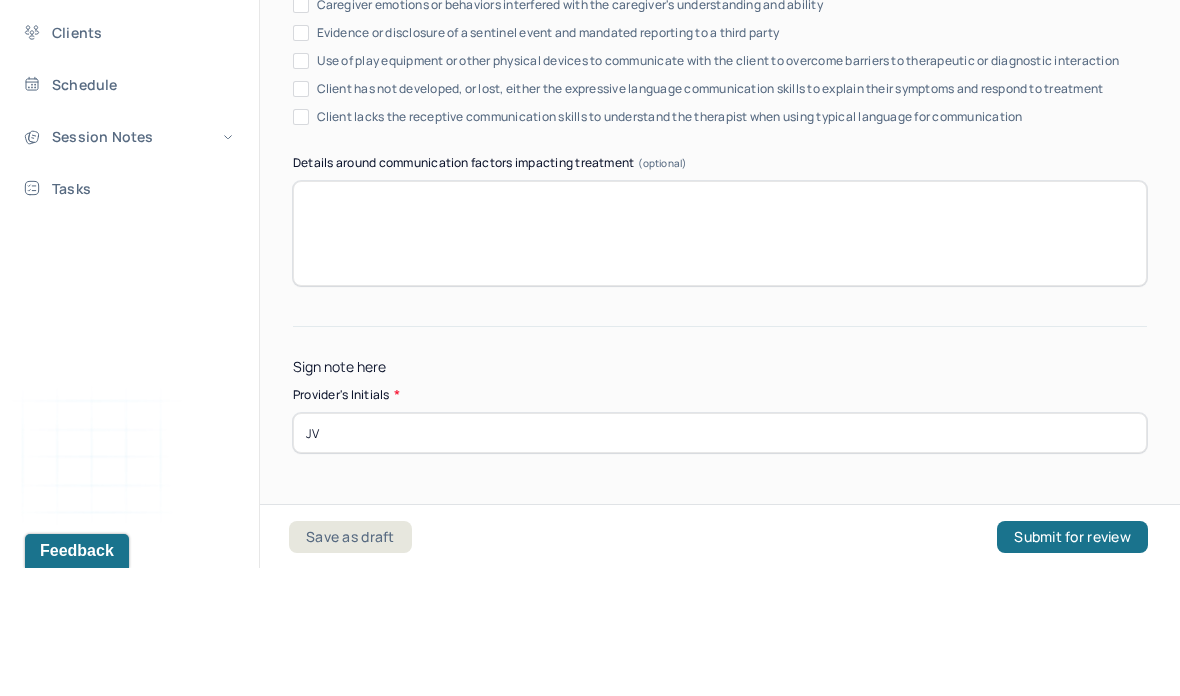 type on "JV" 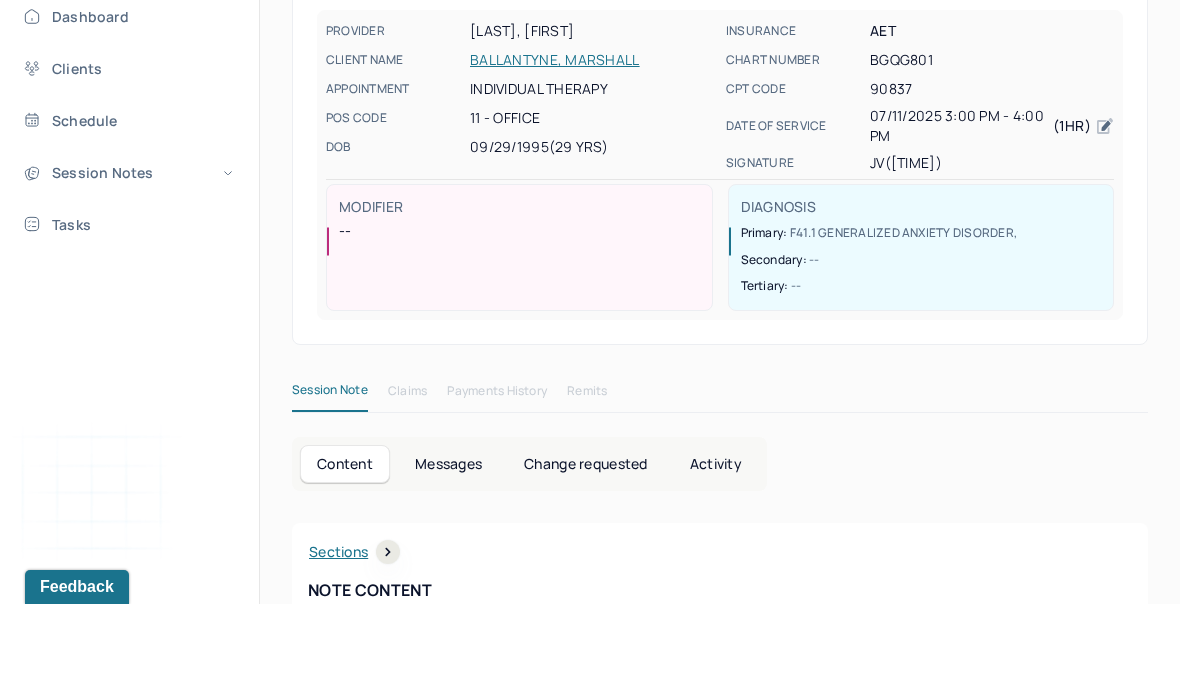 scroll, scrollTop: 208, scrollLeft: 0, axis: vertical 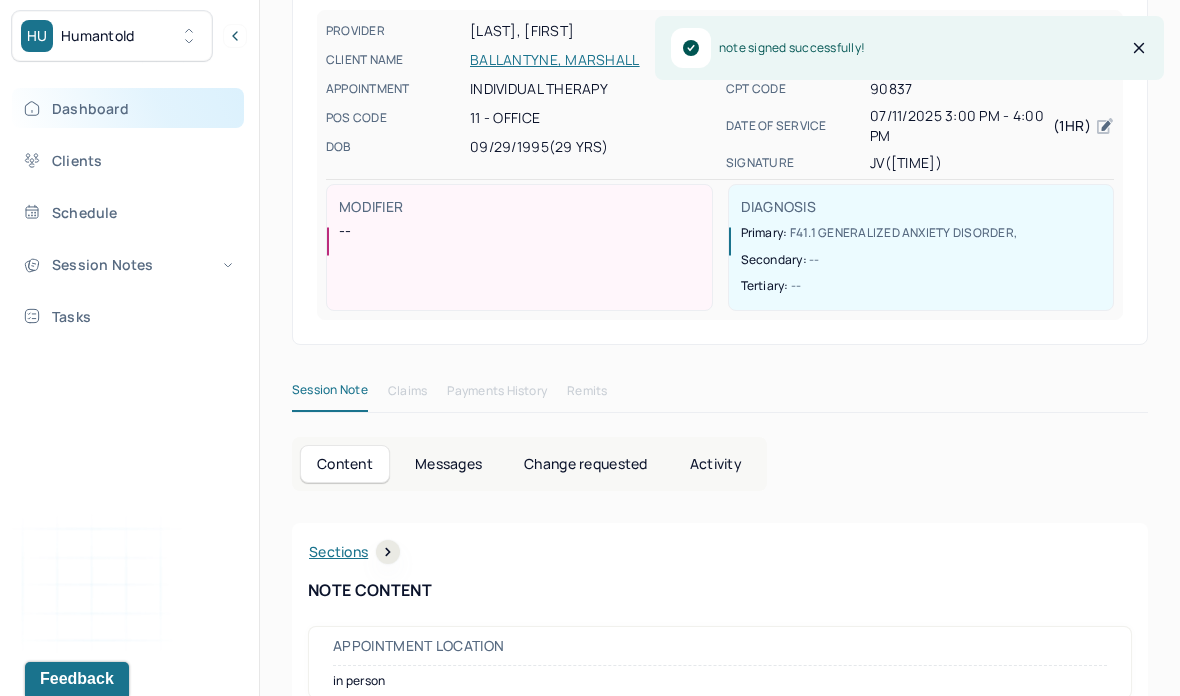 click on "Dashboard" at bounding box center (128, 108) 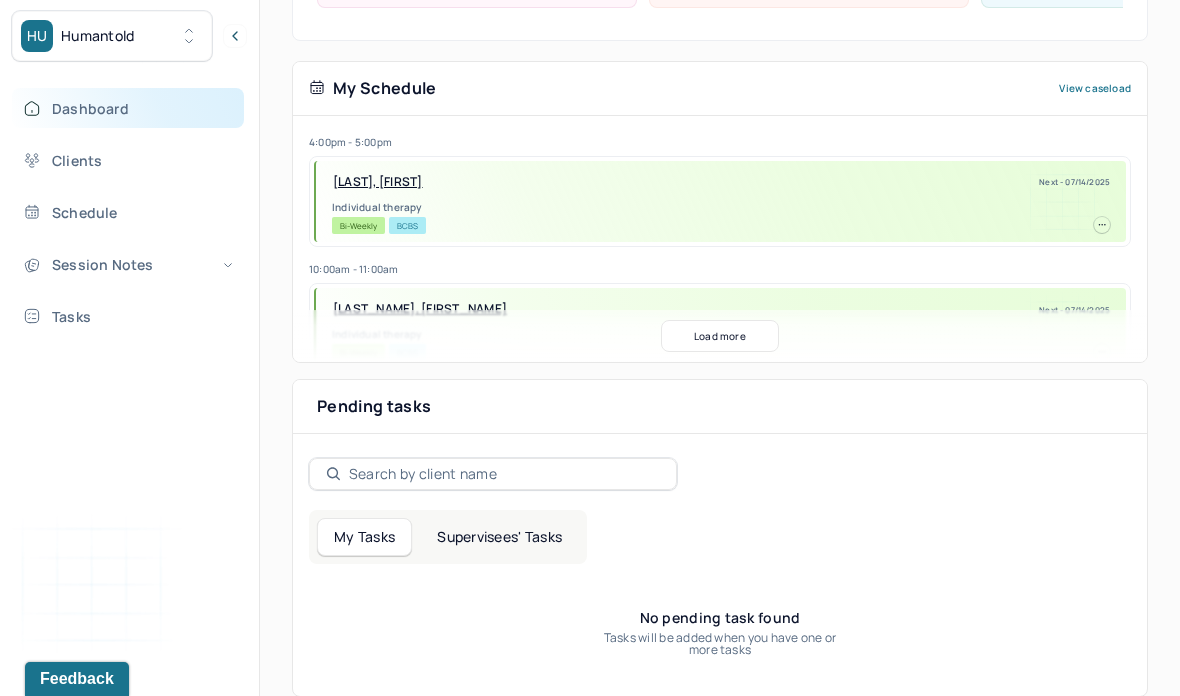 scroll, scrollTop: 428, scrollLeft: 0, axis: vertical 